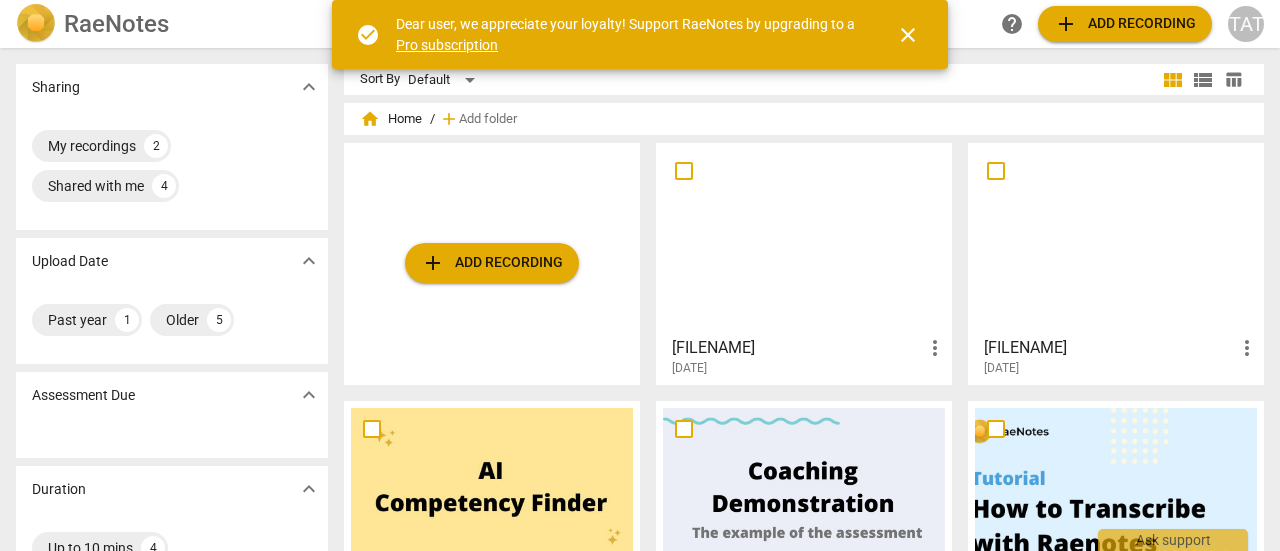 scroll, scrollTop: 0, scrollLeft: 0, axis: both 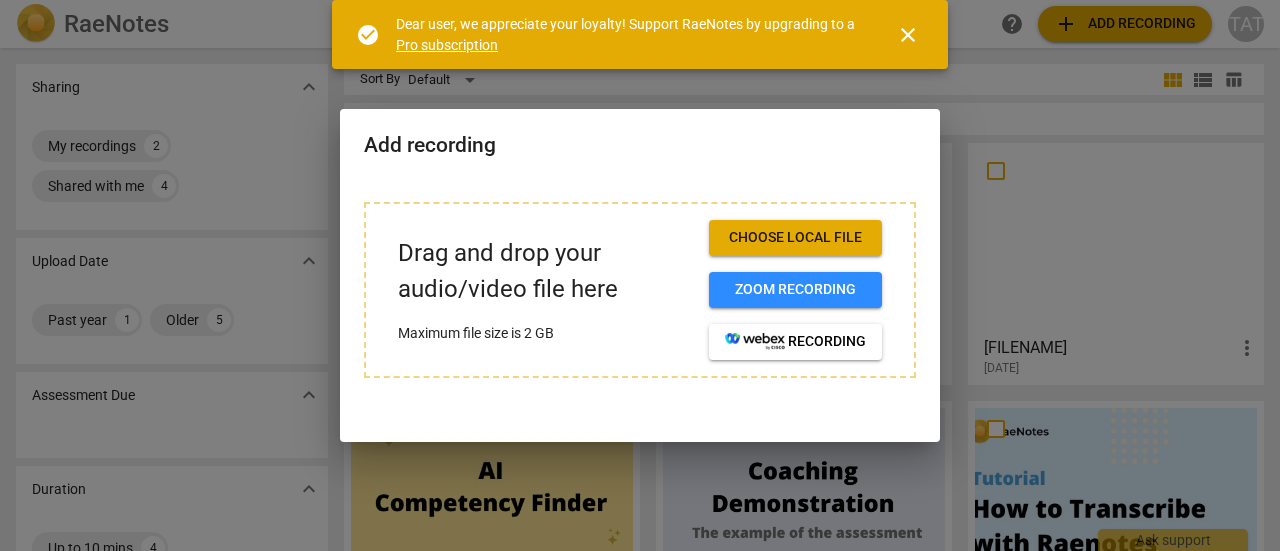 click on "Choose local file" at bounding box center (795, 238) 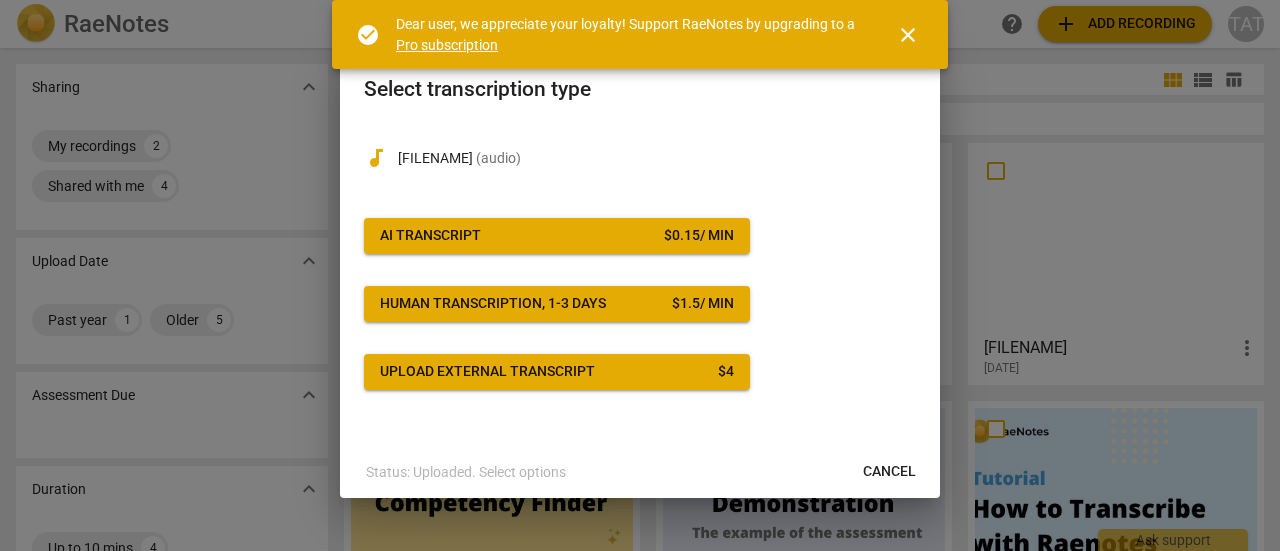 click on "AI Transcript $ 0.15  / min" at bounding box center (557, 236) 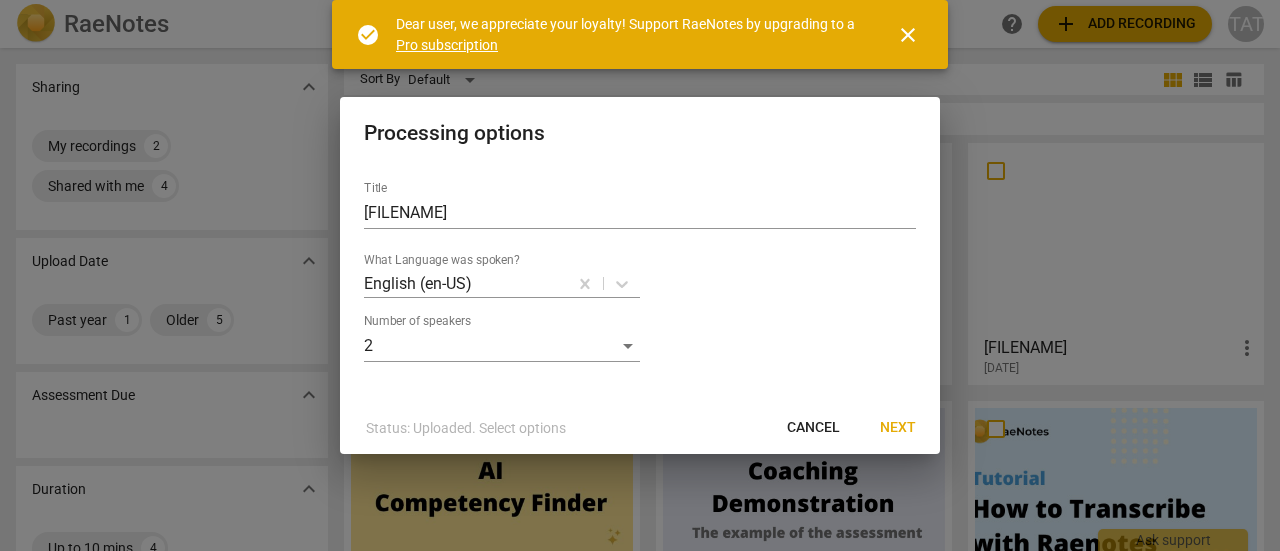 click on "Next" at bounding box center [898, 428] 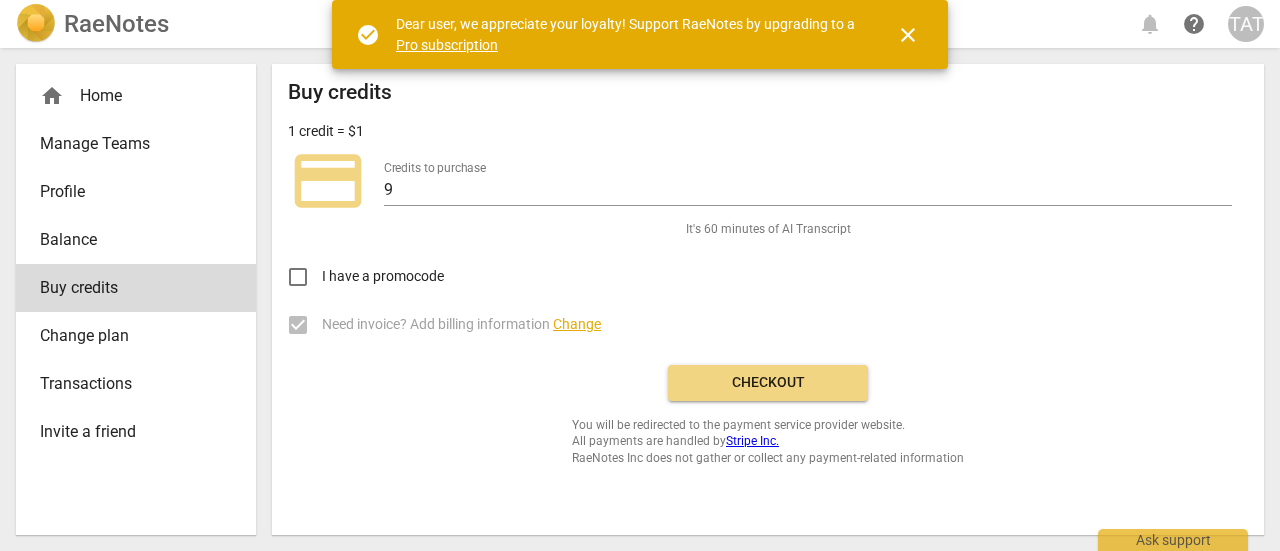 click on "close" at bounding box center [908, 35] 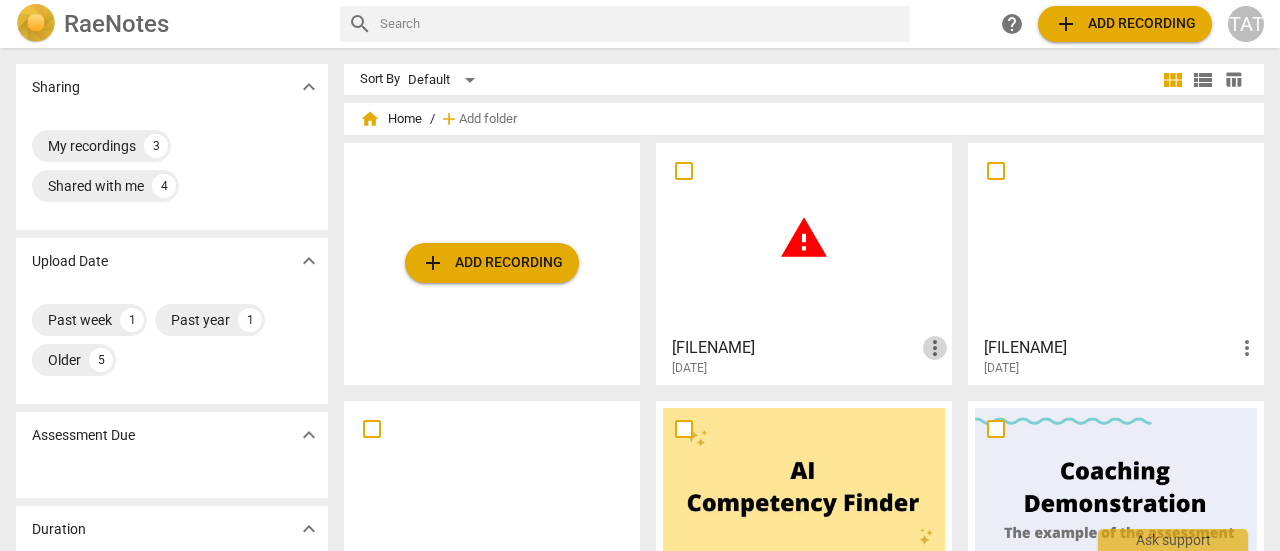 click on "more_vert" at bounding box center (935, 348) 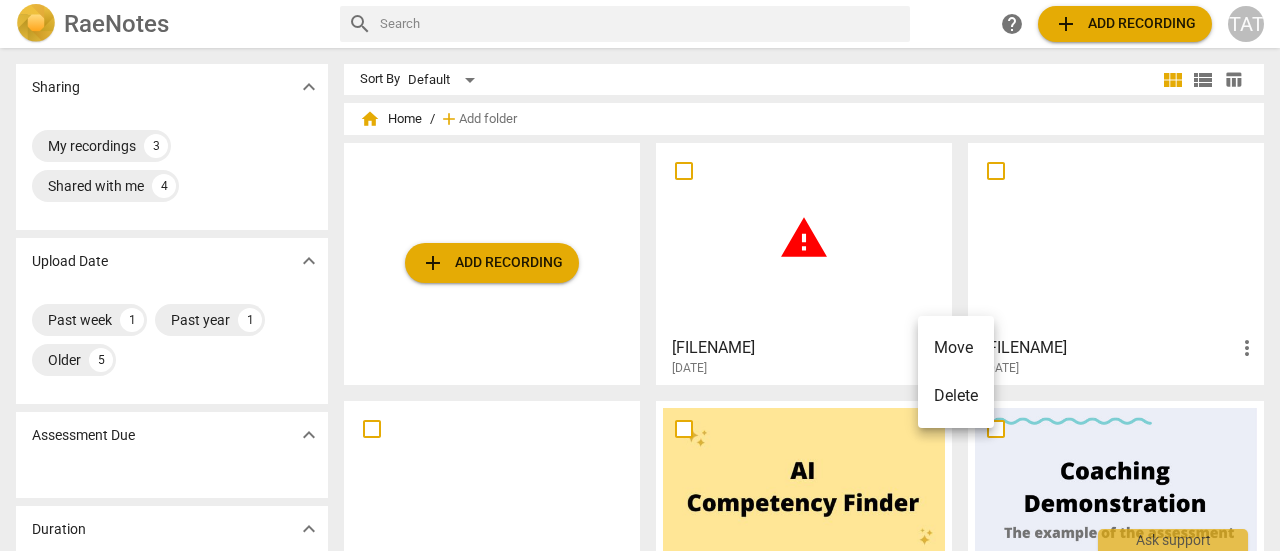 click on "Delete" at bounding box center [956, 396] 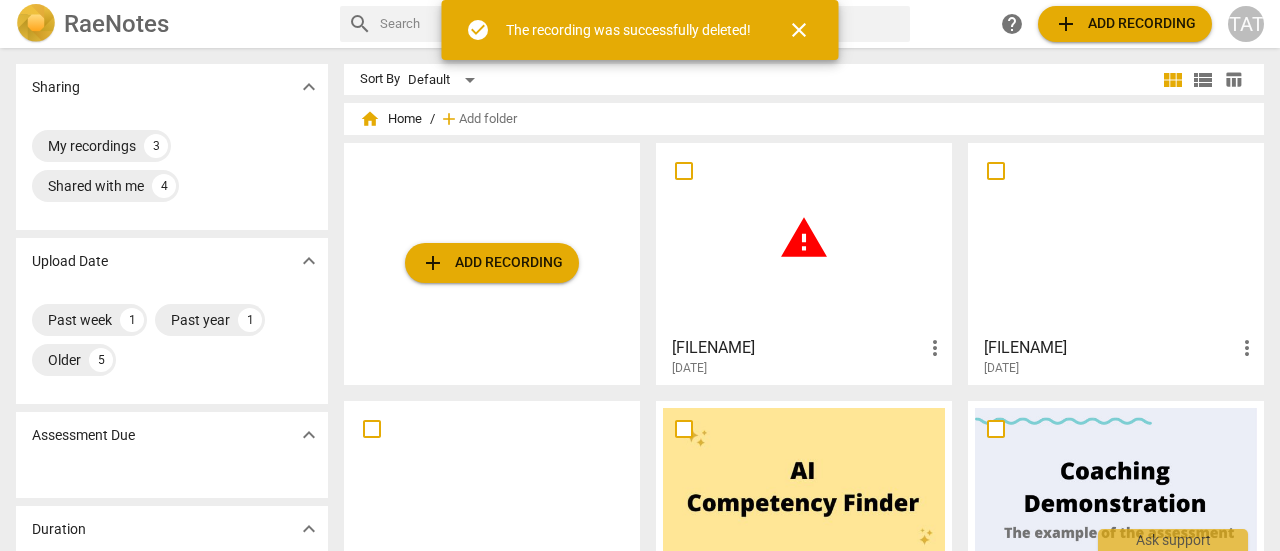 click on "add   Add recording" at bounding box center [492, 263] 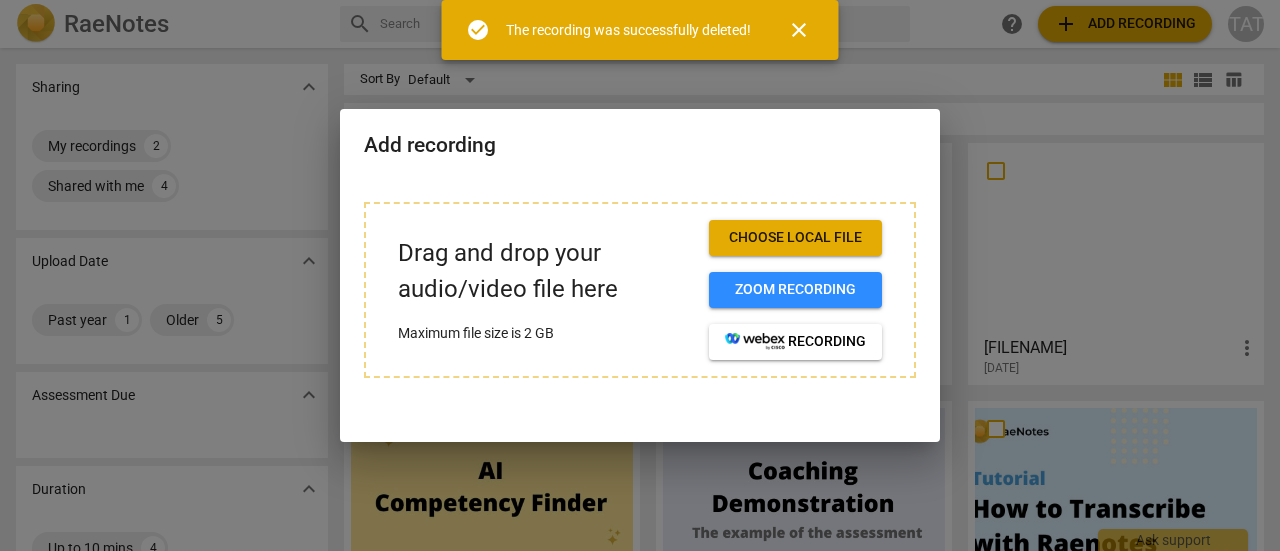 click on "Choose local file" at bounding box center [795, 238] 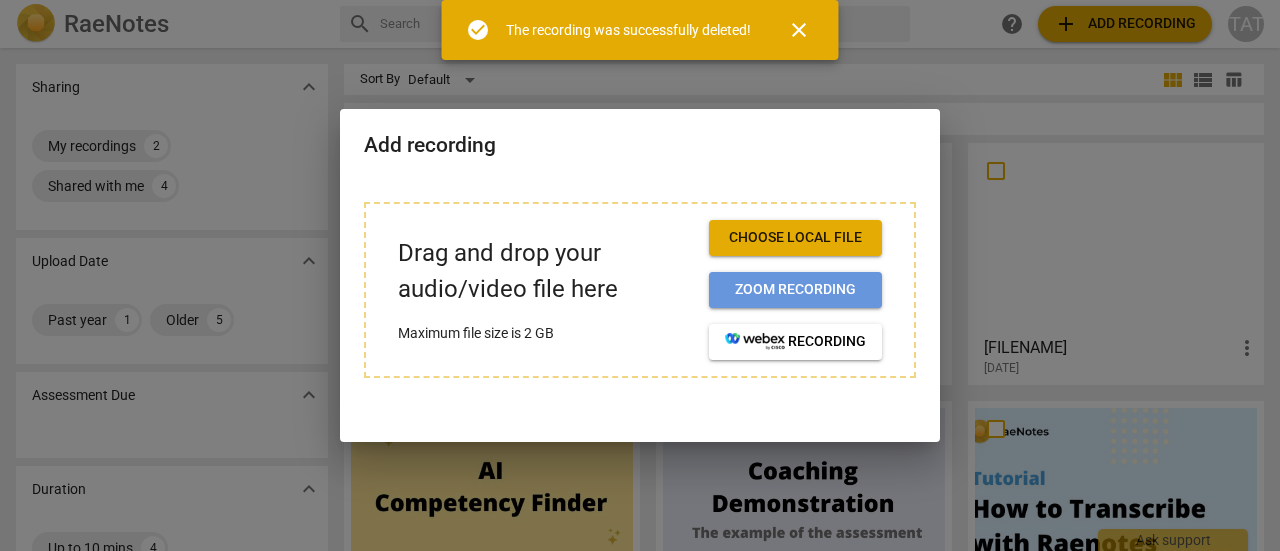 click on "Zoom recording" at bounding box center [795, 290] 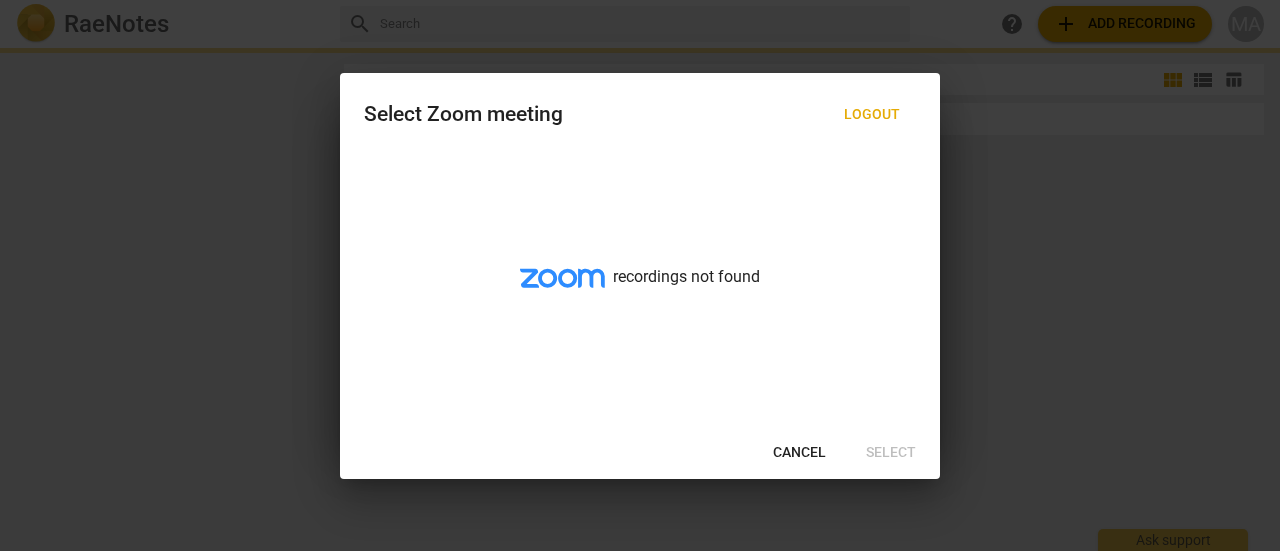 scroll, scrollTop: 0, scrollLeft: 0, axis: both 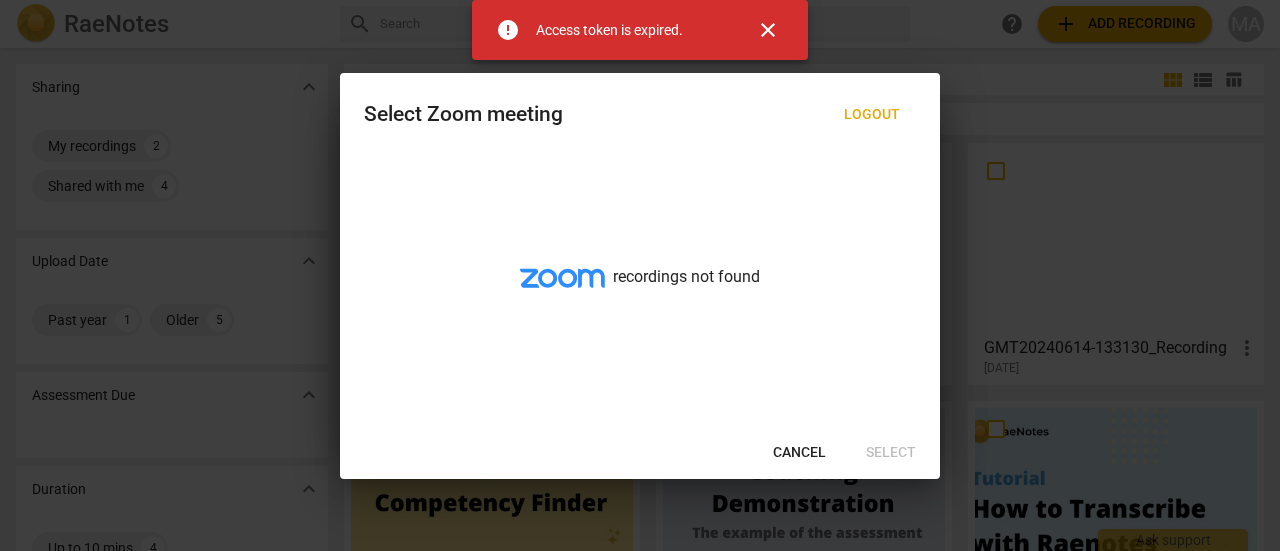 click on "Cancel" at bounding box center (799, 453) 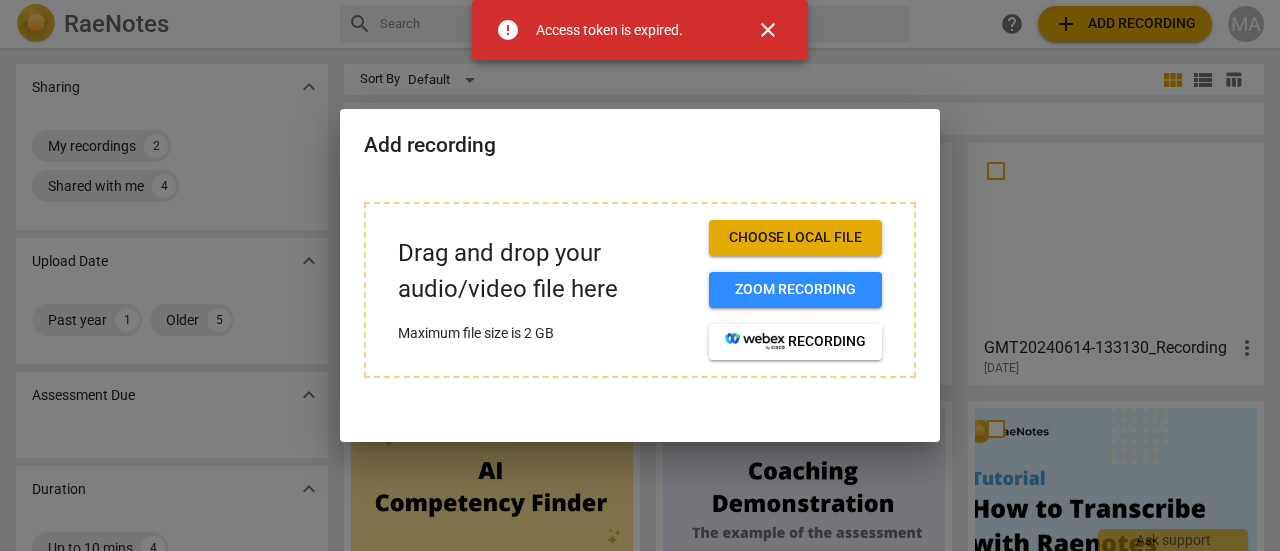 click on "close" at bounding box center (768, 30) 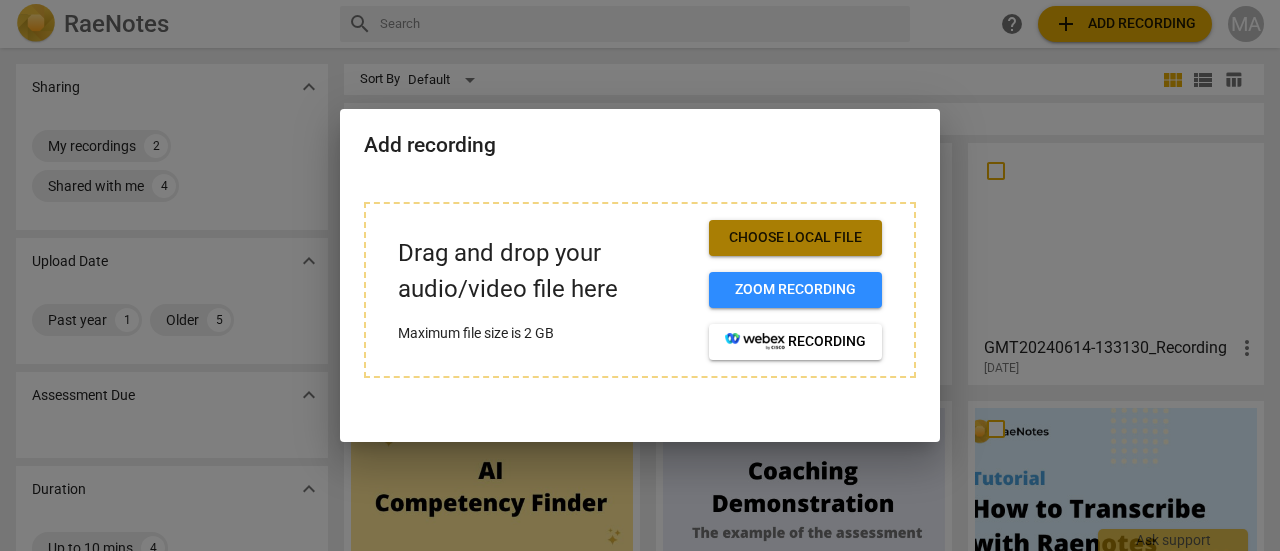 click on "Choose local file" at bounding box center [795, 238] 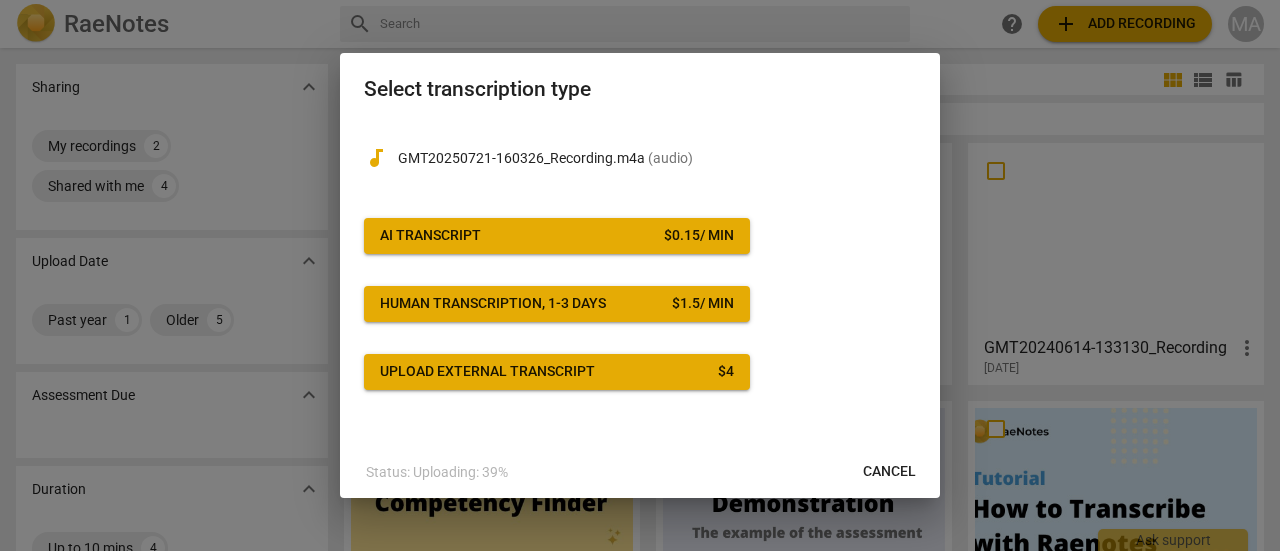 click on "Upload external transcript $ 4" at bounding box center (557, 372) 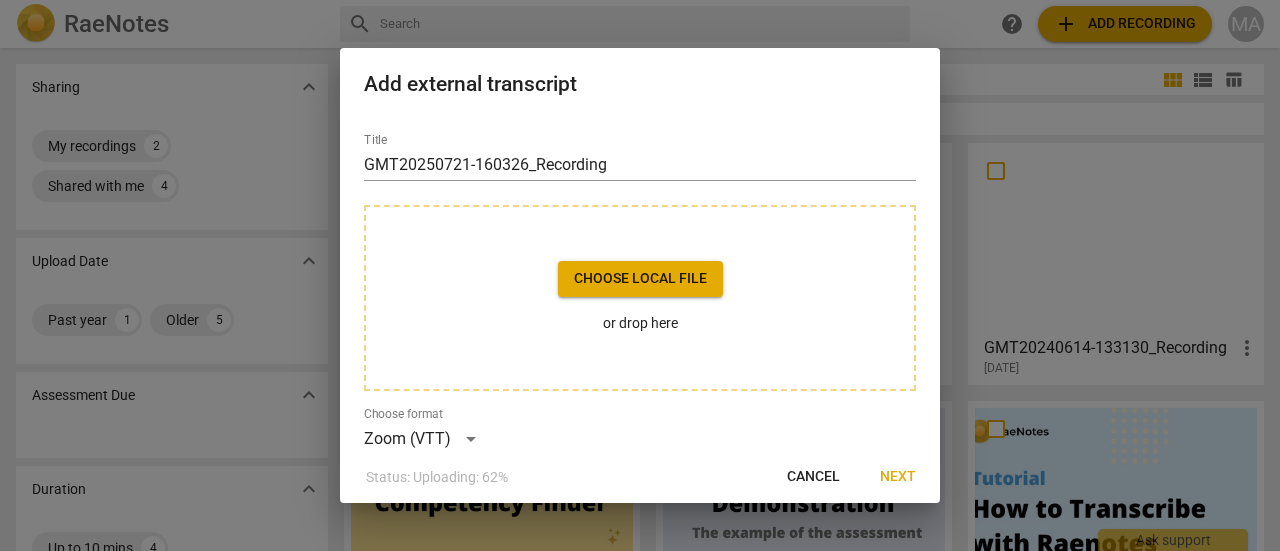 click on "Choose local file" at bounding box center [640, 279] 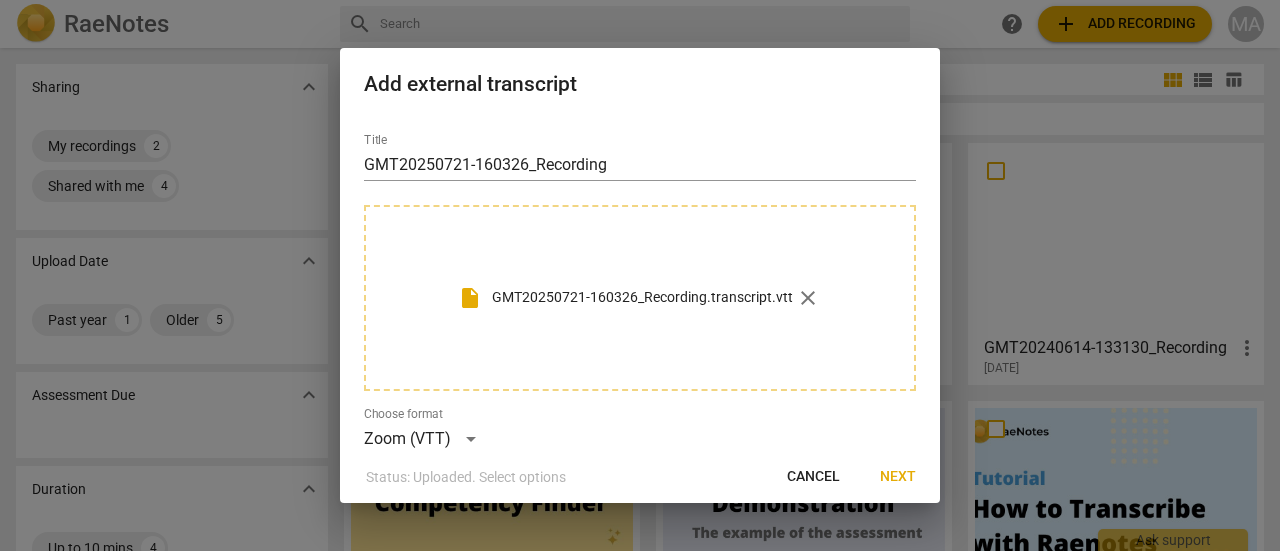 click on "Next" at bounding box center [898, 477] 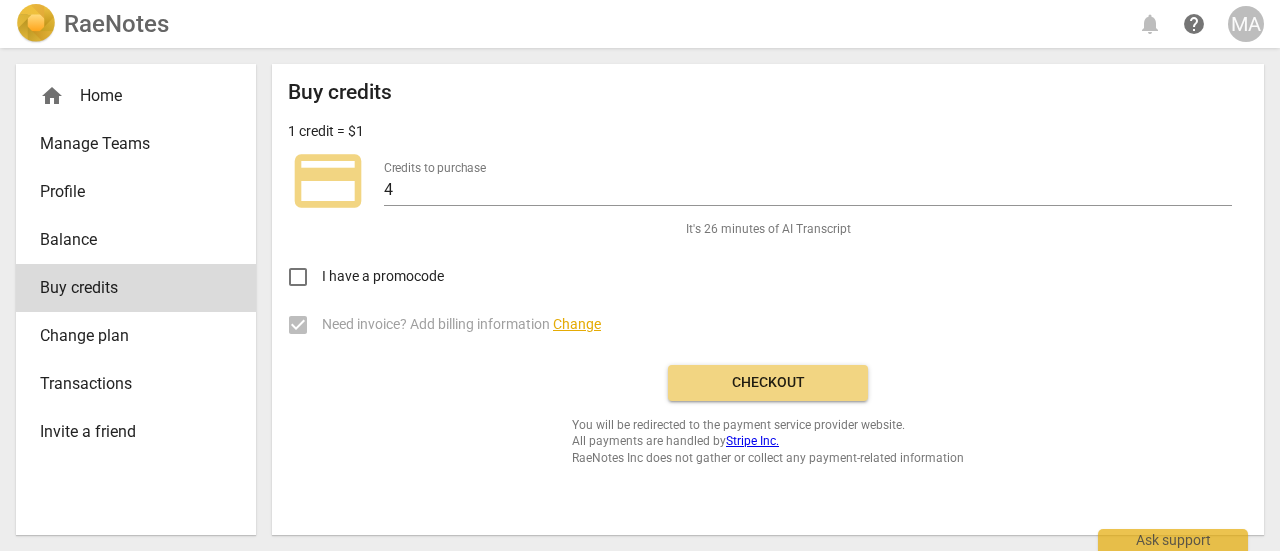click on "Checkout" at bounding box center (768, 383) 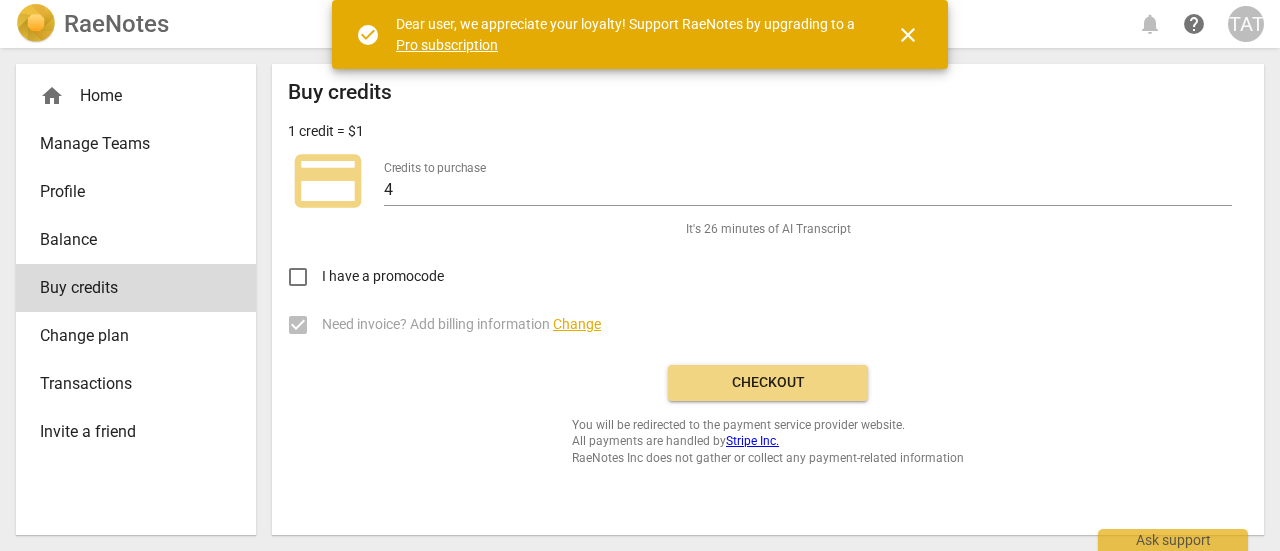 scroll, scrollTop: 0, scrollLeft: 0, axis: both 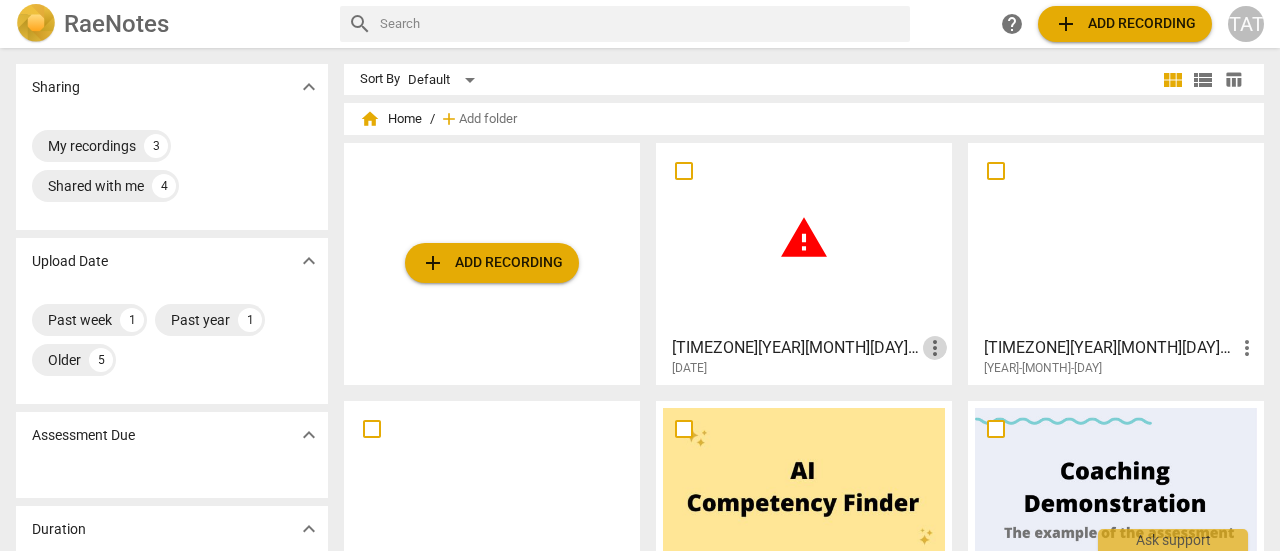 click on "more_vert" at bounding box center [935, 348] 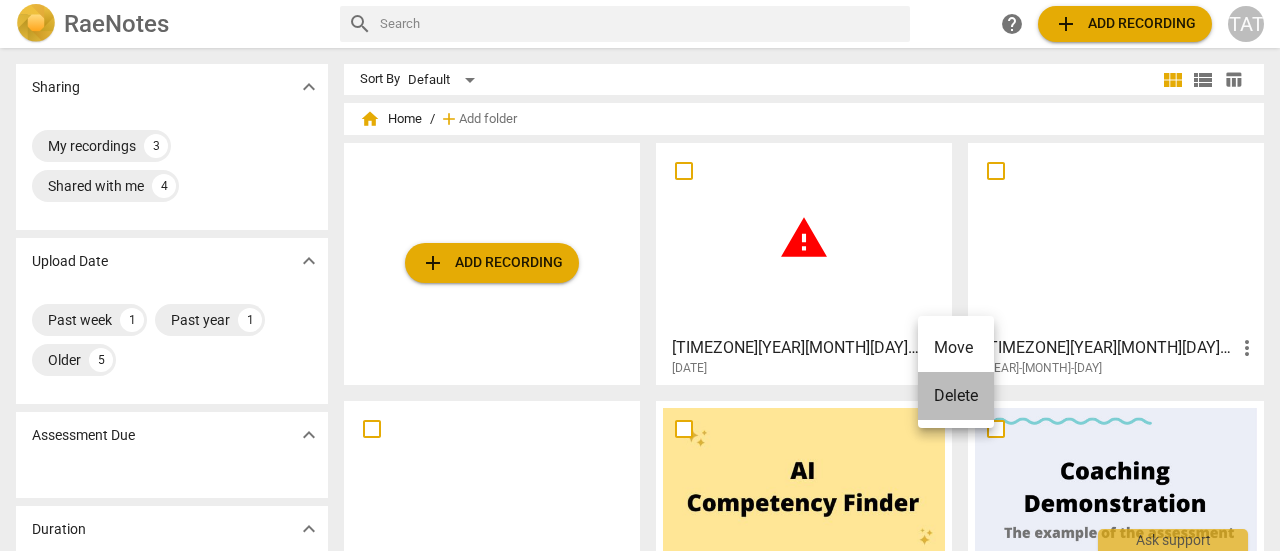 click on "Delete" at bounding box center (956, 396) 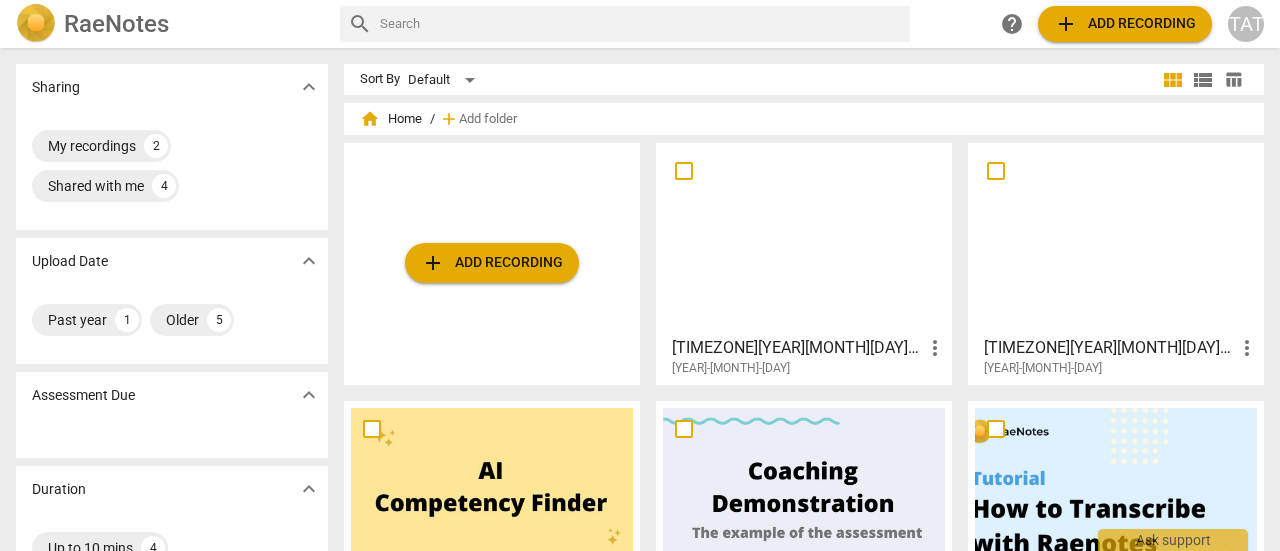 click at bounding box center (36, 24) 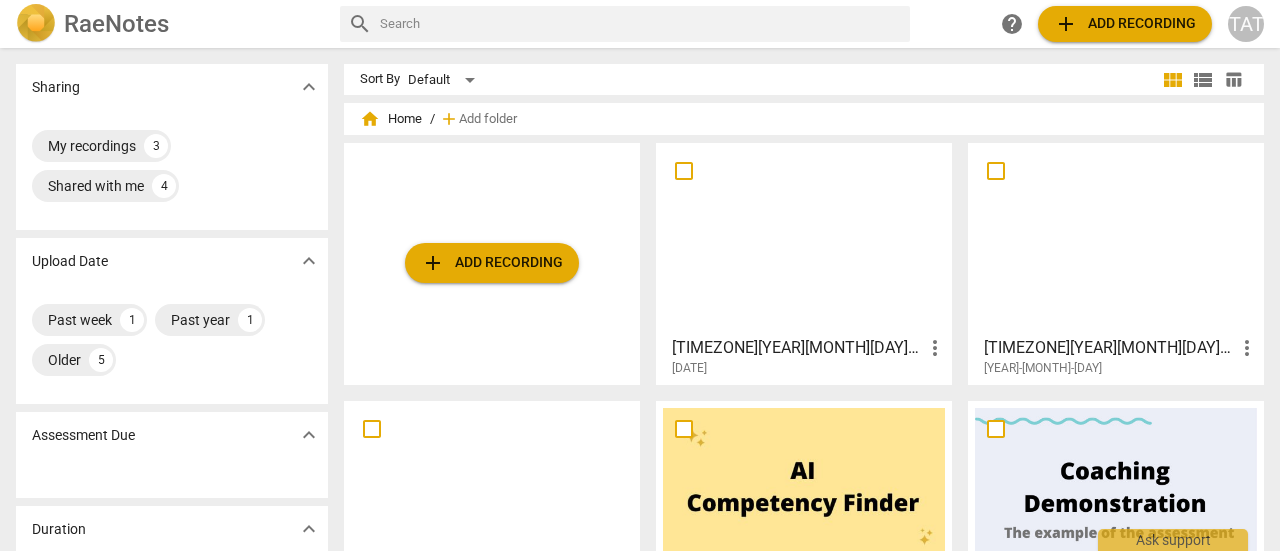 click on "MA" at bounding box center [1246, 24] 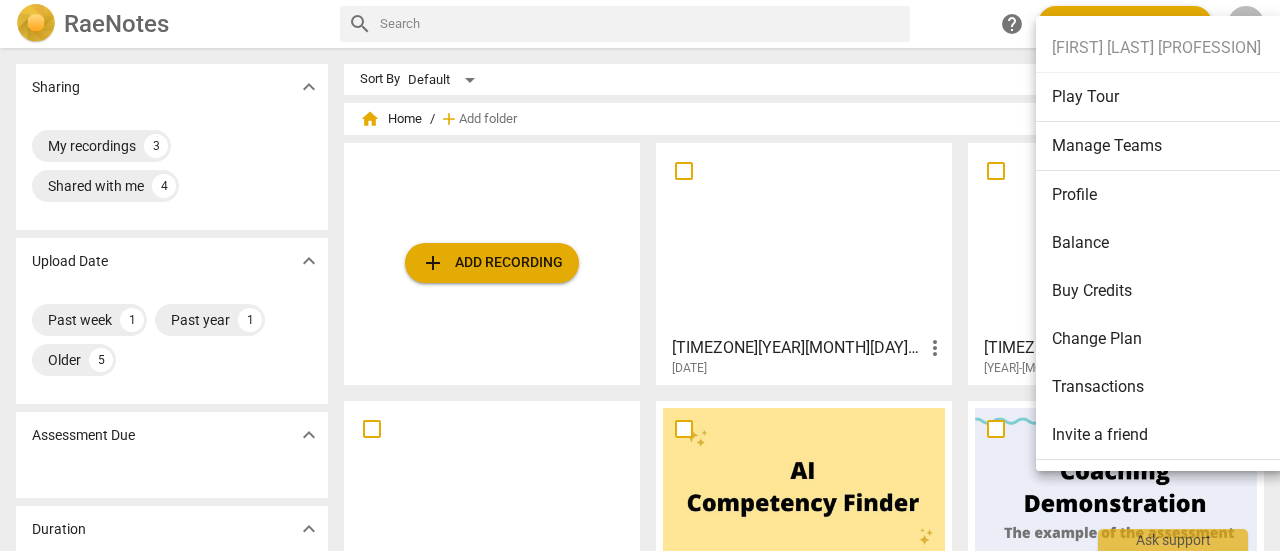 click on "Transactions" at bounding box center [1163, 387] 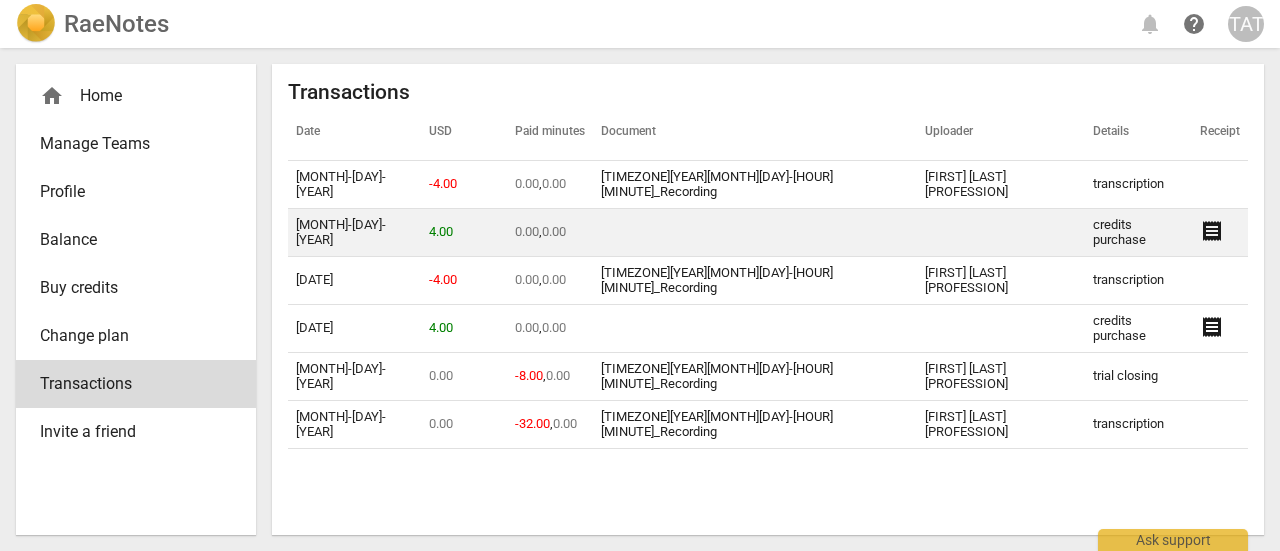 click at bounding box center [755, 233] 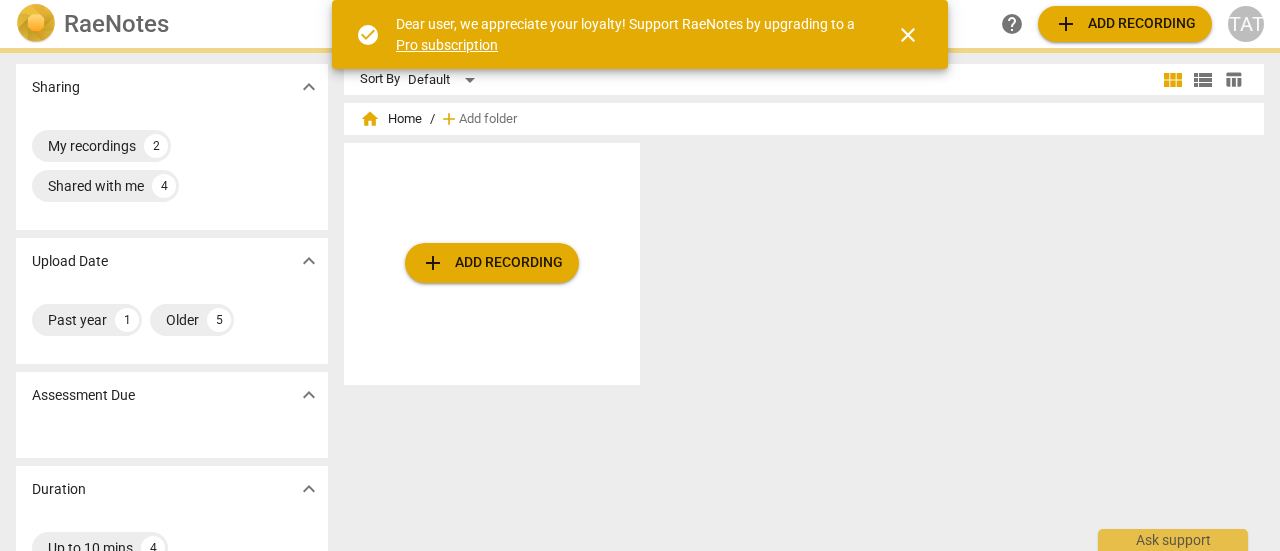 scroll, scrollTop: 0, scrollLeft: 0, axis: both 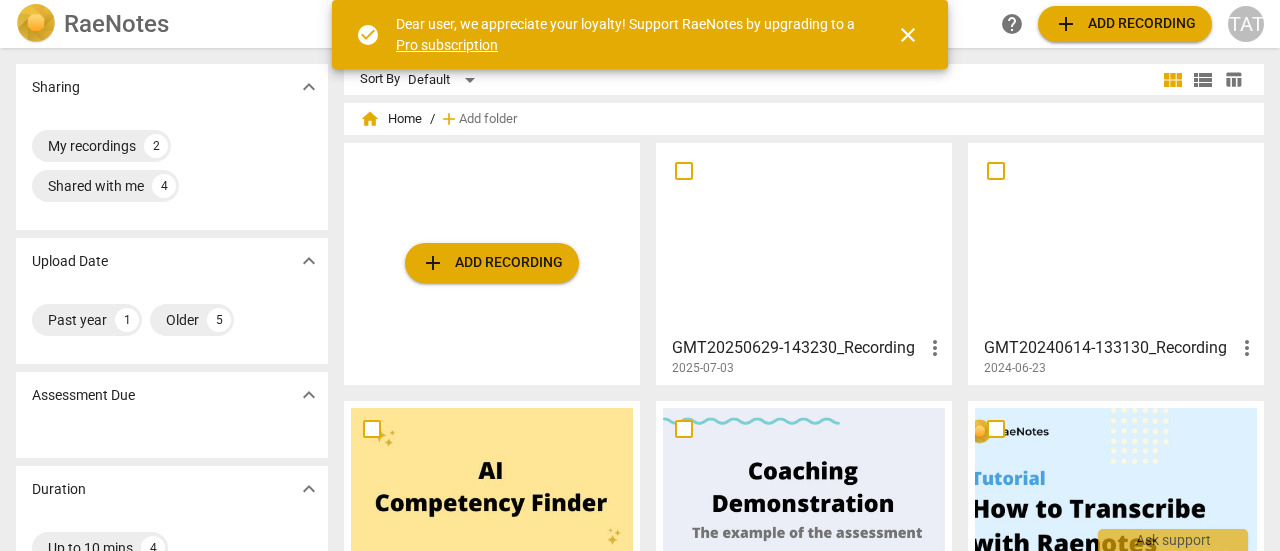 click on "add   Add recording" at bounding box center [492, 263] 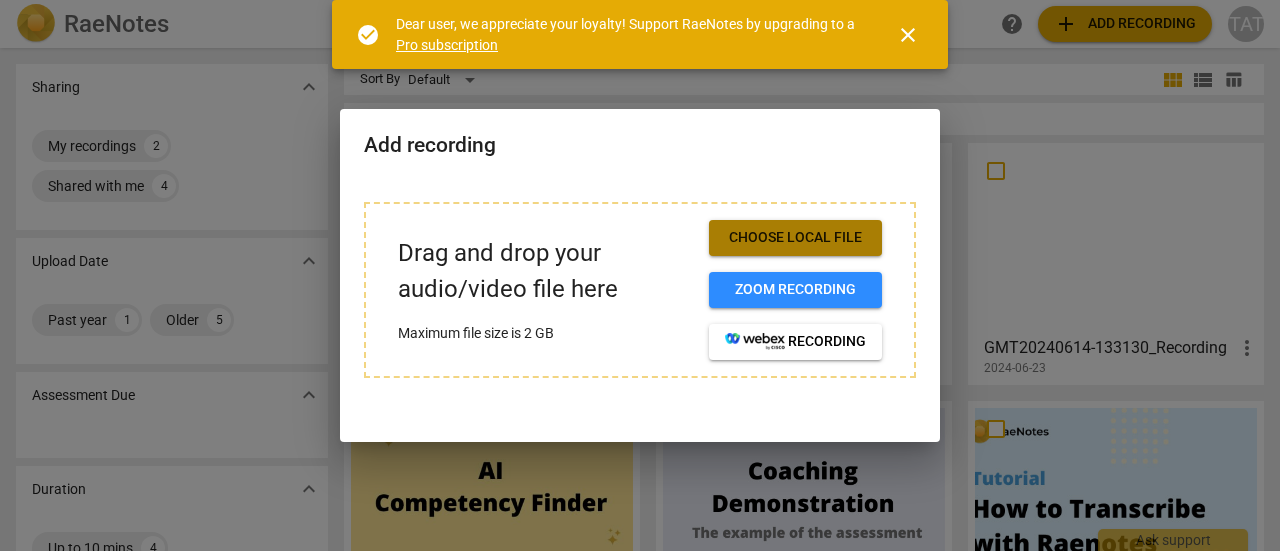 click on "Choose local file" at bounding box center [795, 238] 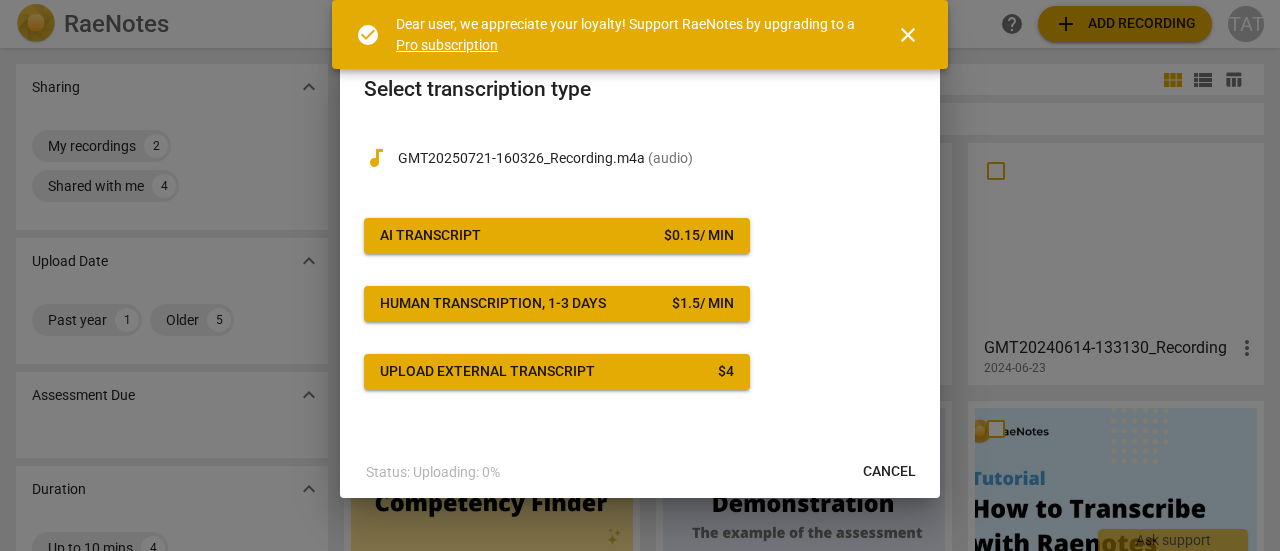 click on "Upload external transcript $ 4" at bounding box center (557, 372) 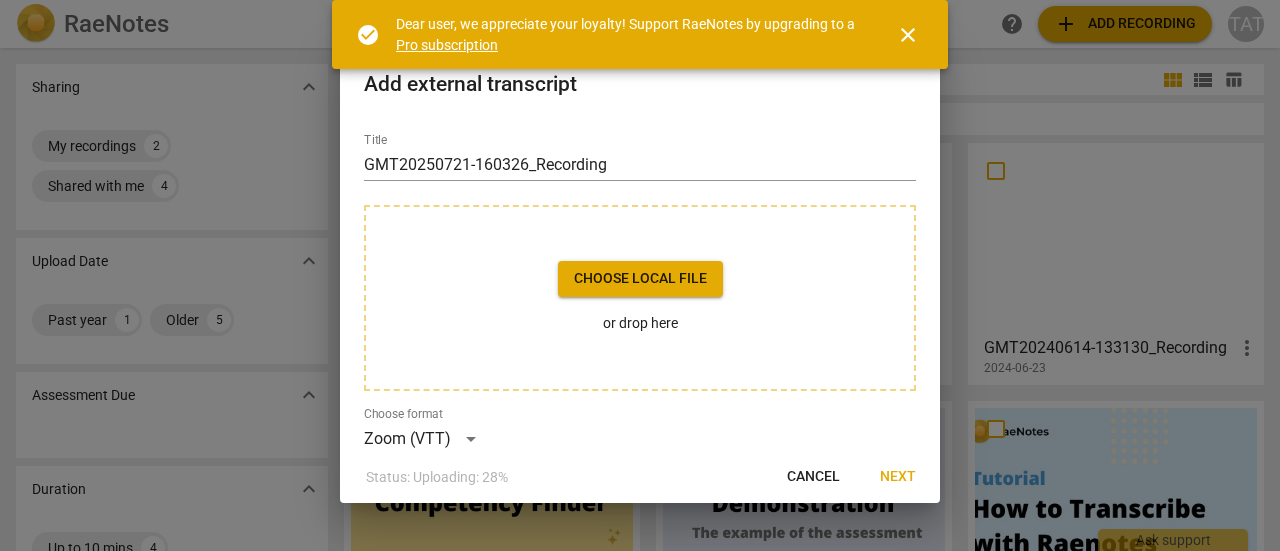 click on "Choose local file" at bounding box center [640, 279] 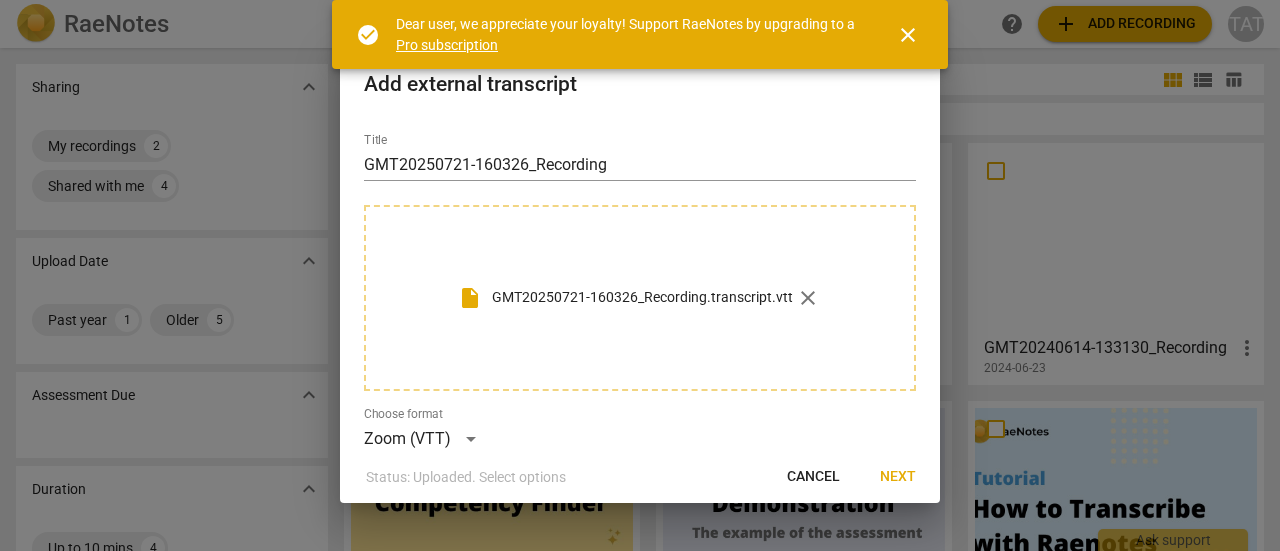 click on "Next" at bounding box center (898, 477) 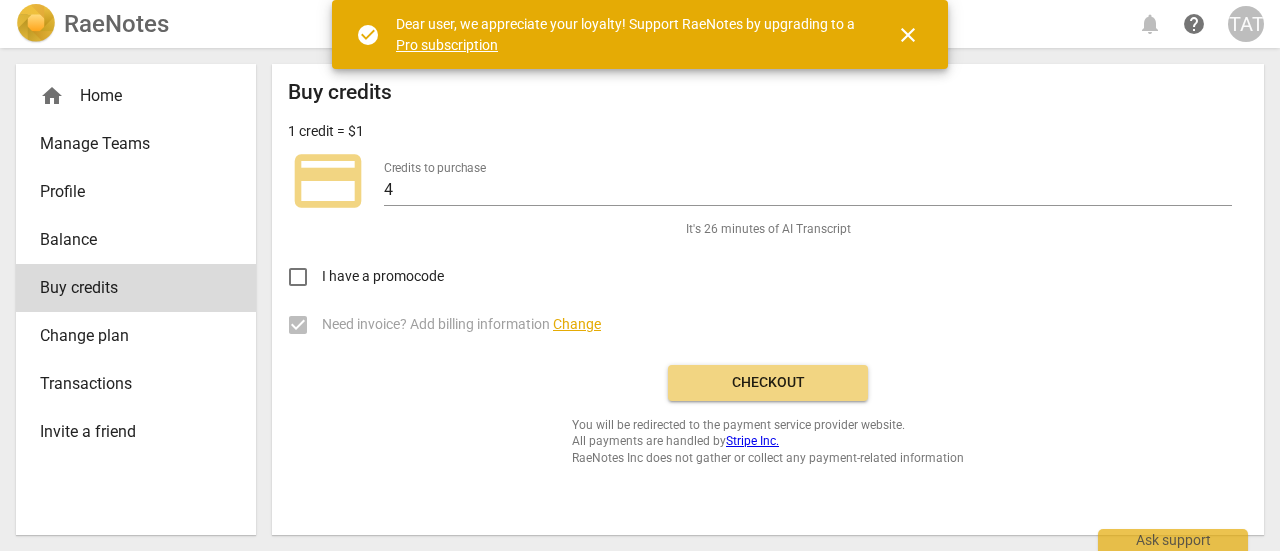 click on "Checkout" at bounding box center [768, 383] 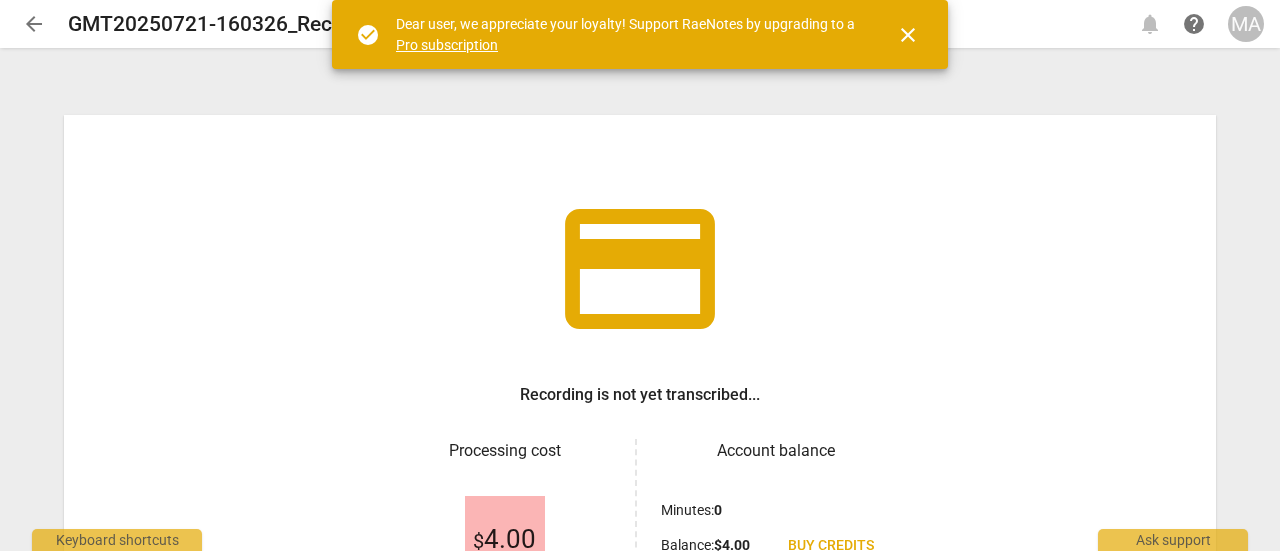 scroll, scrollTop: 0, scrollLeft: 0, axis: both 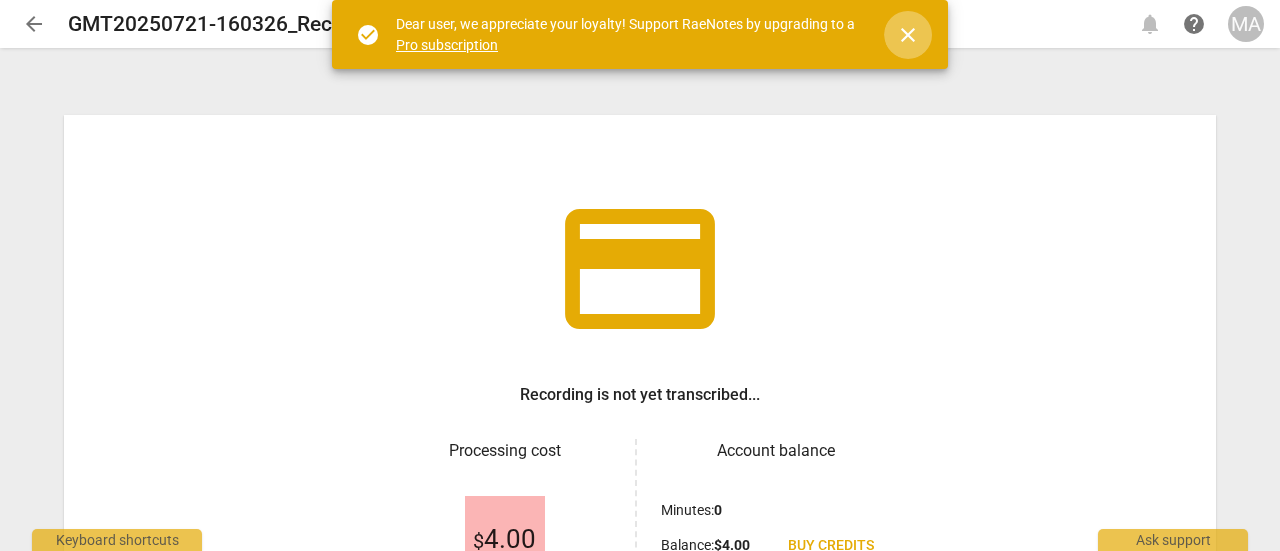 click on "close" at bounding box center [908, 35] 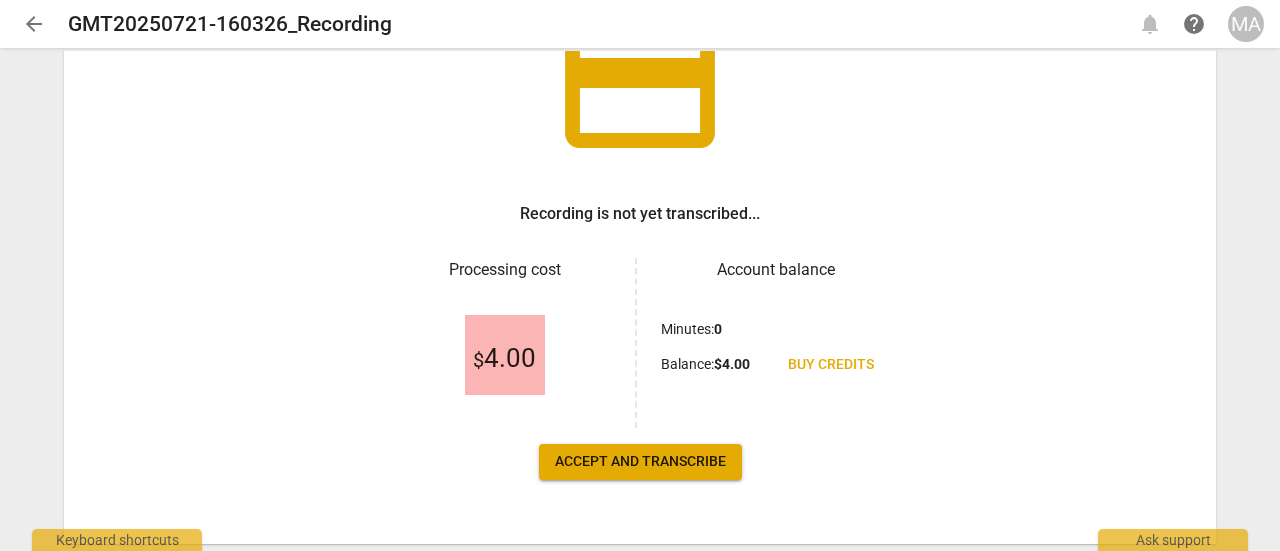scroll, scrollTop: 200, scrollLeft: 0, axis: vertical 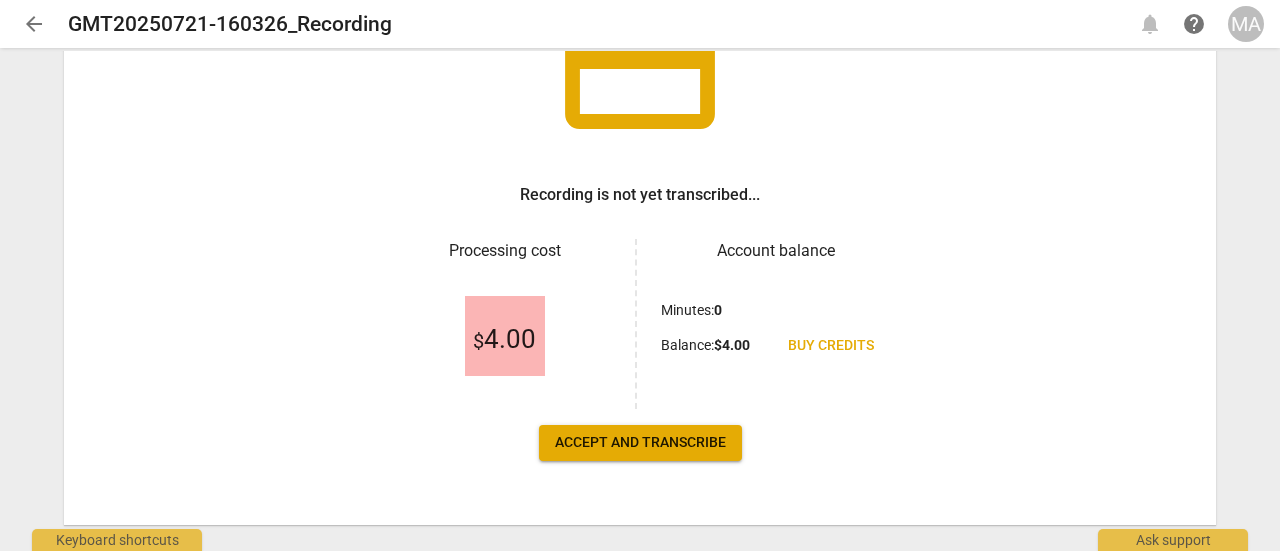 click on "Accept and transcribe" at bounding box center [640, 443] 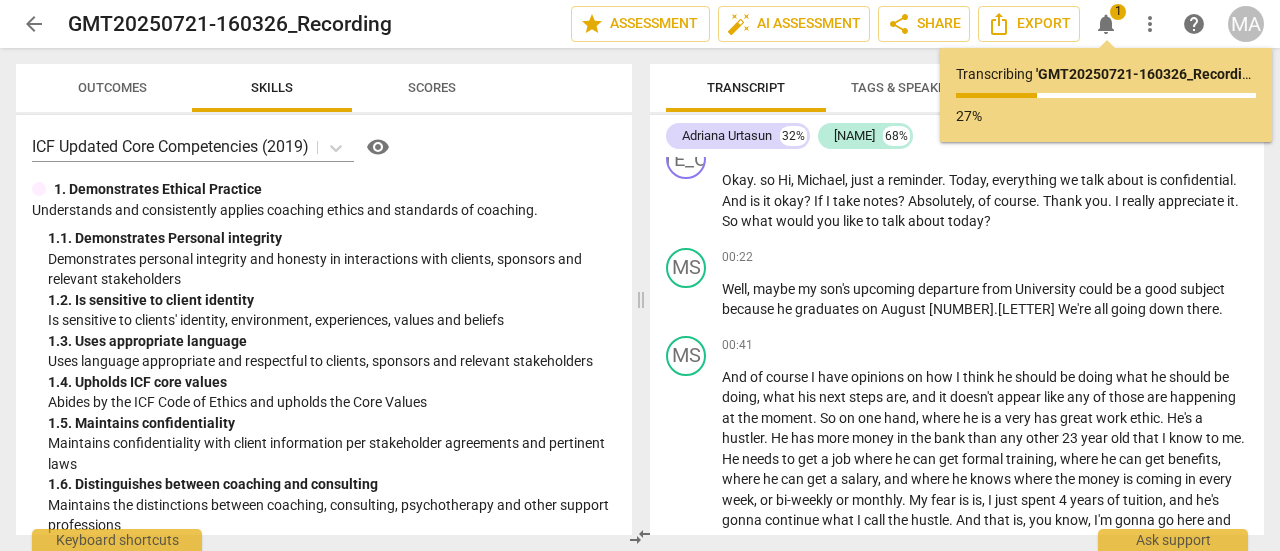 scroll, scrollTop: 0, scrollLeft: 0, axis: both 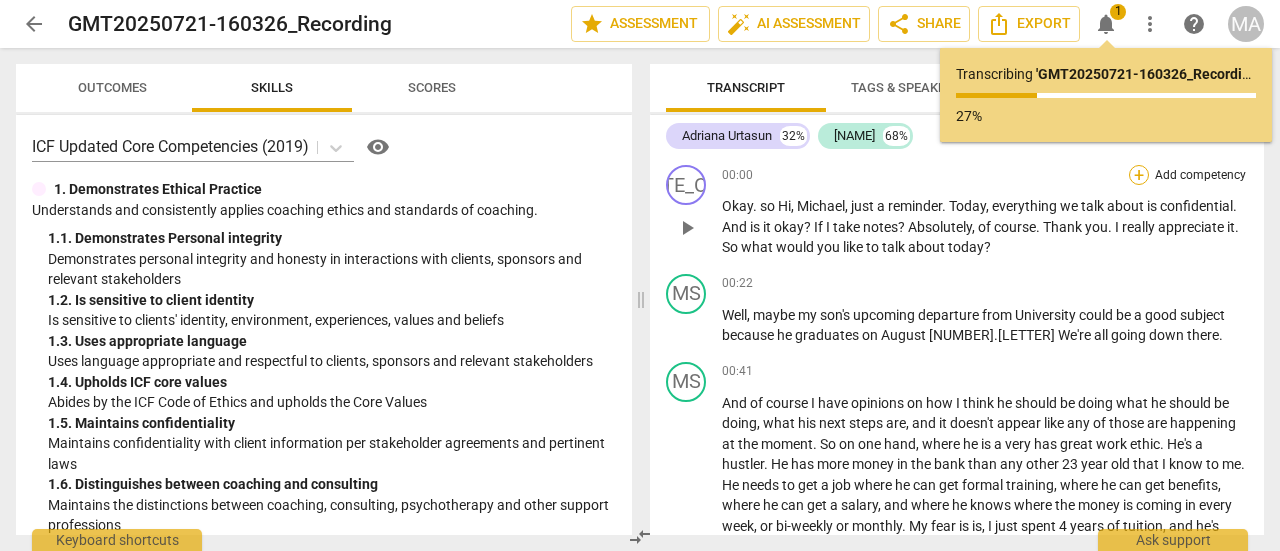 click on "+" at bounding box center (1139, 175) 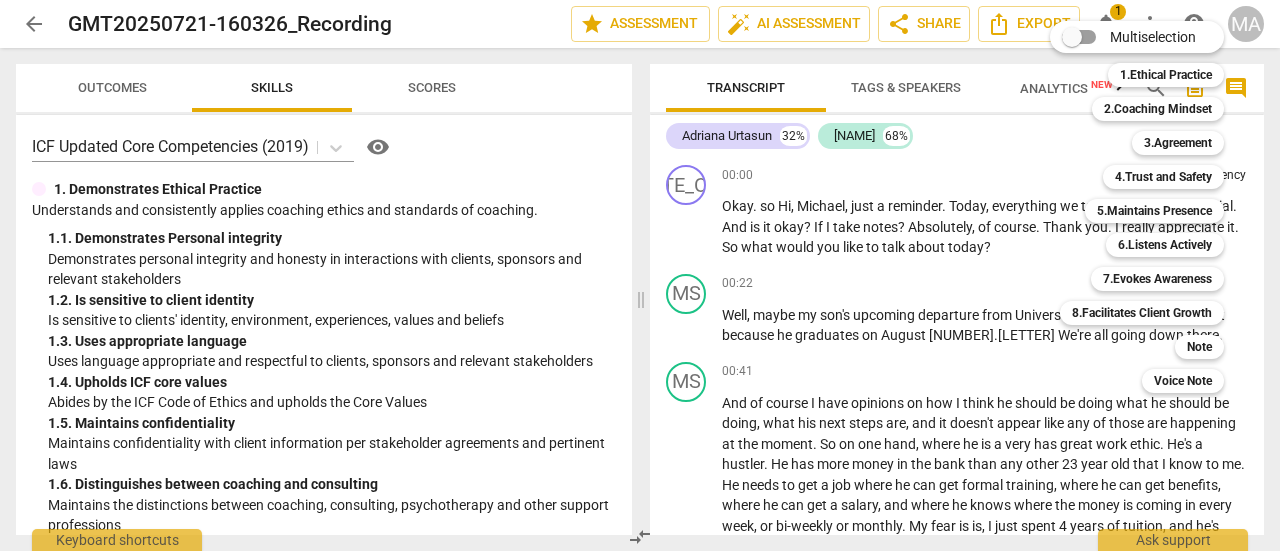 click at bounding box center [640, 275] 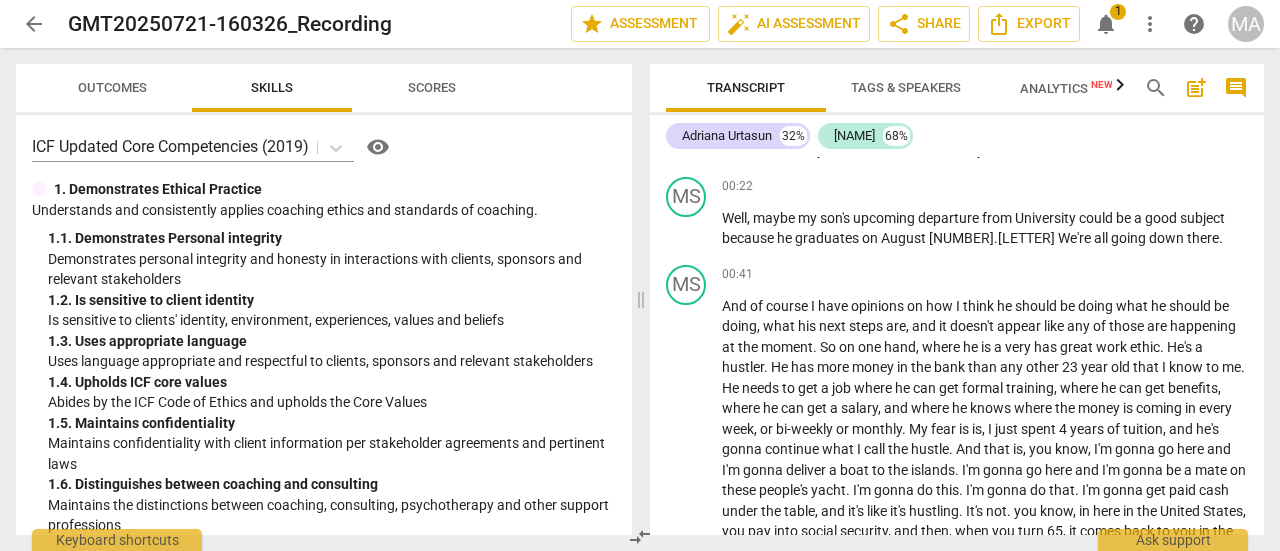 scroll, scrollTop: 100, scrollLeft: 0, axis: vertical 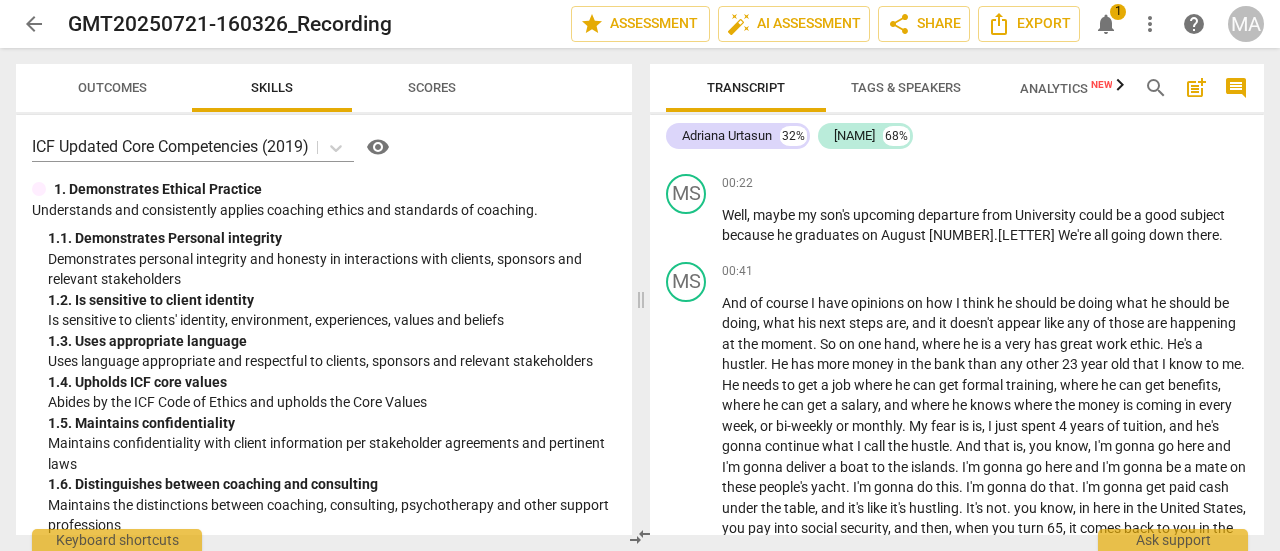 click on "Analytics   New" at bounding box center (1066, 88) 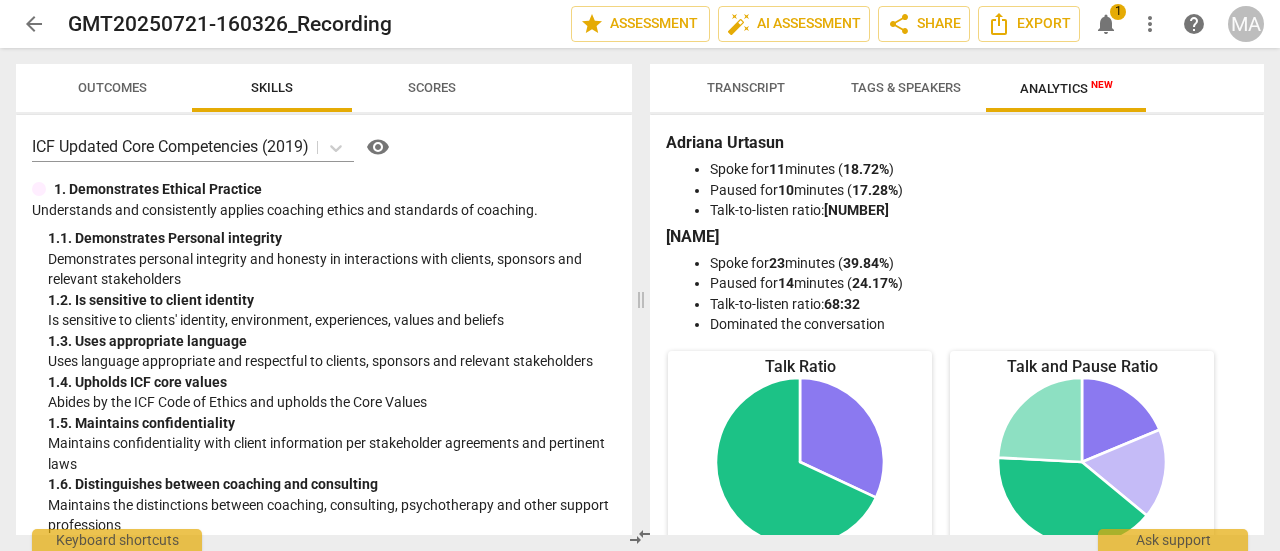 click on "Transcript" at bounding box center [746, 87] 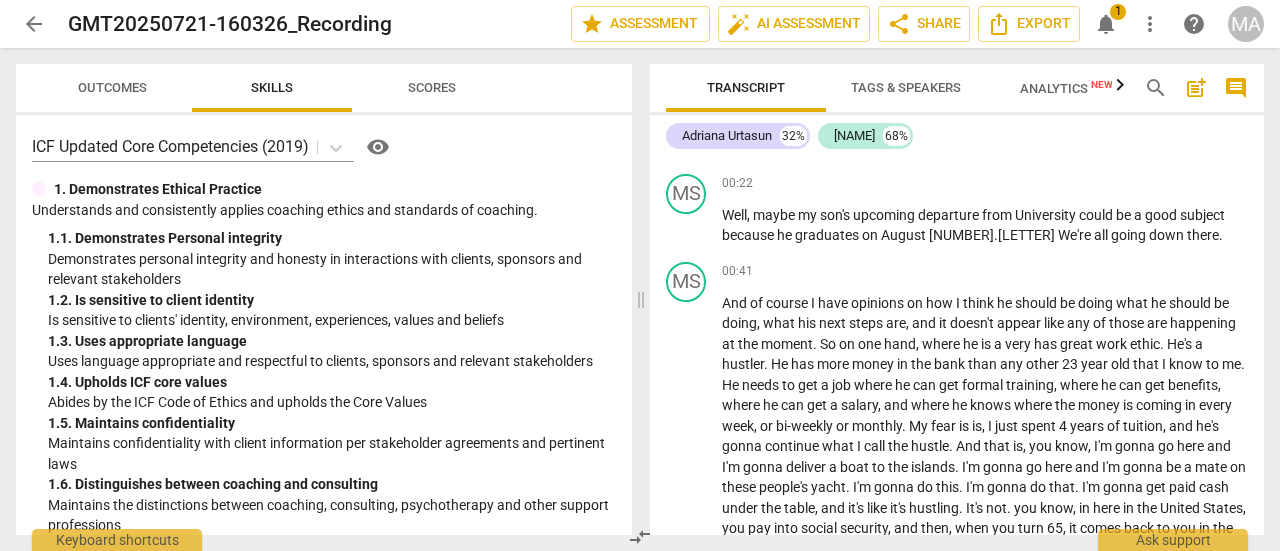 click on "Scores" at bounding box center [432, 87] 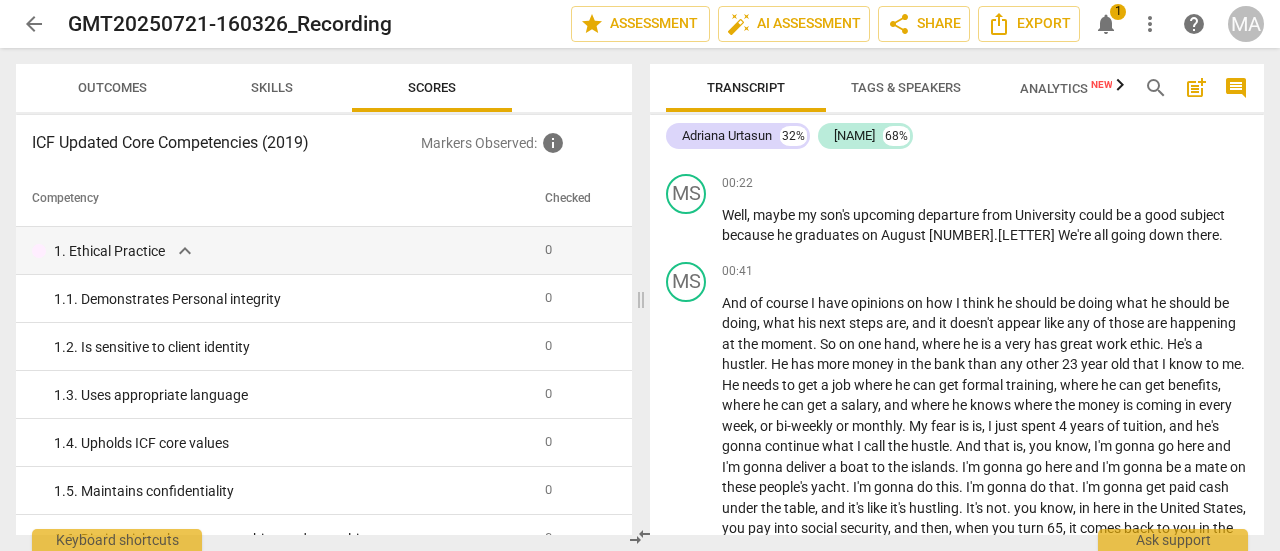 click on "Skills" at bounding box center (272, 87) 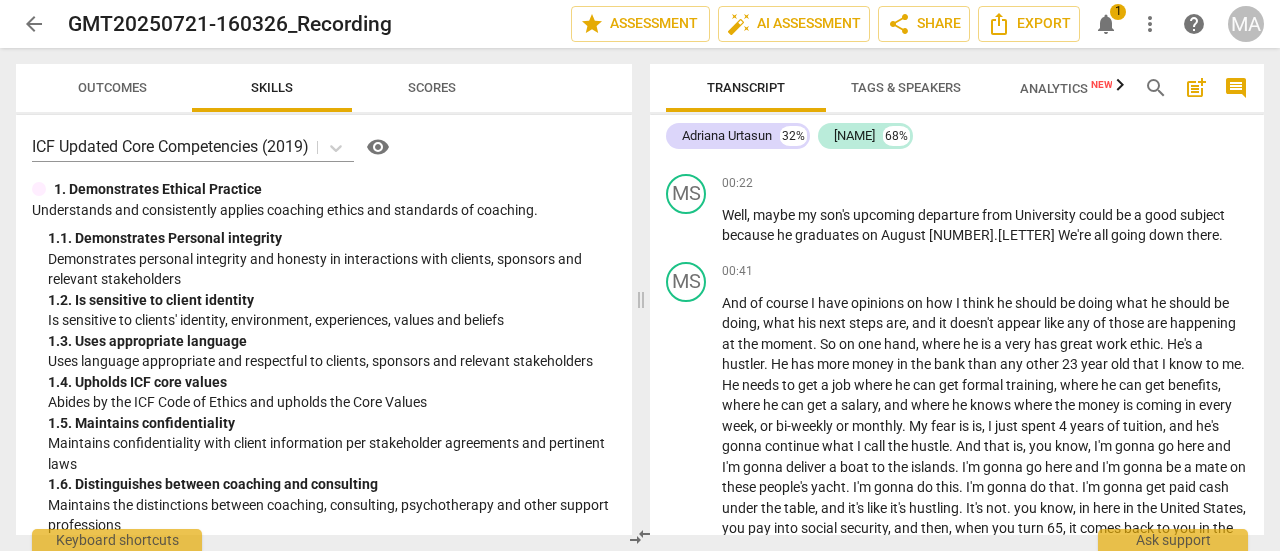 click on "Outcomes" at bounding box center [112, 88] 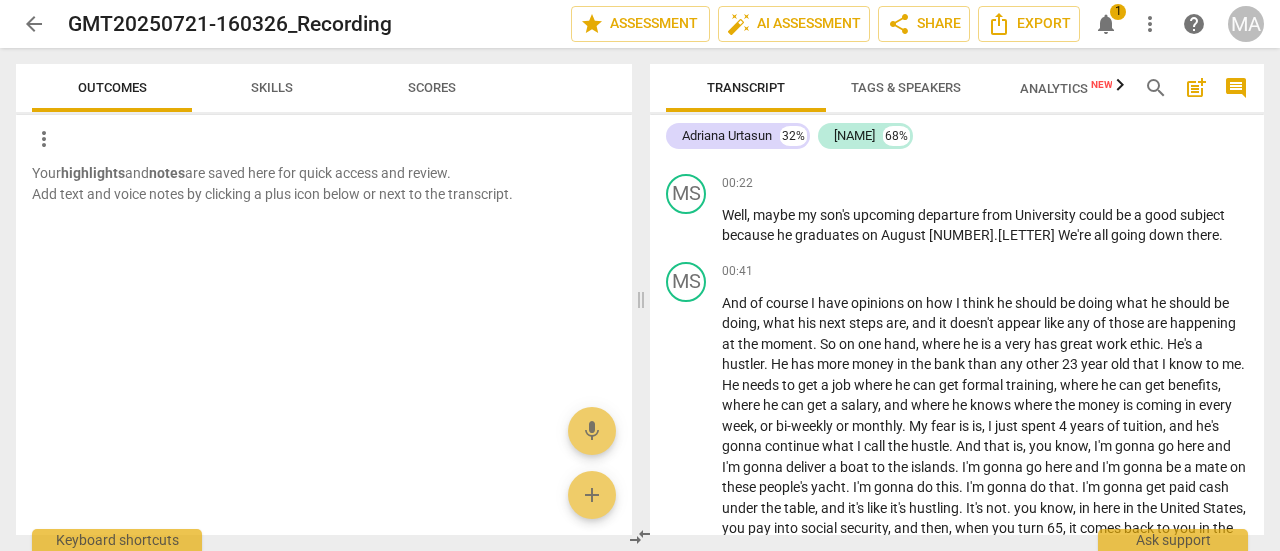 click on "Skills" at bounding box center (272, 87) 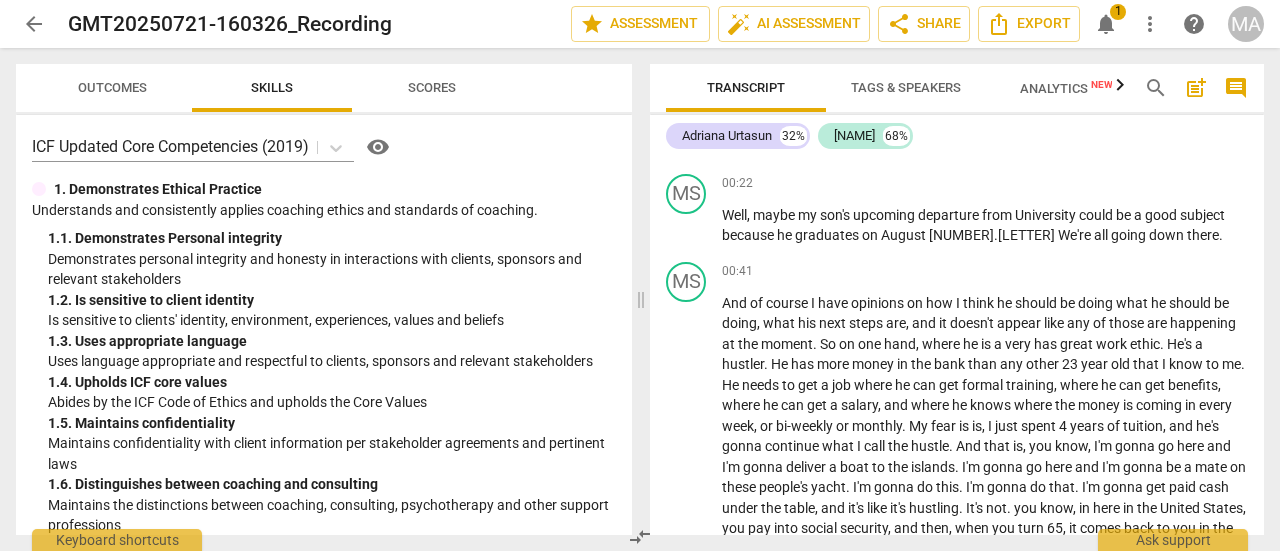 click on "notifications" at bounding box center [1106, 24] 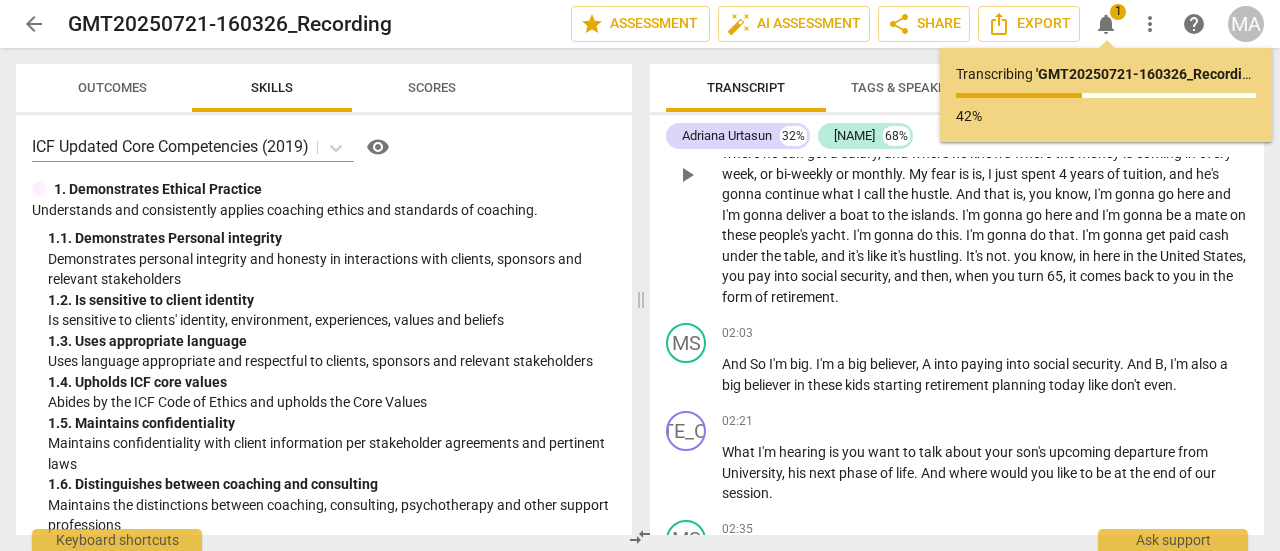 scroll, scrollTop: 400, scrollLeft: 0, axis: vertical 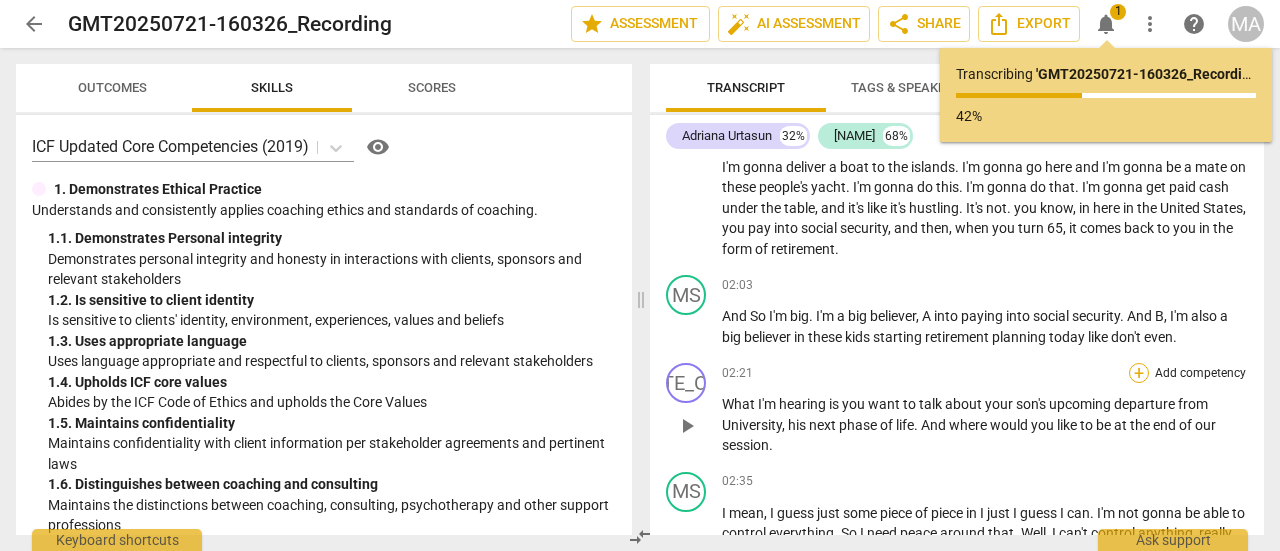 click on "+" at bounding box center (1139, 373) 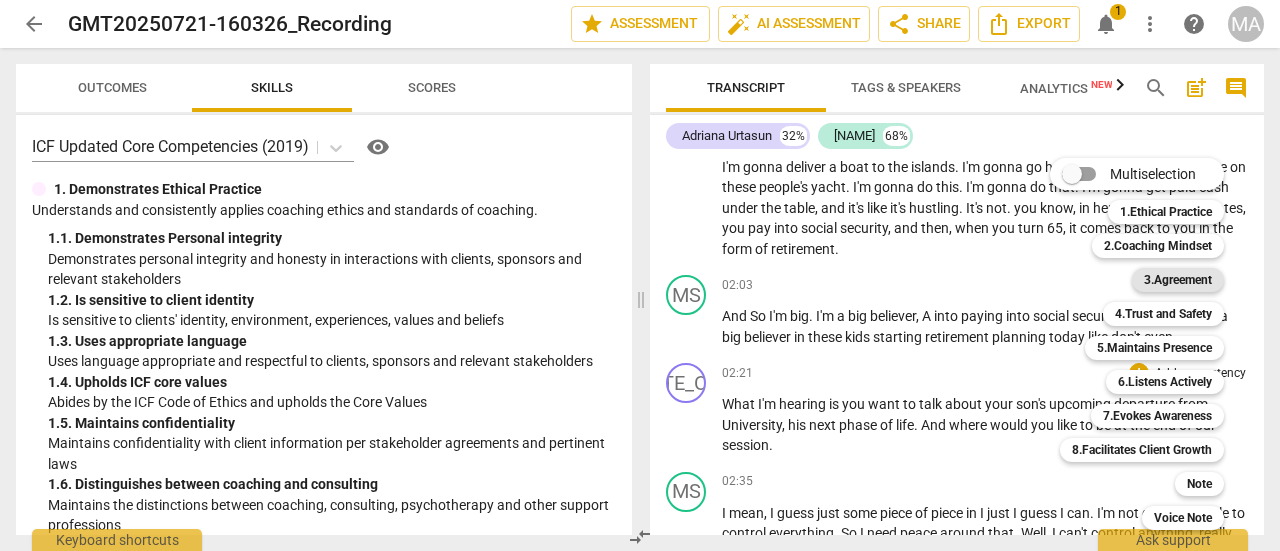 click on "3.Agreement" at bounding box center (1178, 280) 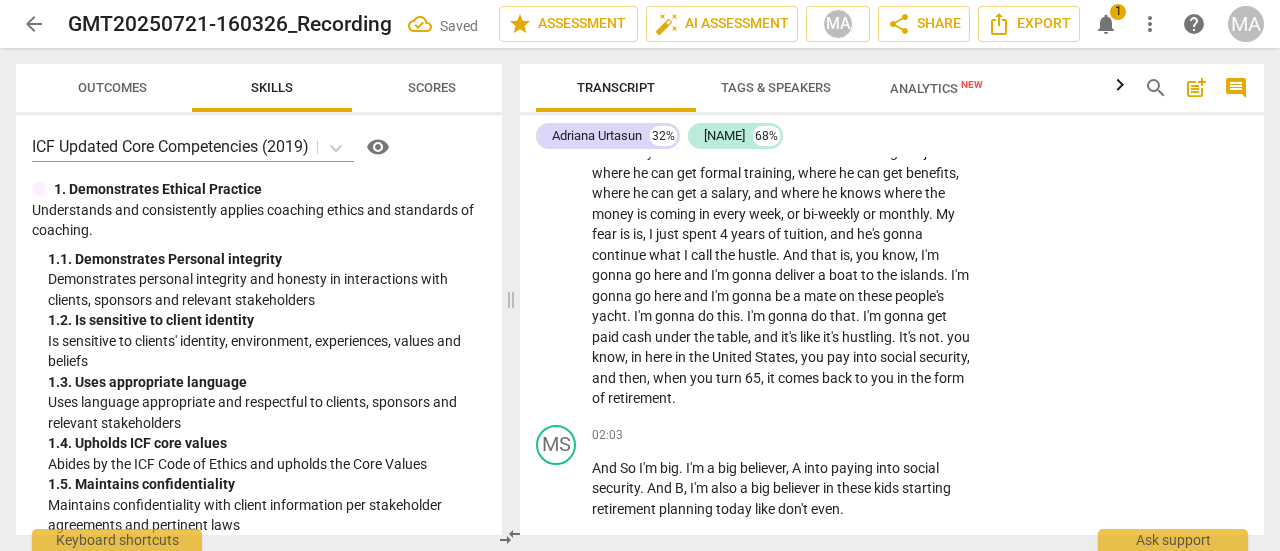 scroll, scrollTop: 1037, scrollLeft: 0, axis: vertical 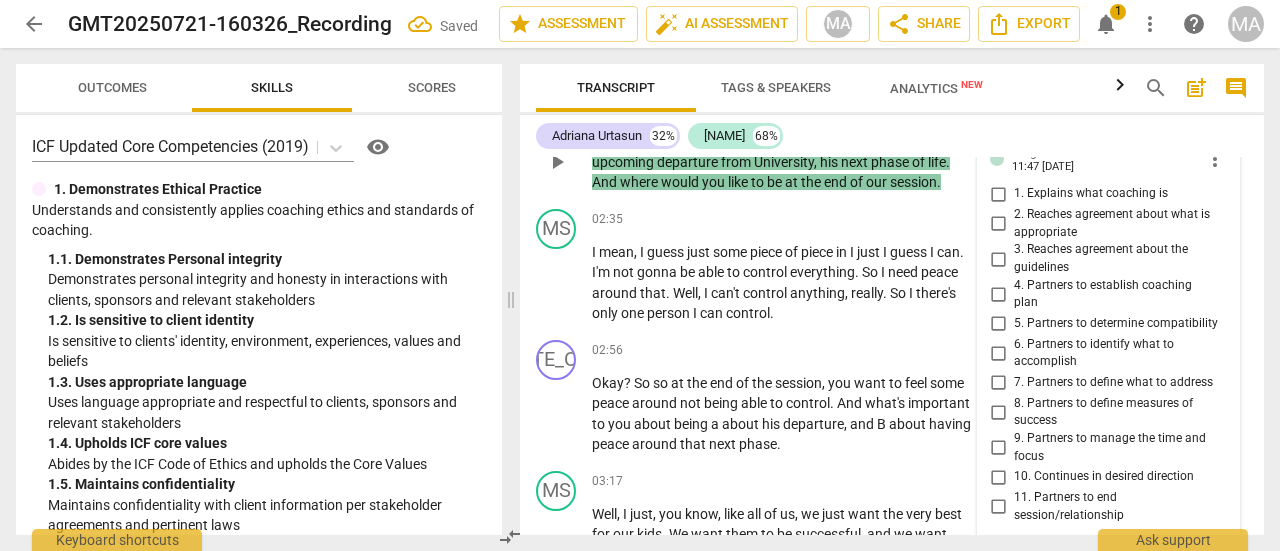click on "6. Partners to identify what to accomplish" at bounding box center [998, 353] 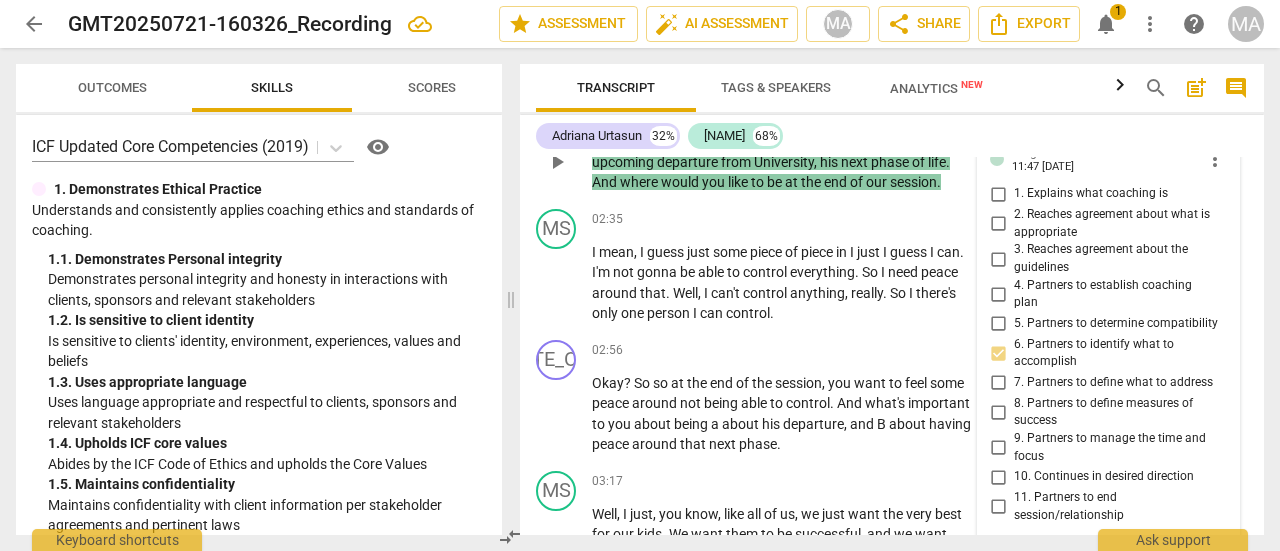 click on "6. Partners to identify what to accomplish" at bounding box center (998, 353) 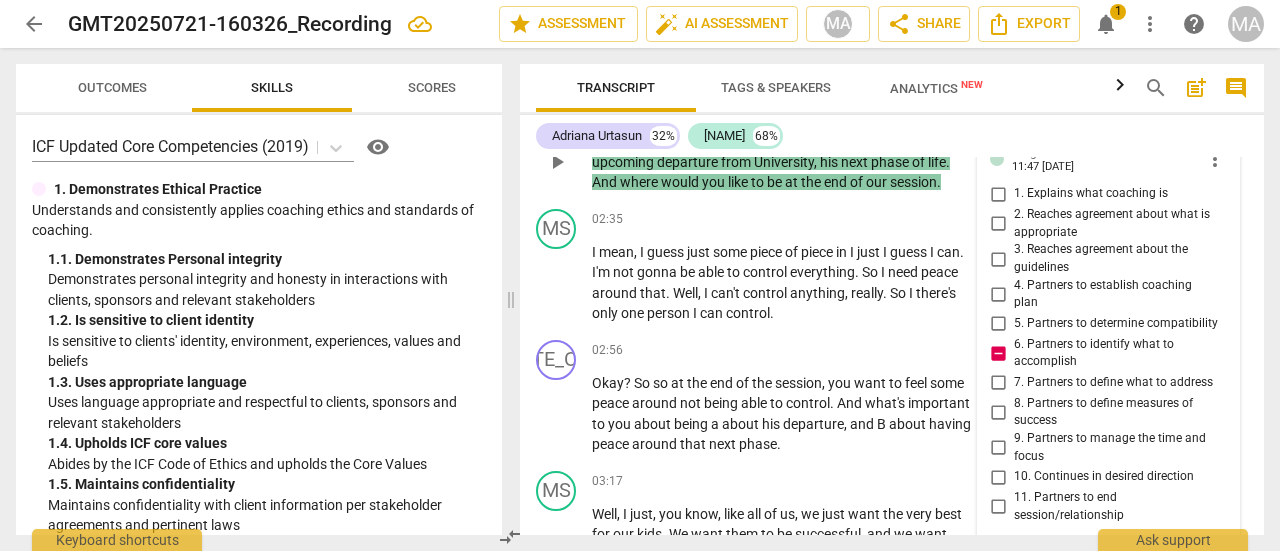 click on "6. Partners to identify what to accomplish" at bounding box center (998, 353) 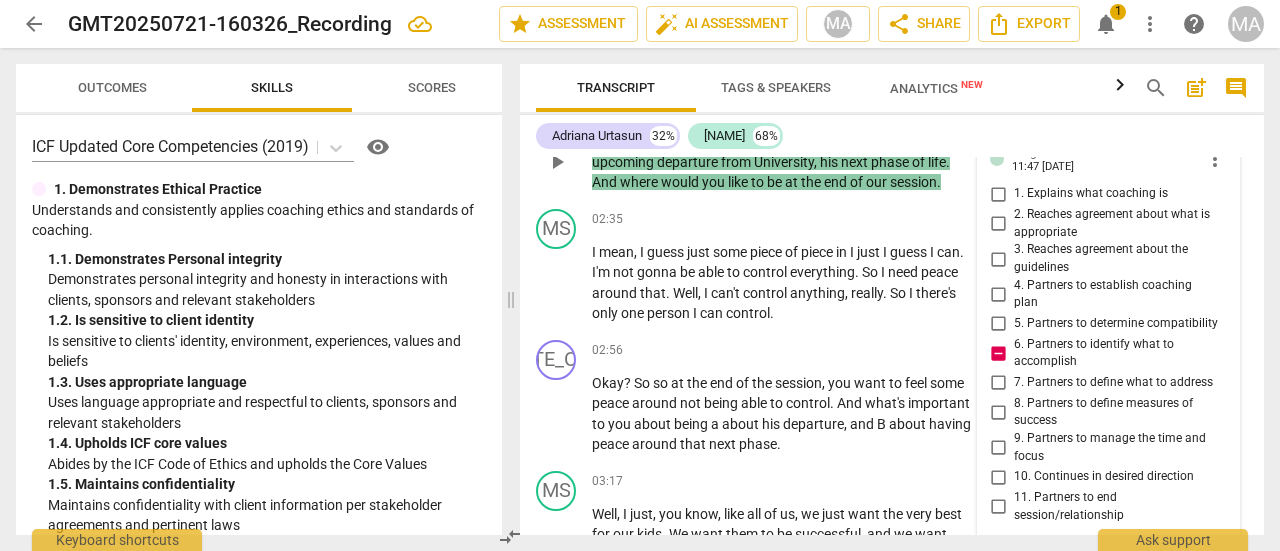 checkbox on "false" 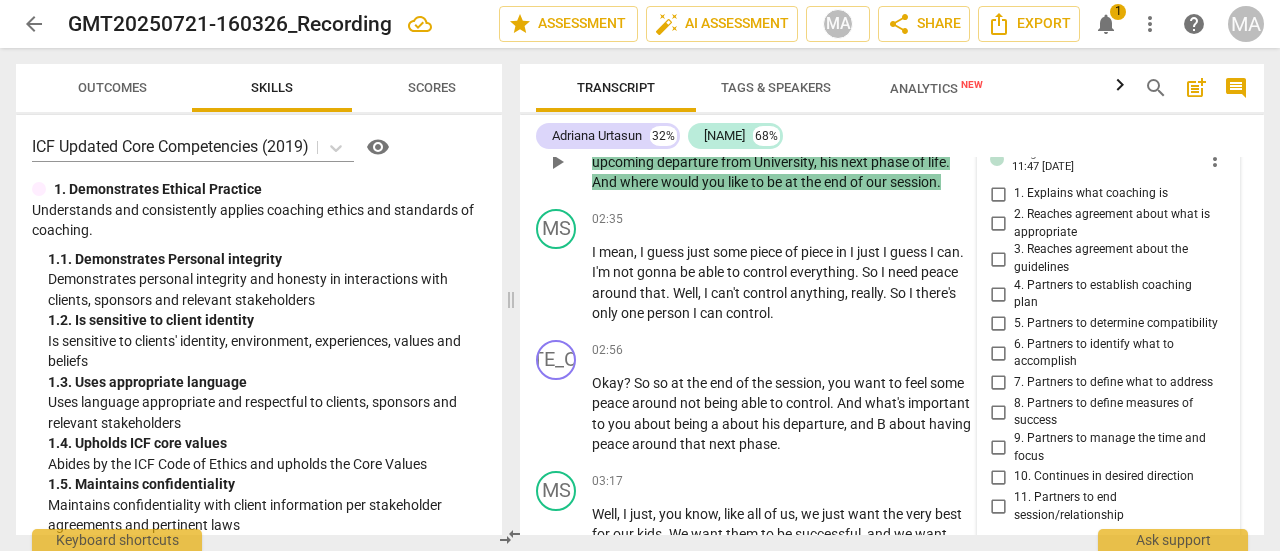 click on "7. Partners to define what to address" at bounding box center [998, 383] 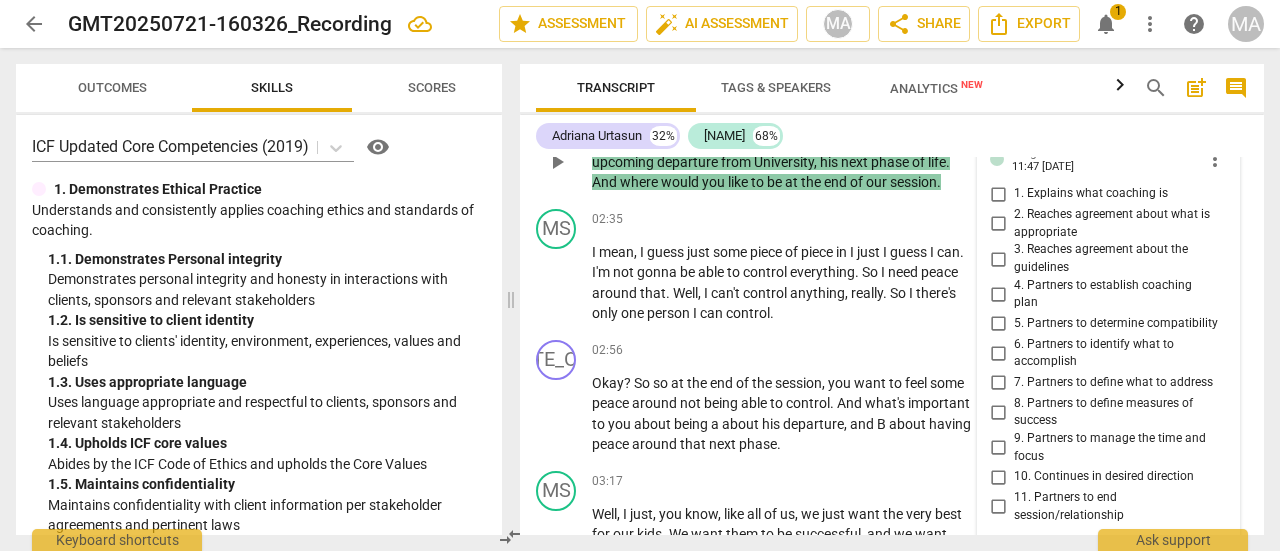 checkbox on "true" 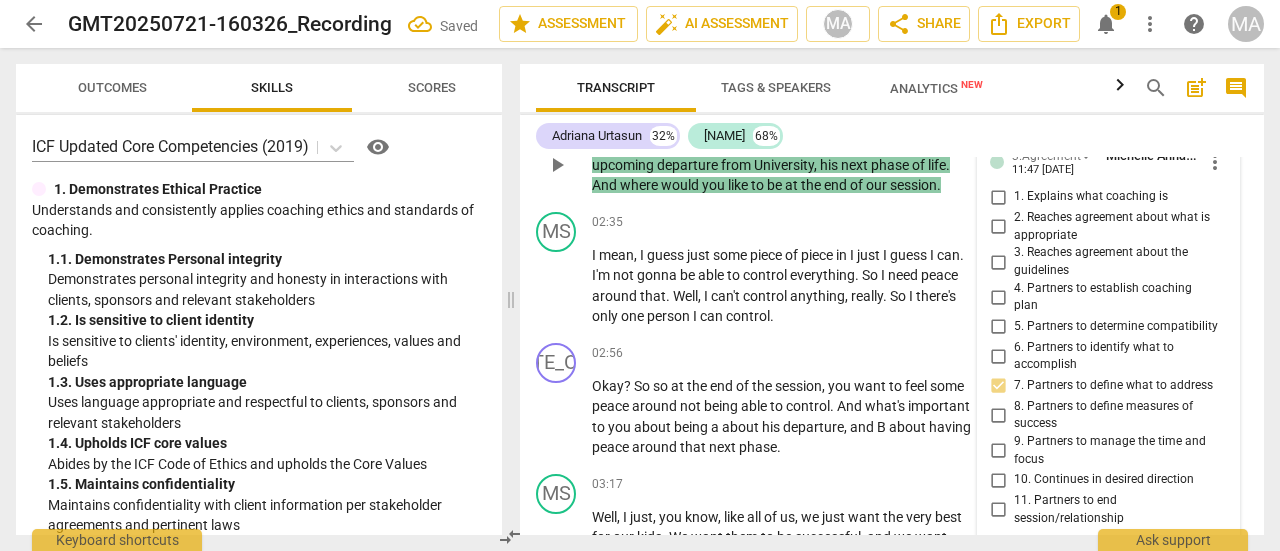 scroll, scrollTop: 637, scrollLeft: 0, axis: vertical 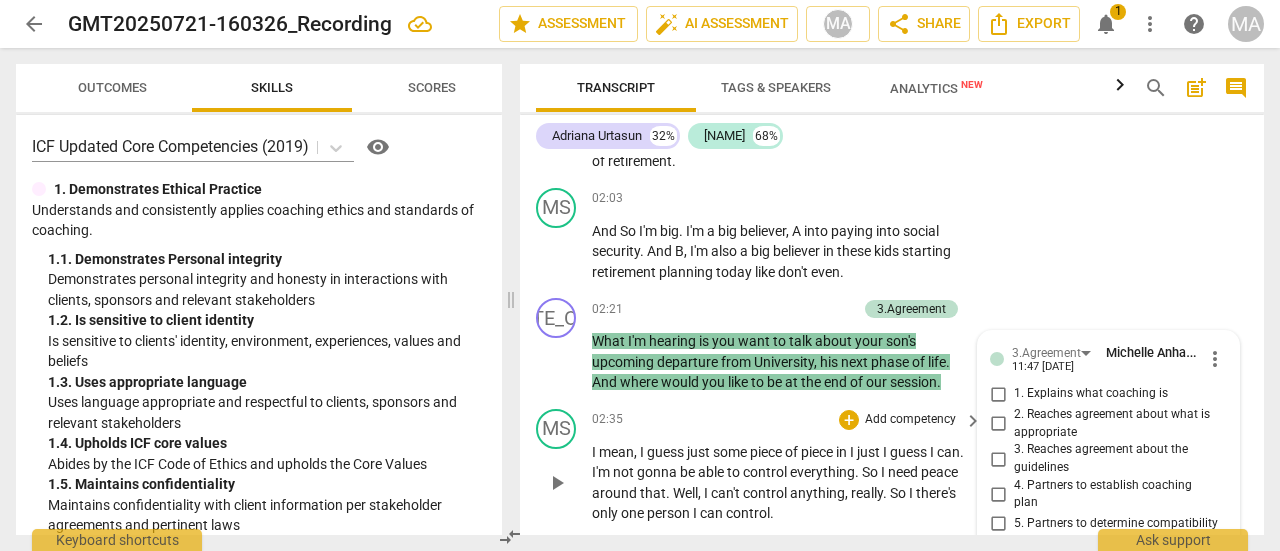 click on "MS play_arrow pause [TIME] + Add competency keyboard_arrow_right I mean , I guess just some piece of piece in I just I guess I can . I'm not gonna be able to control everything . So I need peace around that . Well , I can't control anything , really . So I there's only one person I can control ." at bounding box center [892, 466] 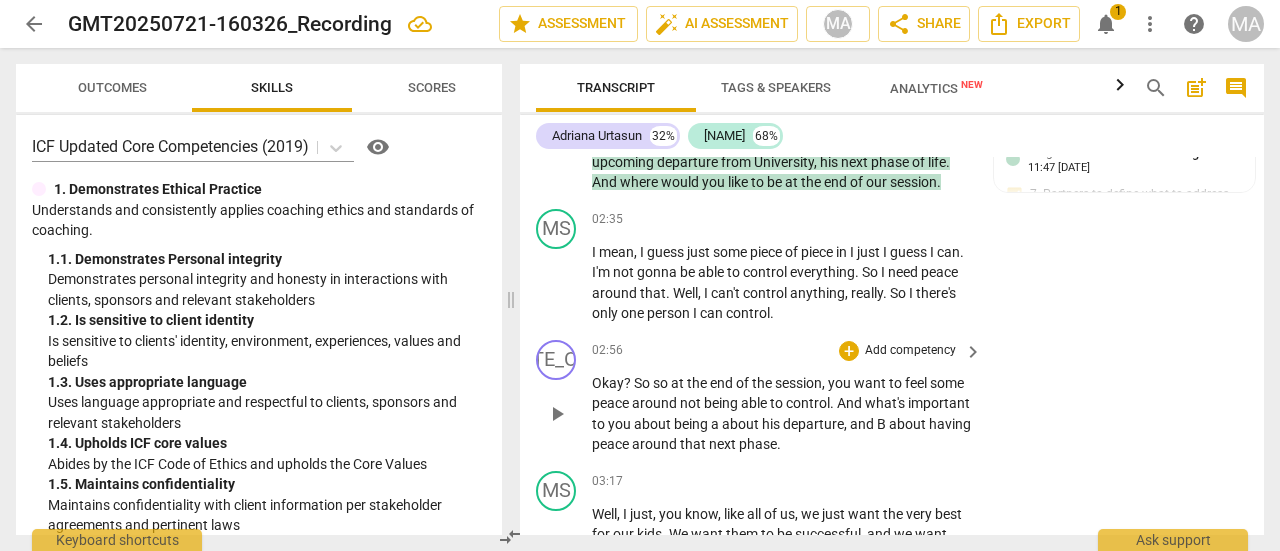 scroll, scrollTop: 737, scrollLeft: 0, axis: vertical 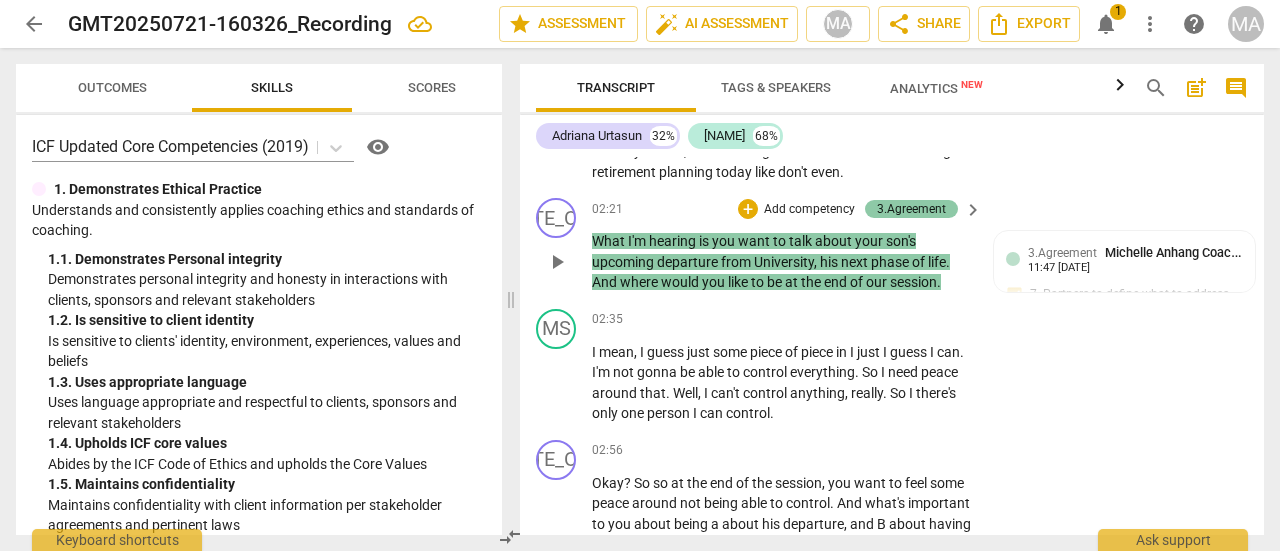 click on "3.Agreement" at bounding box center (911, 209) 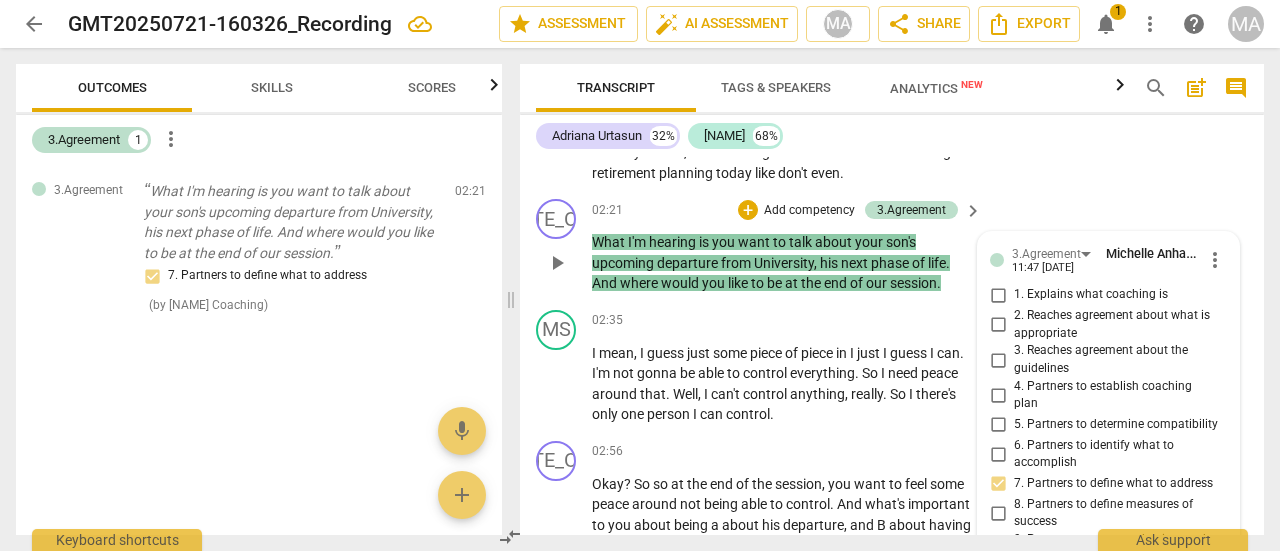 scroll, scrollTop: 836, scrollLeft: 0, axis: vertical 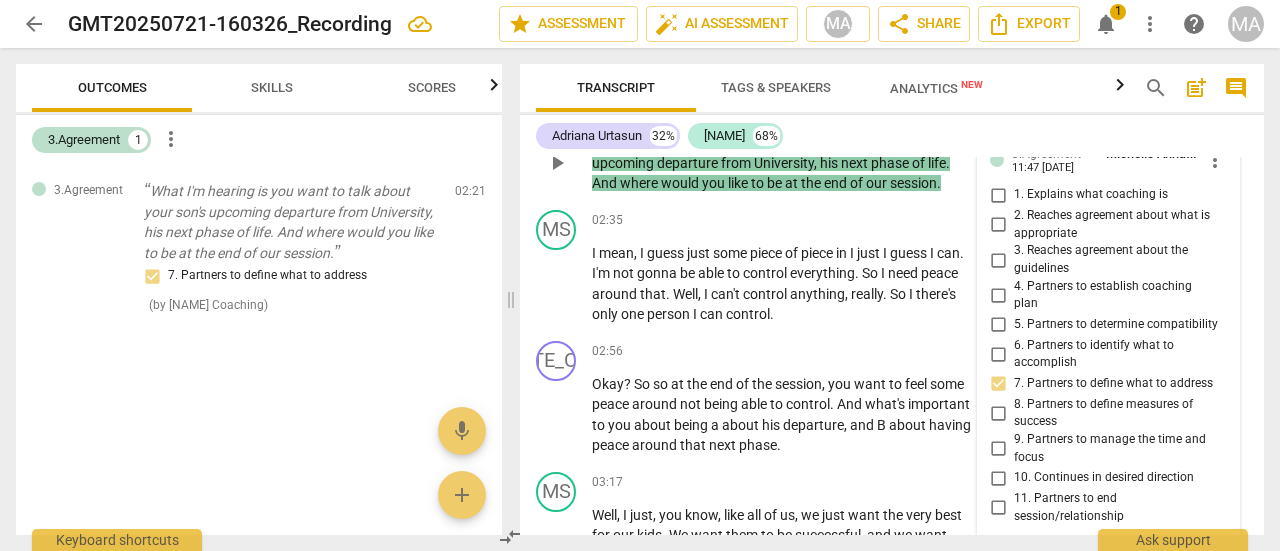 click on "8. Partners to define measures of success" at bounding box center (998, 413) 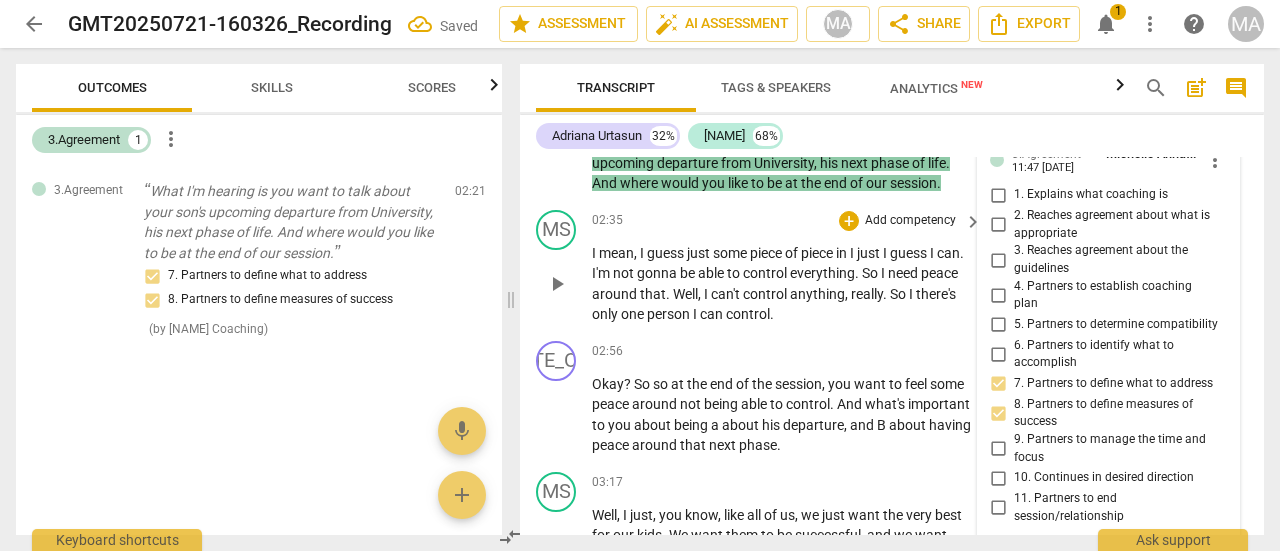 click on "I" at bounding box center [707, 294] 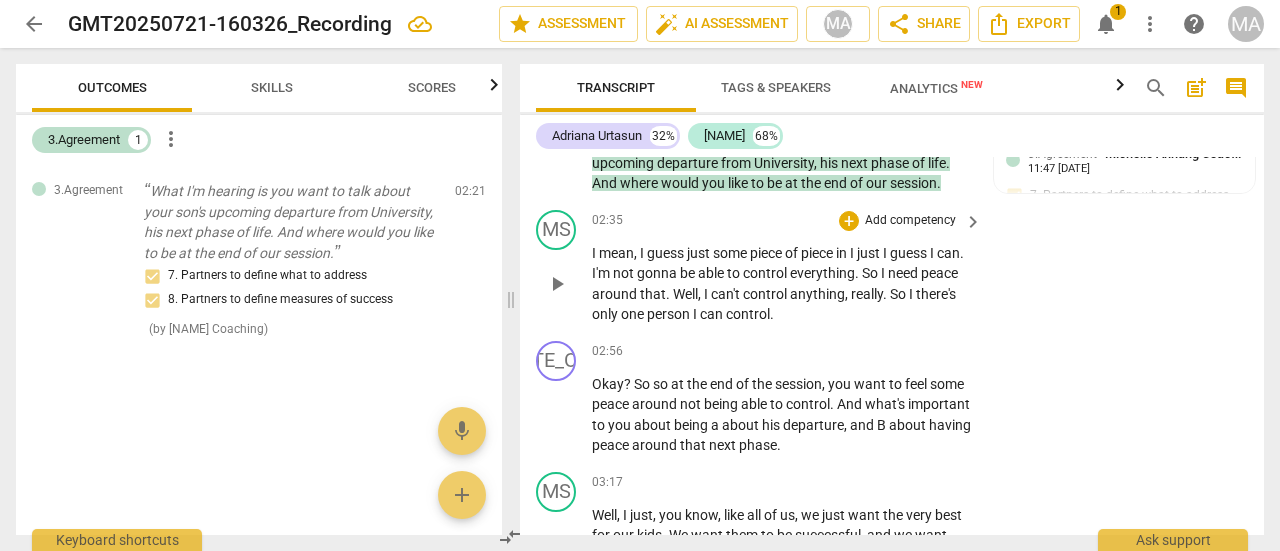 scroll, scrollTop: 936, scrollLeft: 0, axis: vertical 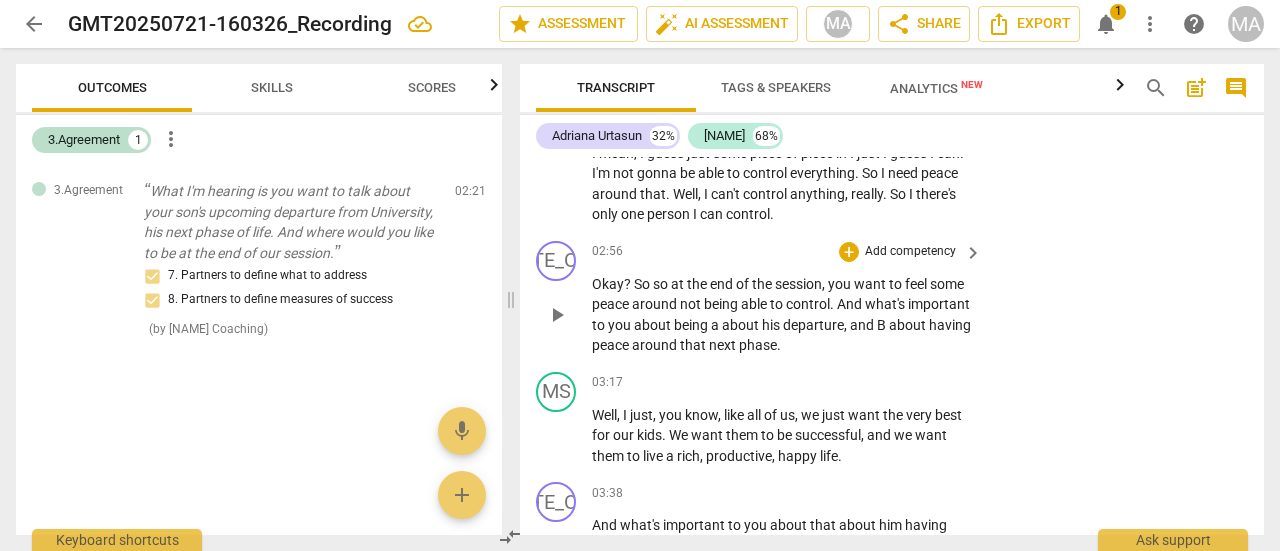 click on "Add competency" at bounding box center (910, 252) 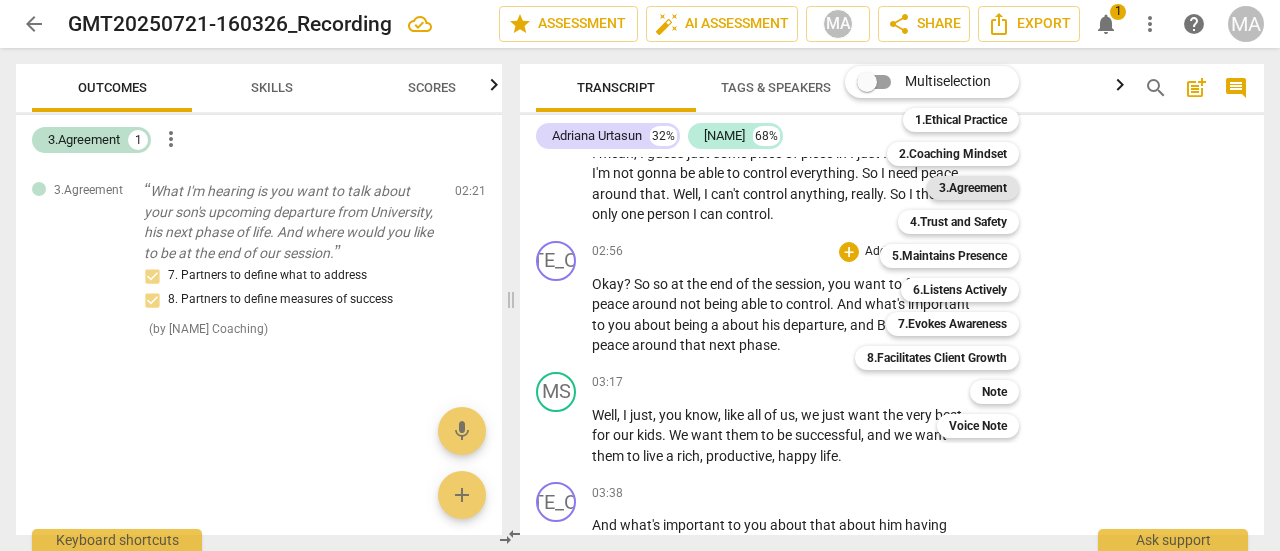 click on "3.Agreement" at bounding box center (973, 188) 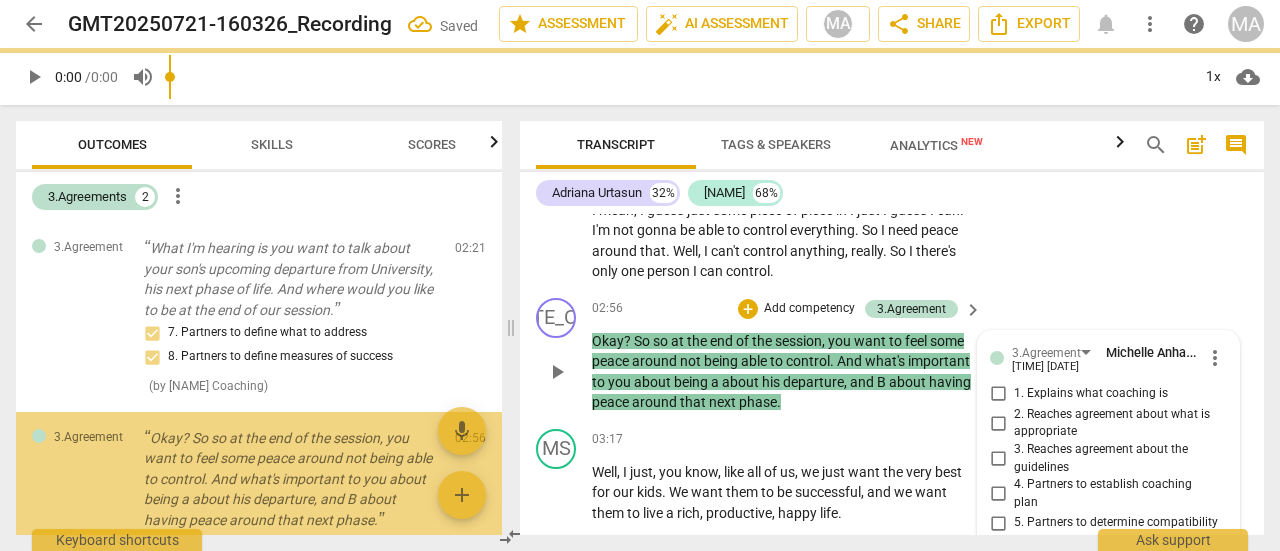 scroll, scrollTop: 1293, scrollLeft: 0, axis: vertical 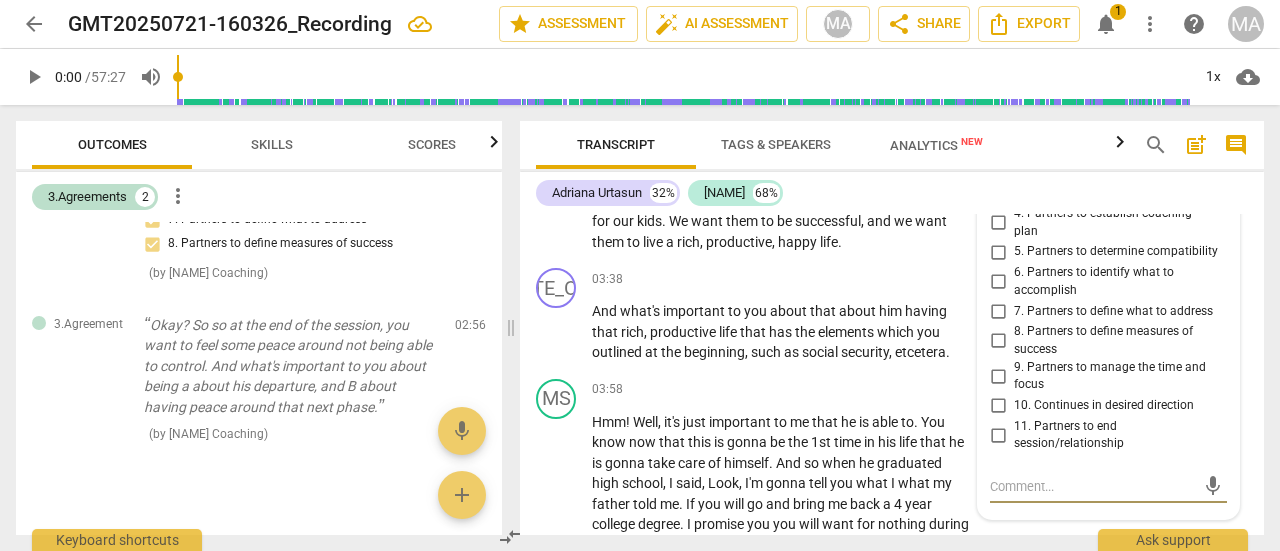 click on "7. Partners to define what to address" at bounding box center [998, 311] 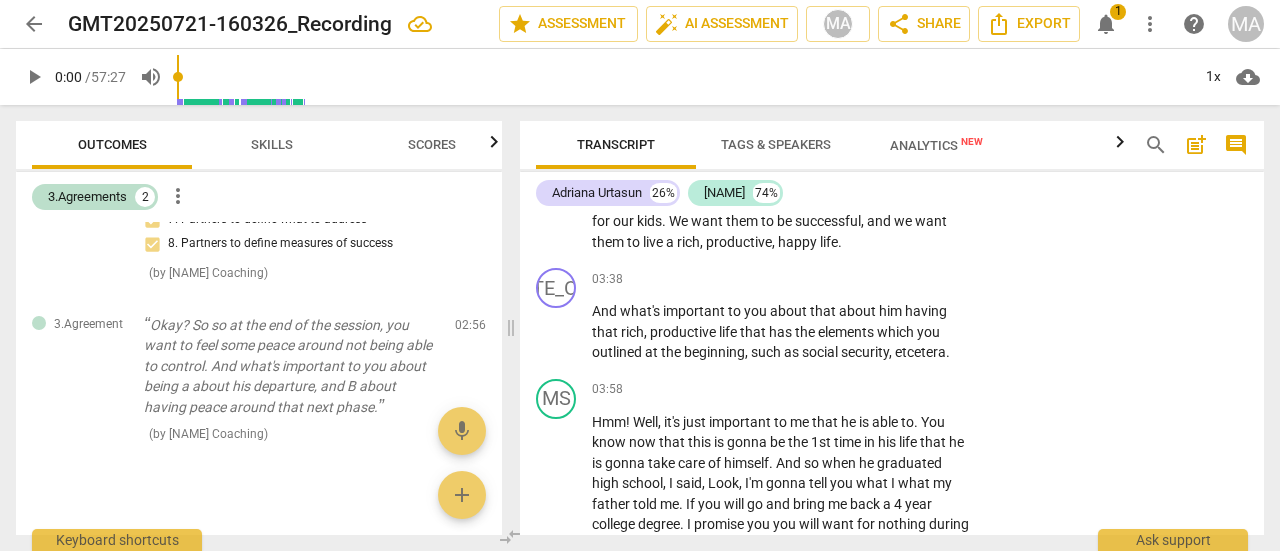 click on "life" at bounding box center [729, 332] 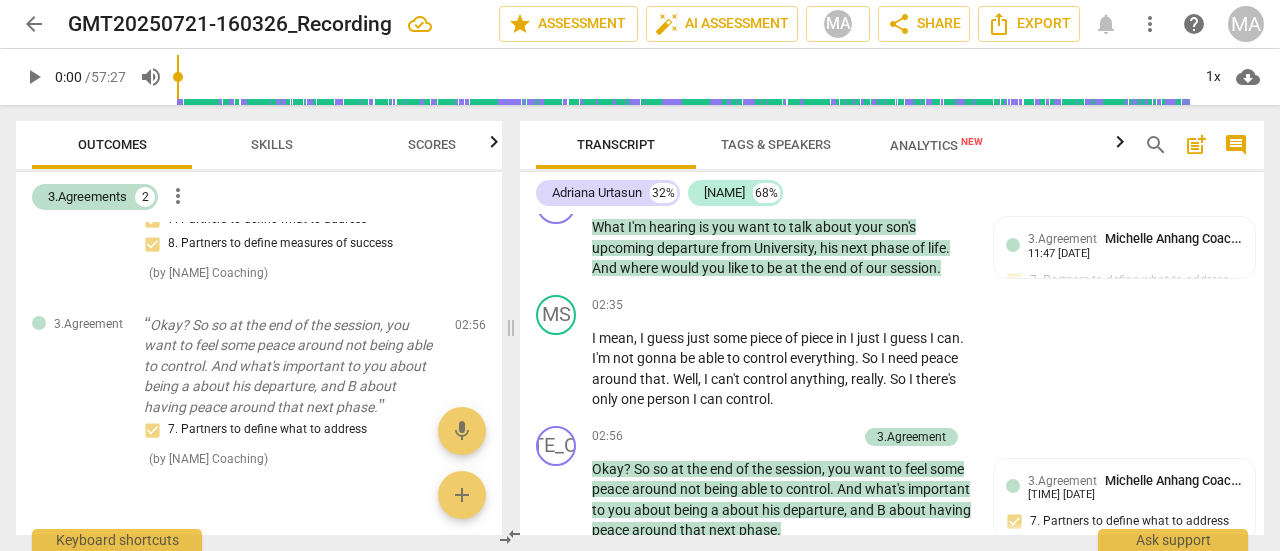 scroll, scrollTop: 807, scrollLeft: 0, axis: vertical 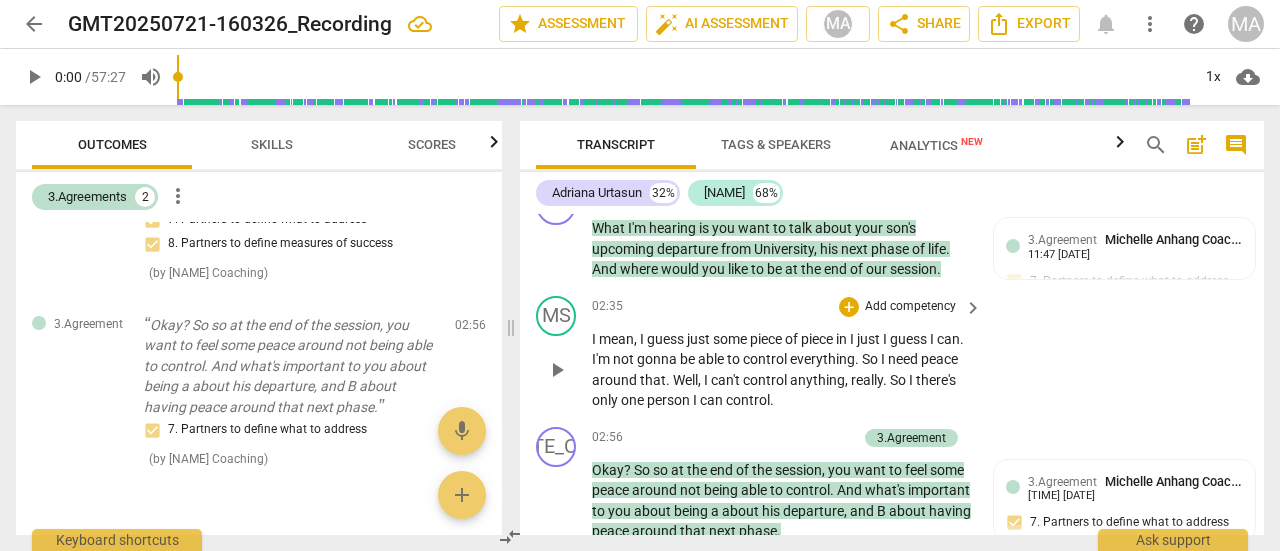 click on "keyboard_arrow_right" at bounding box center [973, 308] 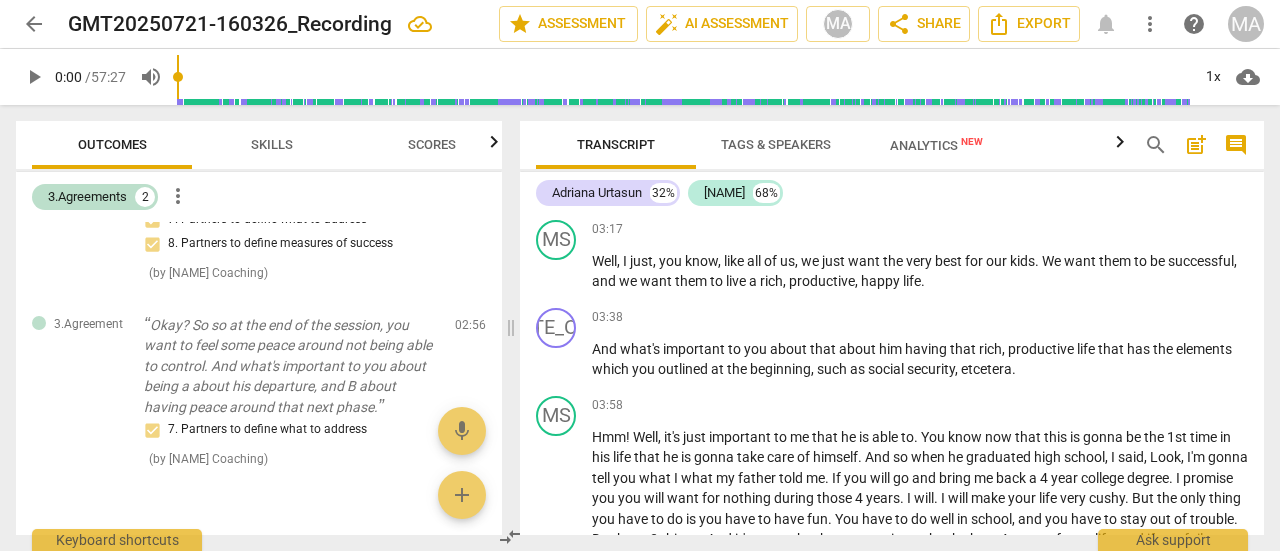 scroll, scrollTop: 635, scrollLeft: 0, axis: vertical 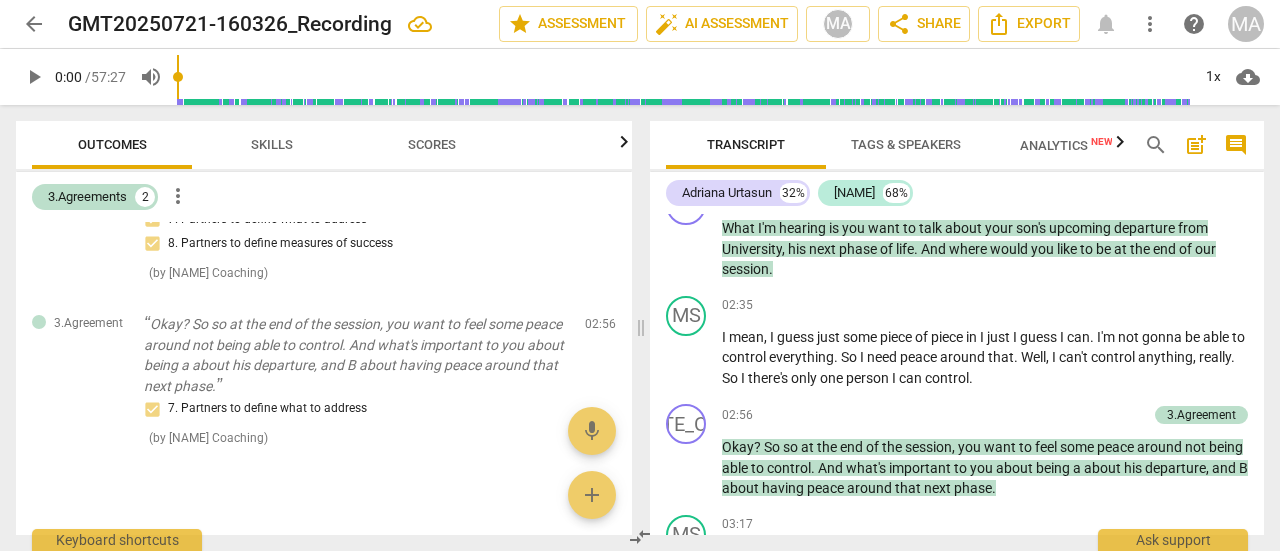 click 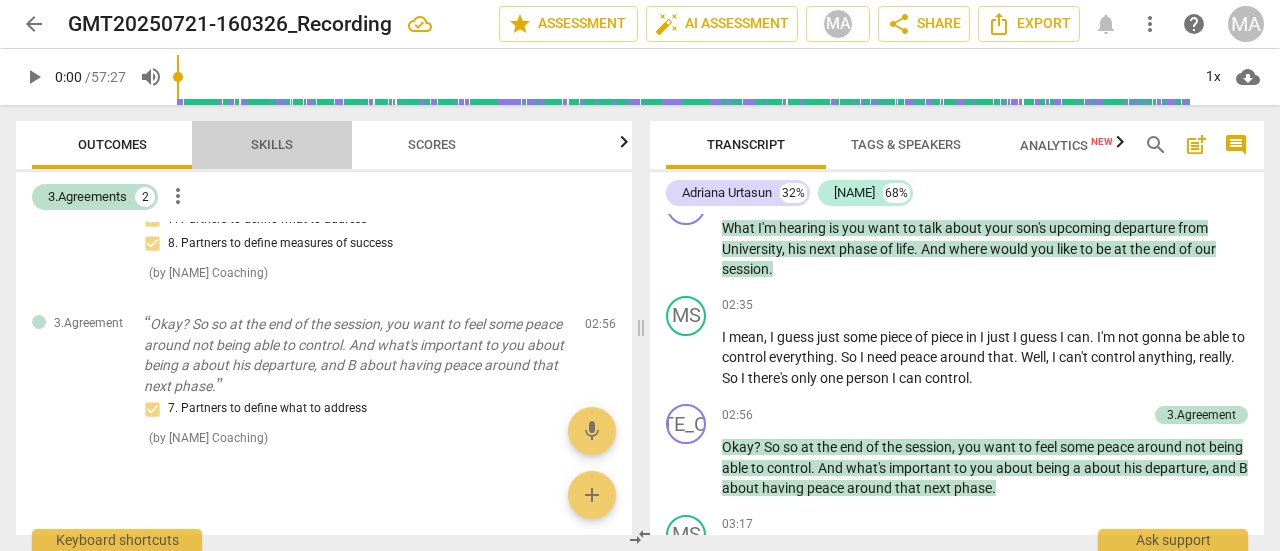 click on "Skills" at bounding box center [272, 145] 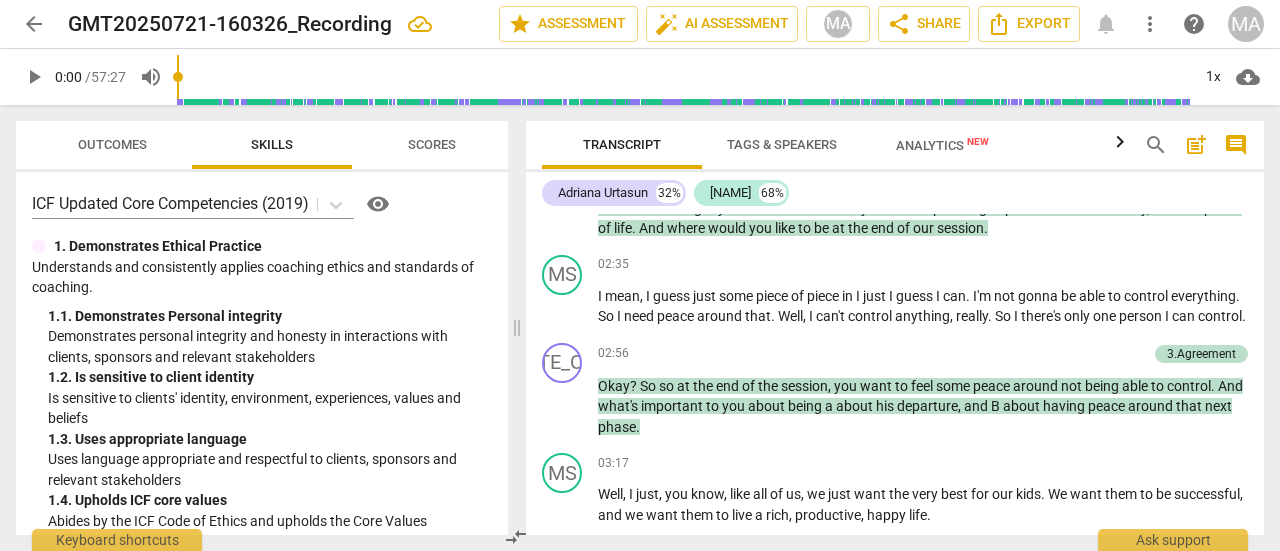 scroll, scrollTop: 574, scrollLeft: 0, axis: vertical 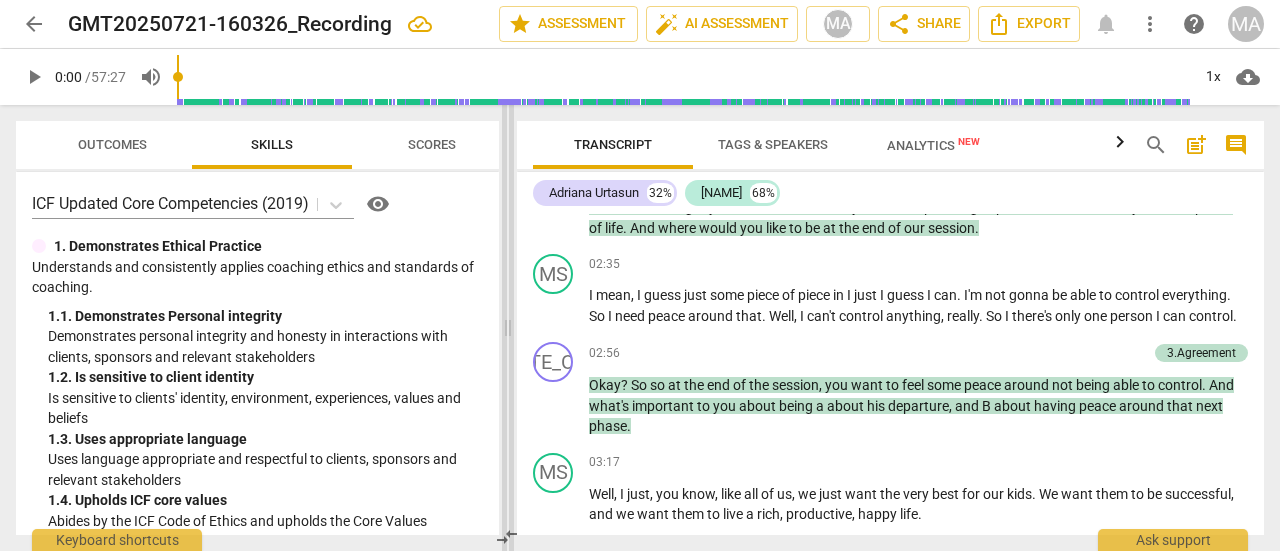 drag, startPoint x: 635, startPoint y: 271, endPoint x: 502, endPoint y: 229, distance: 139.47401 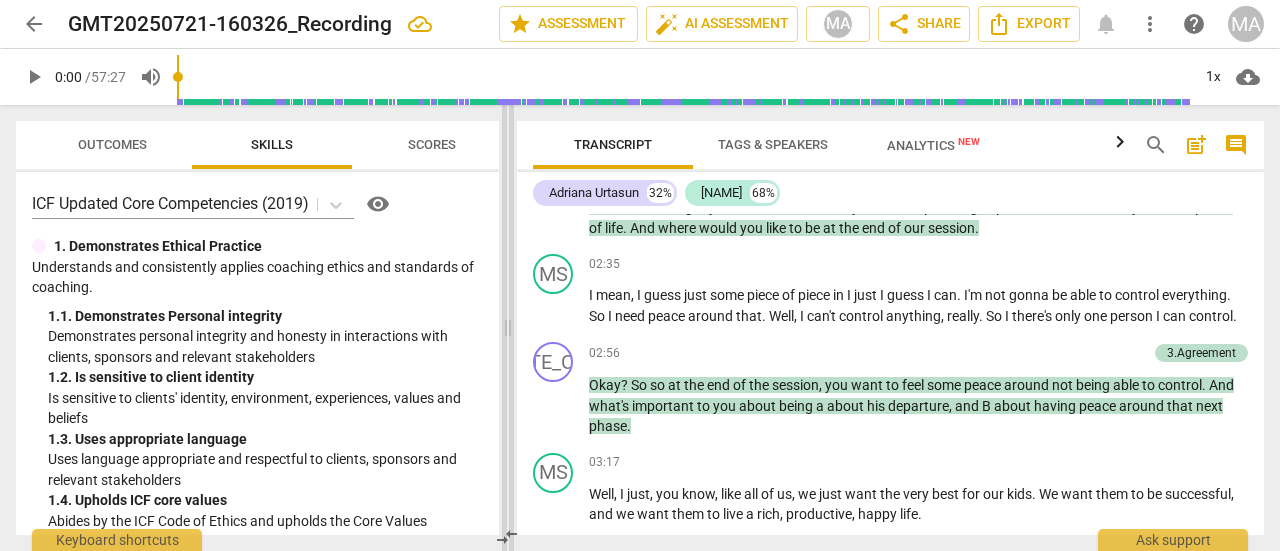 click at bounding box center [508, 328] 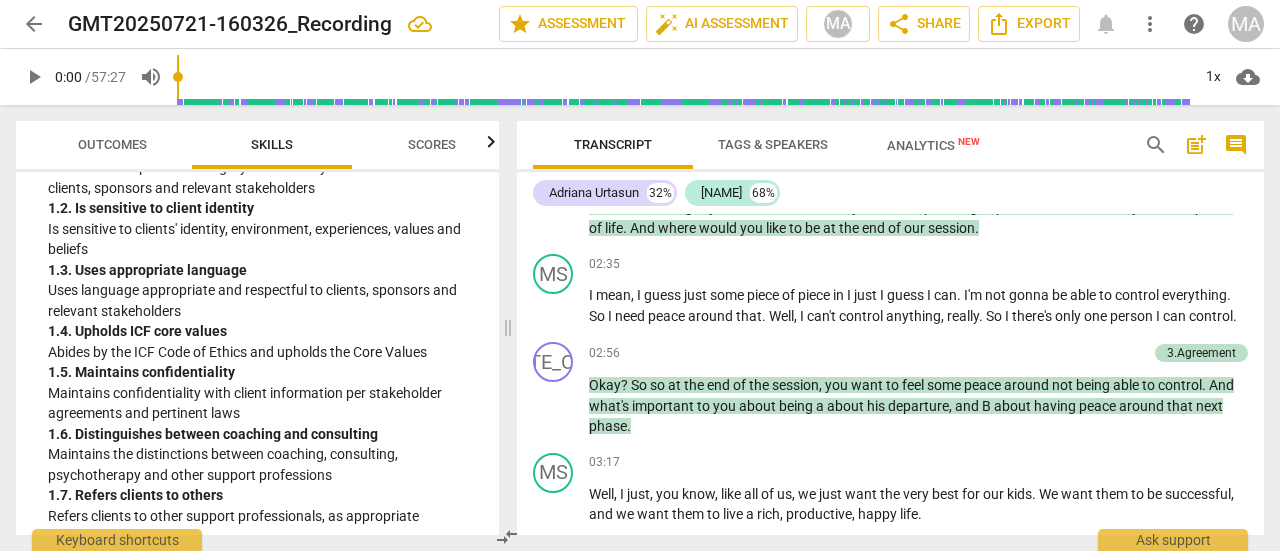 scroll, scrollTop: 400, scrollLeft: 0, axis: vertical 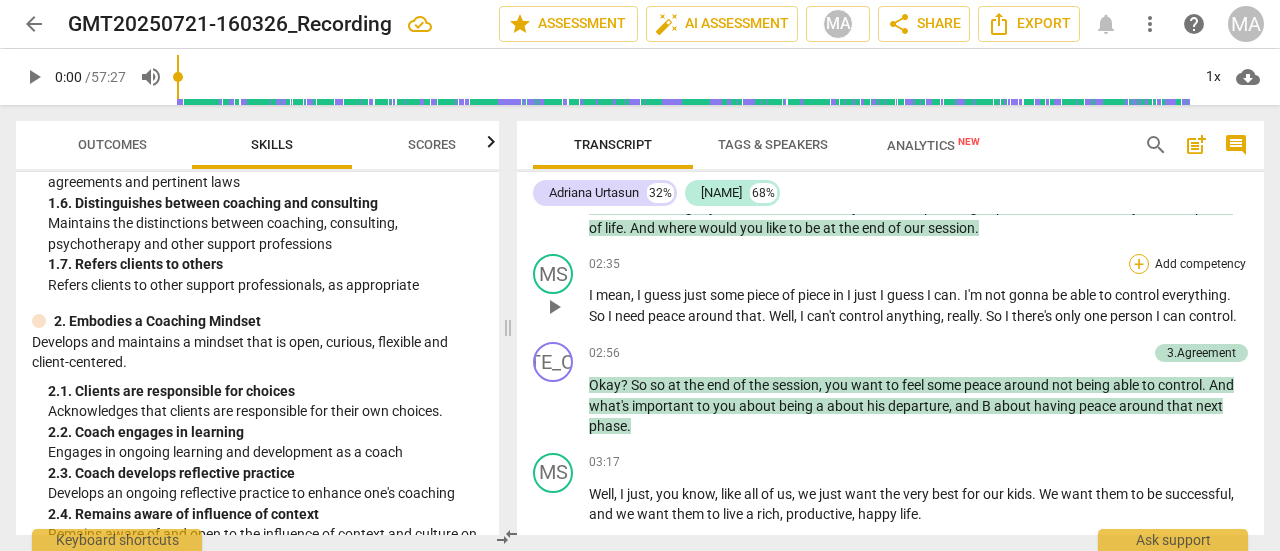 click on "+" at bounding box center [1139, 264] 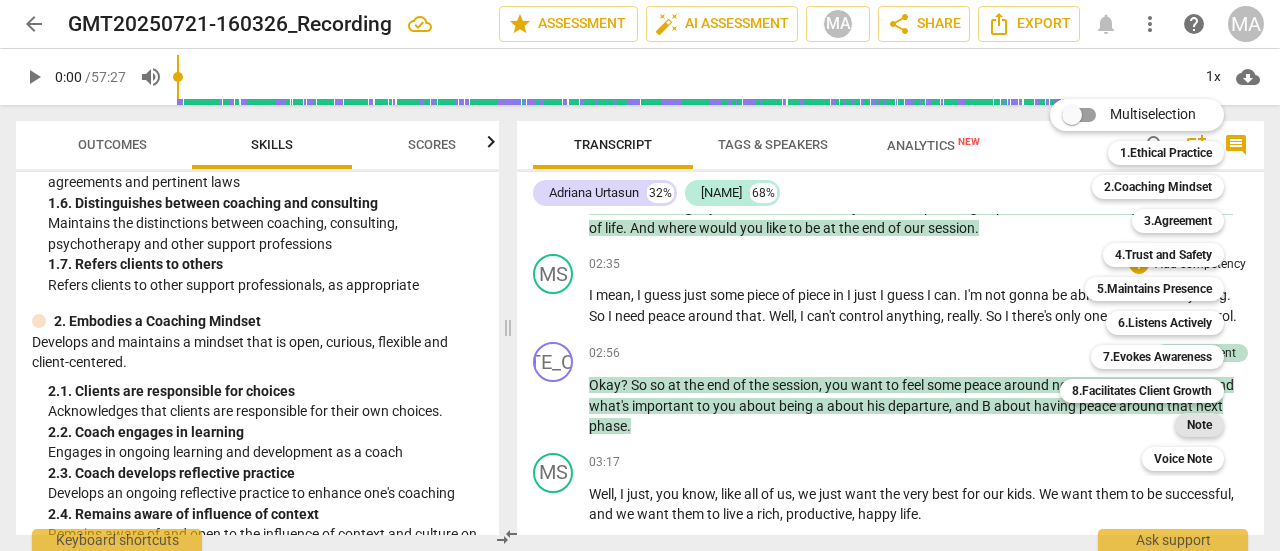 click on "Note" at bounding box center (1199, 425) 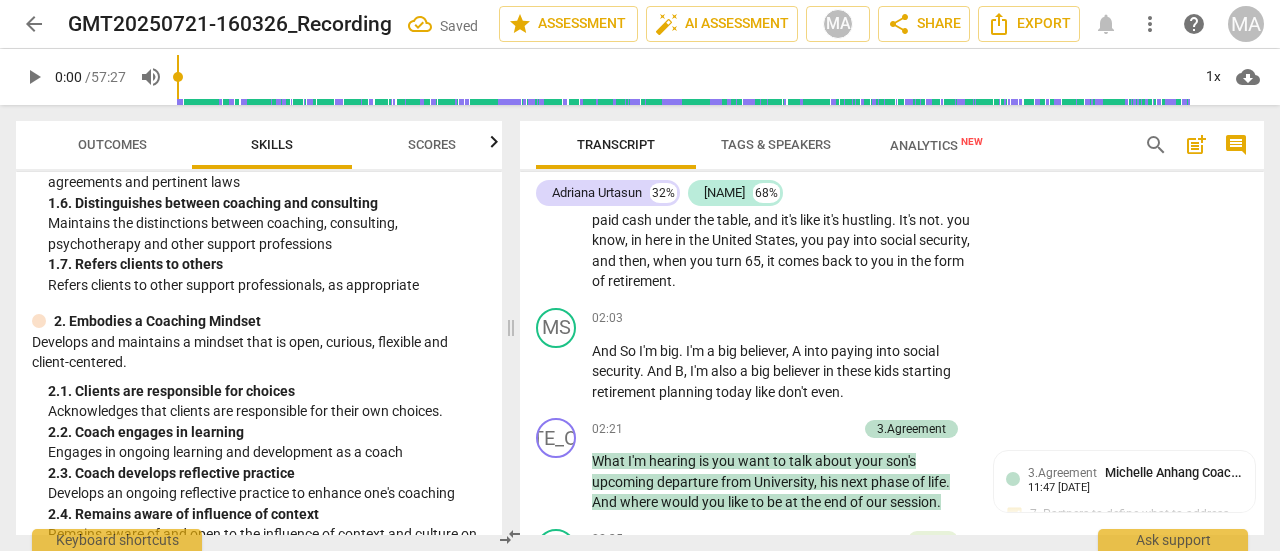 scroll, scrollTop: 807, scrollLeft: 0, axis: vertical 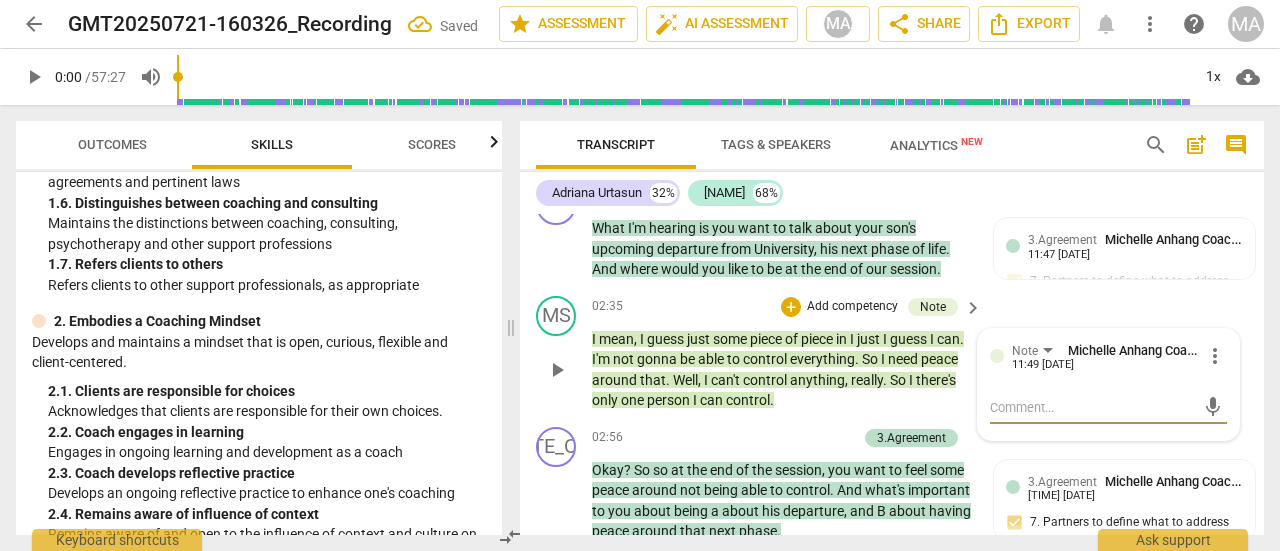 type on "o" 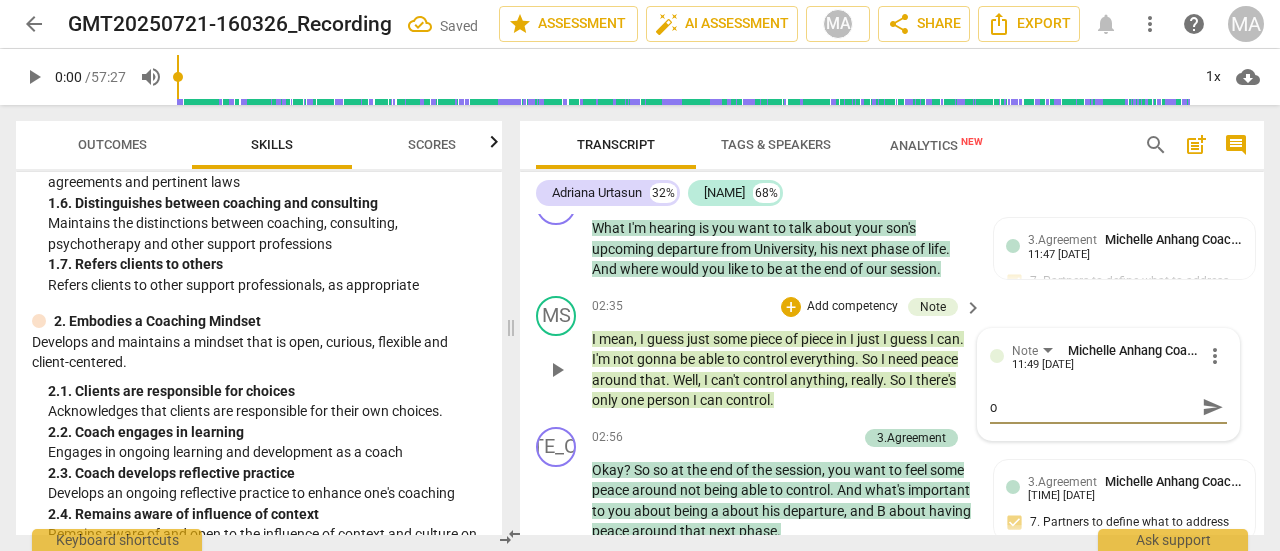 type on "op" 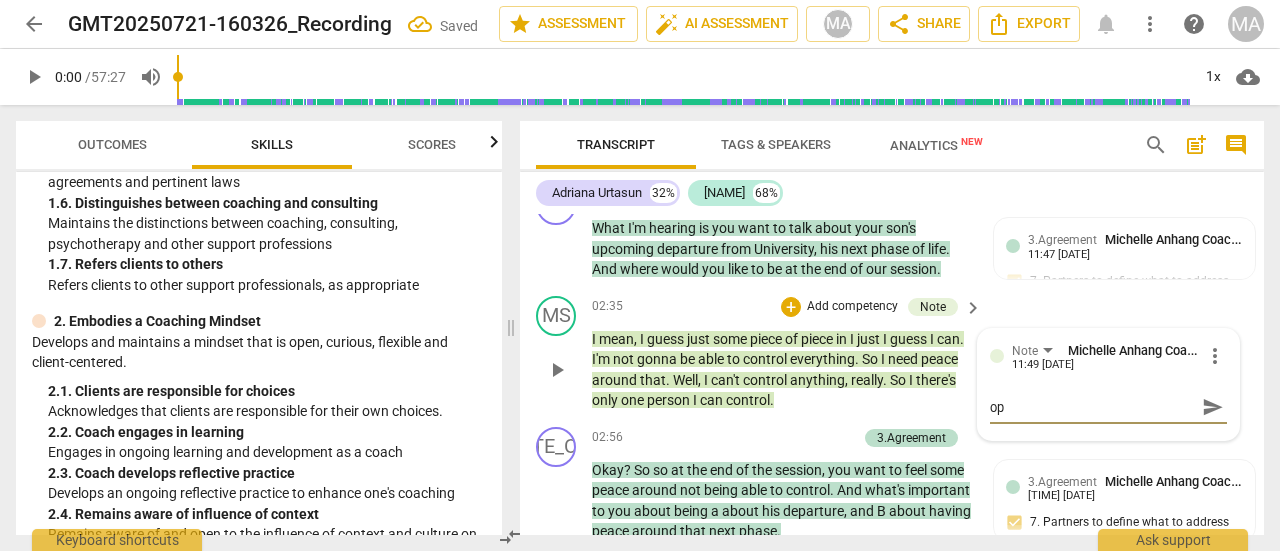 type on "opp" 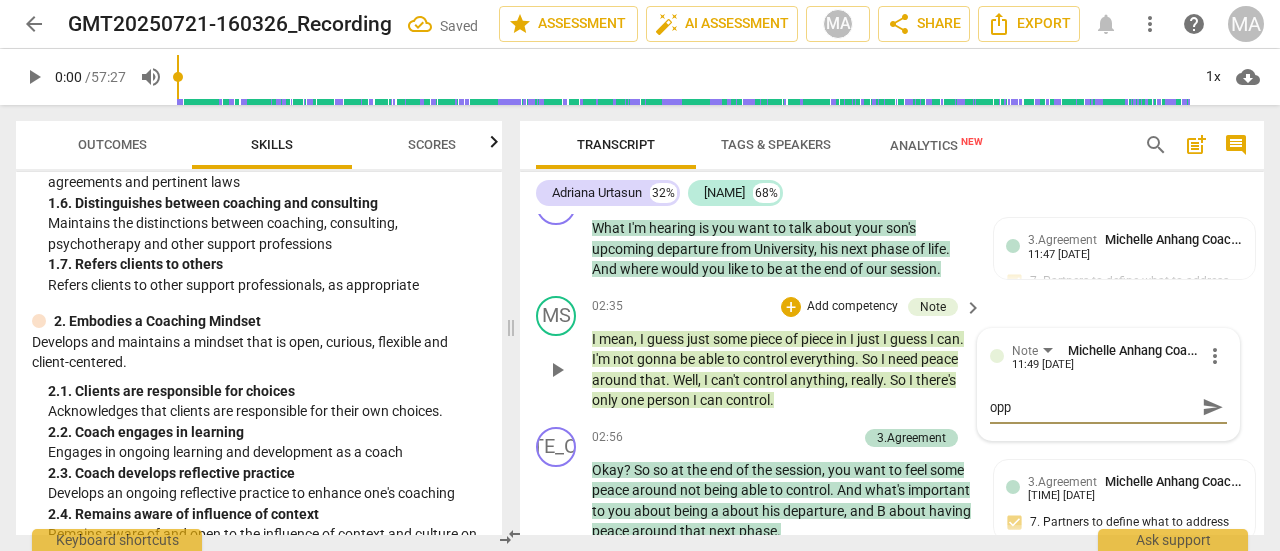 type on "oppo" 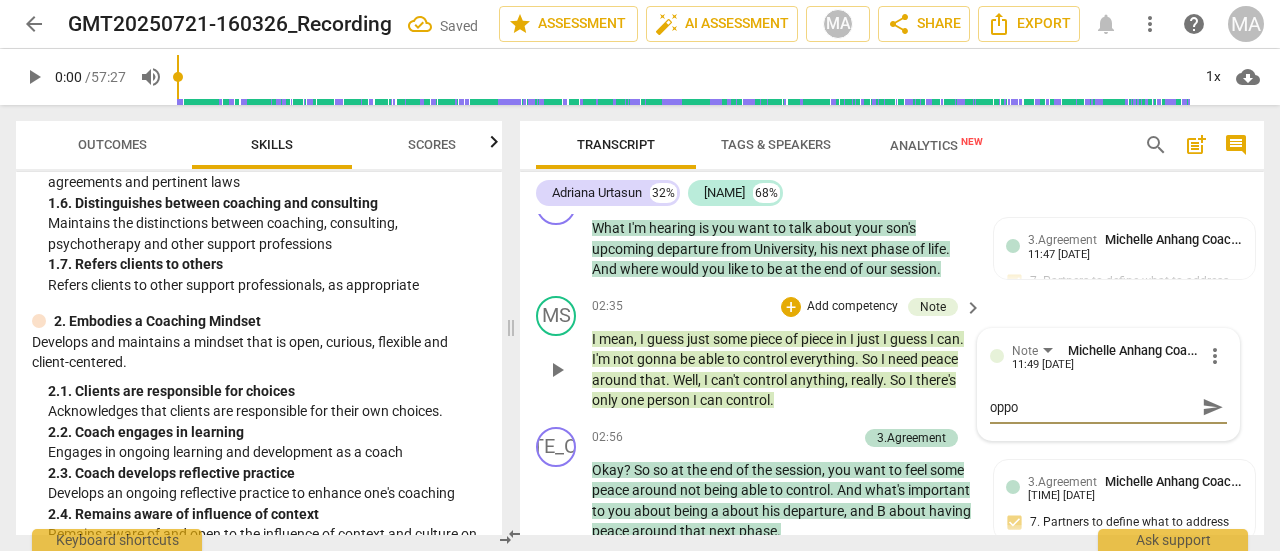 type on "oppor" 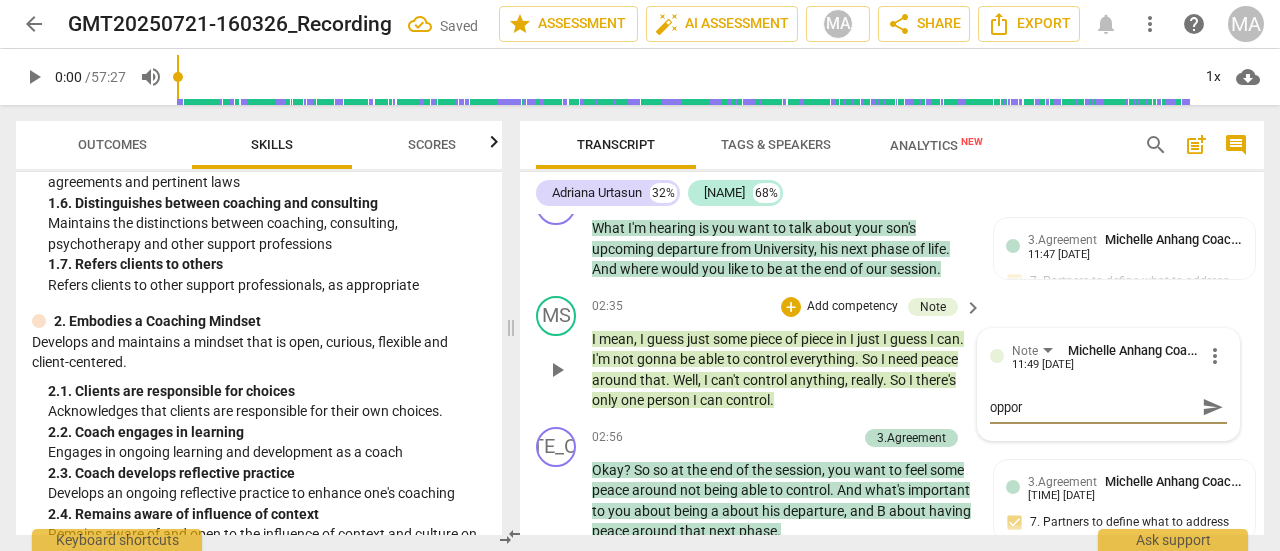 type on "opport" 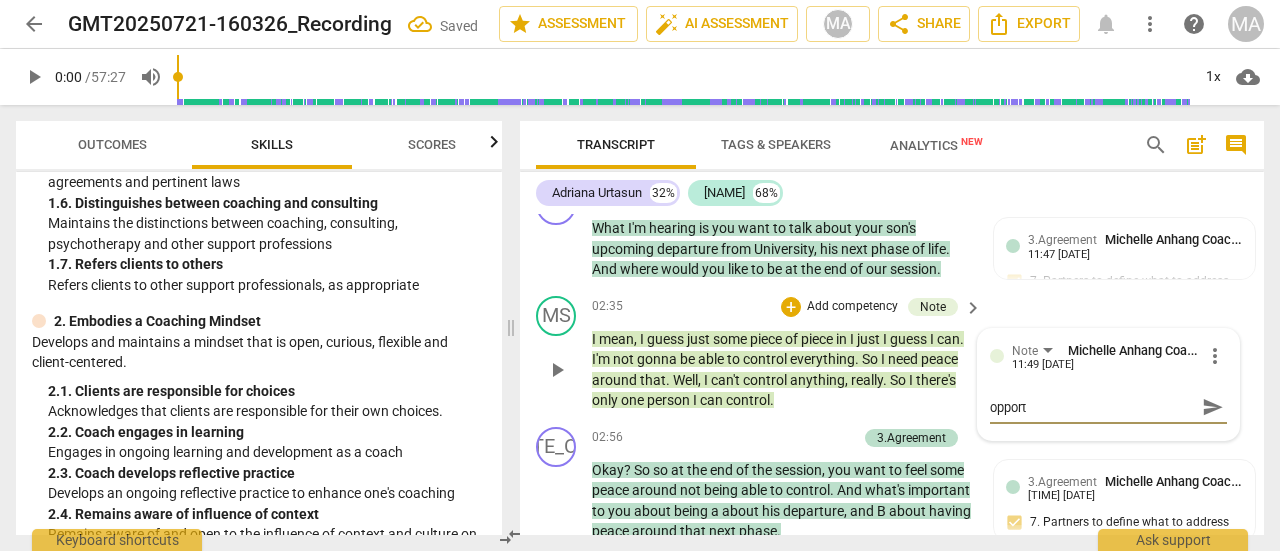 type on "opportu" 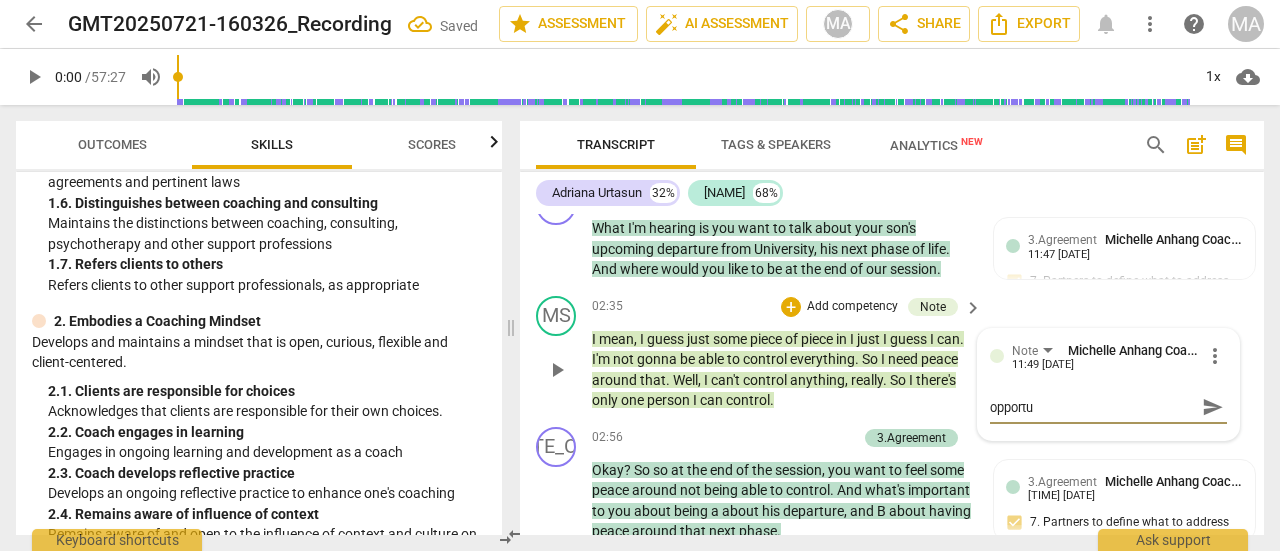 type on "opportun" 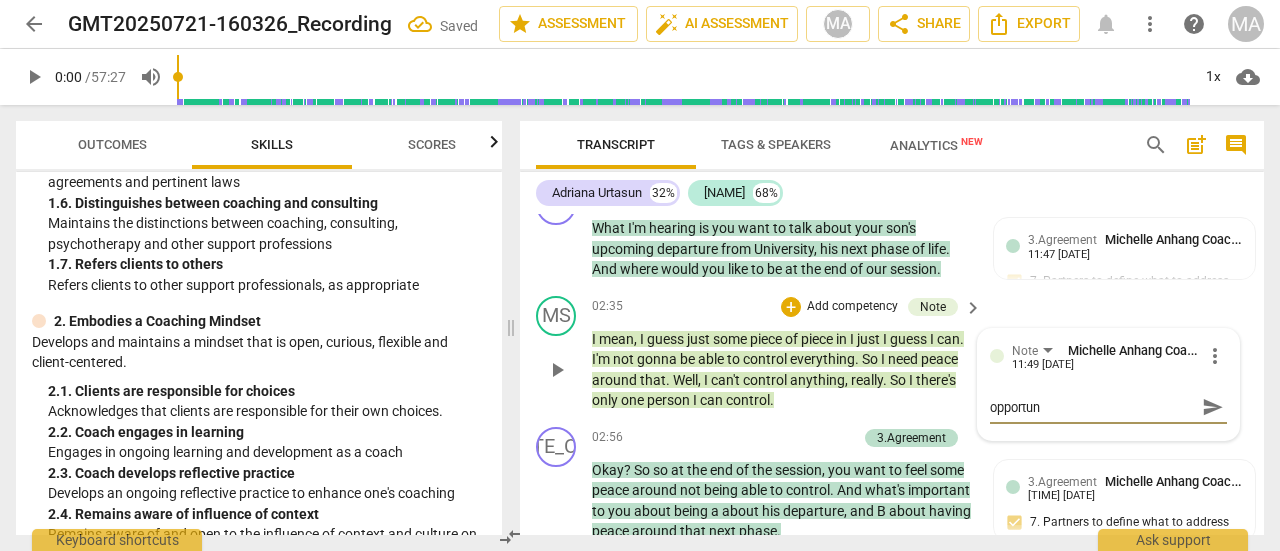 type on "opportuni" 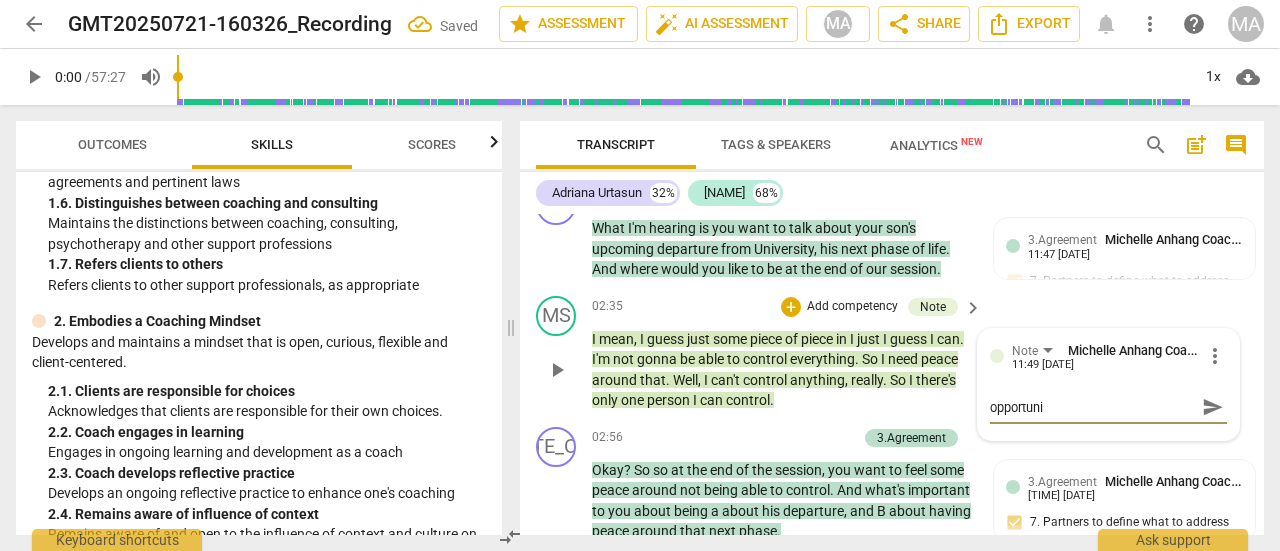 type on "opportunit" 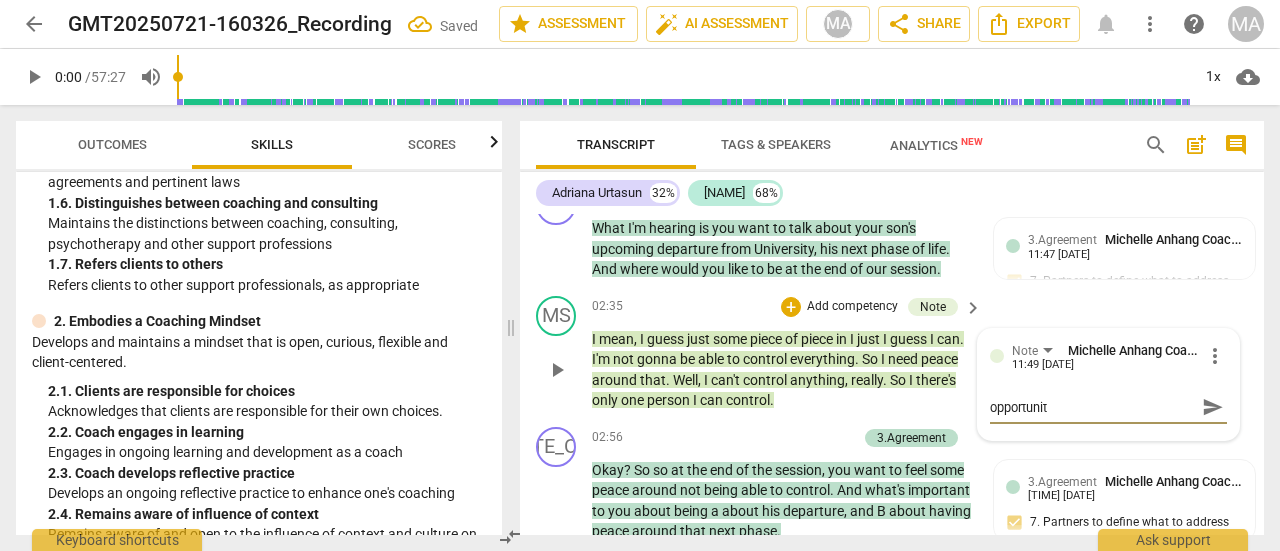 type on "opportunity" 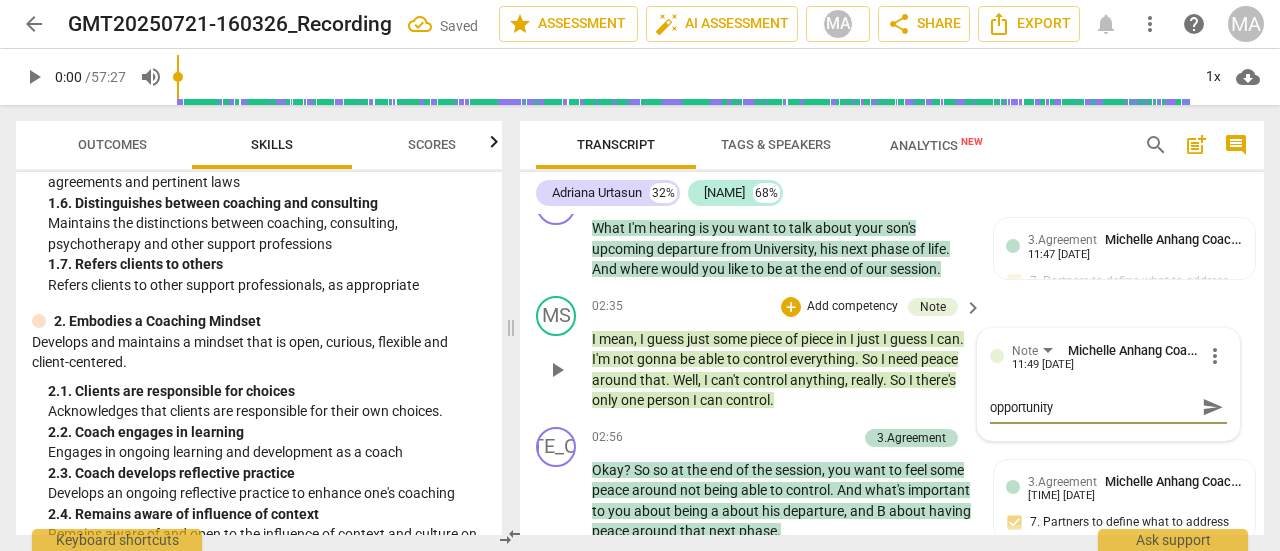 type on "opportunity" 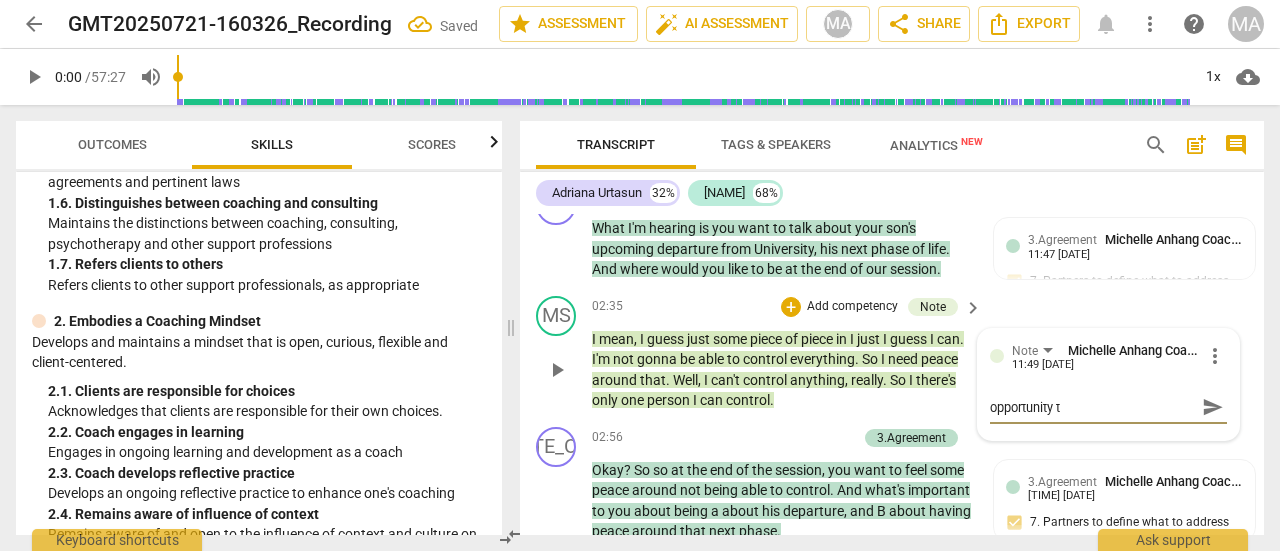 type on "opportunity to" 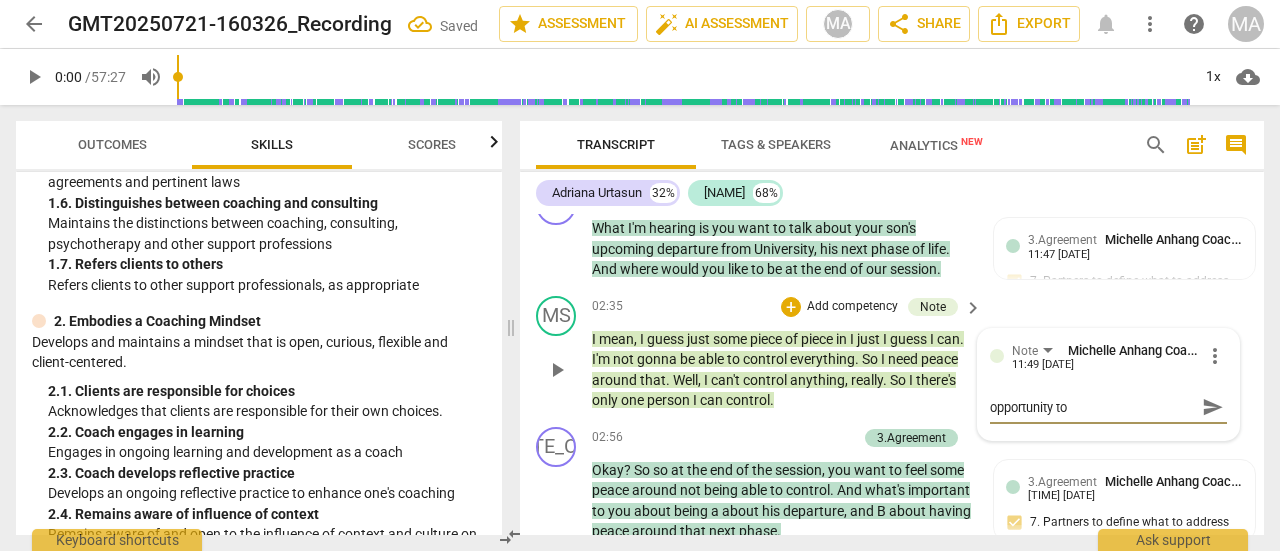 type on "opportunity to" 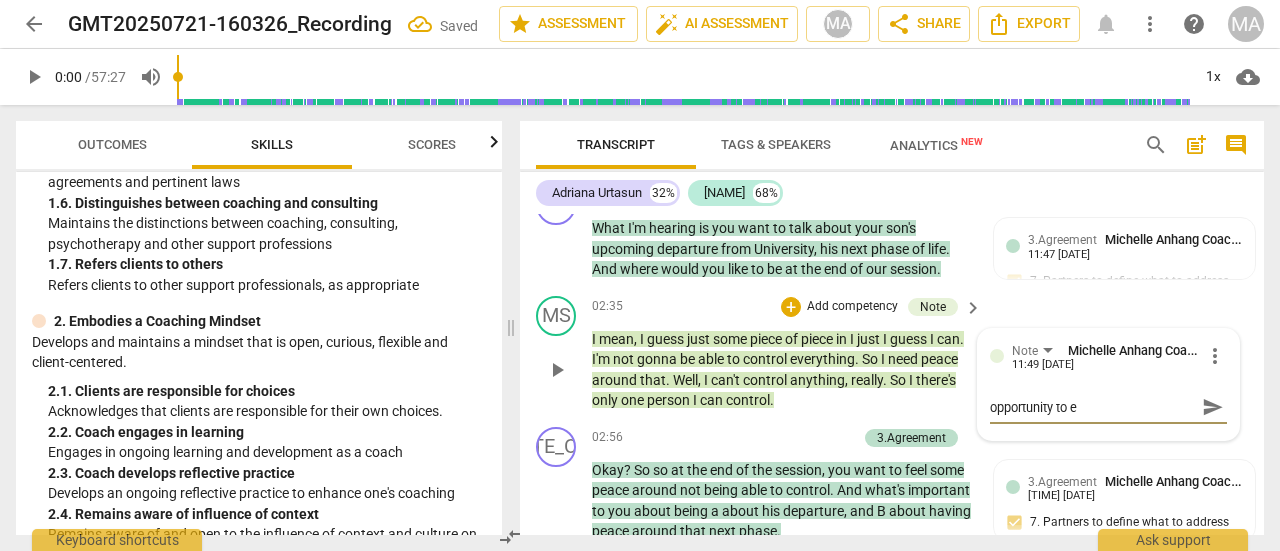 type on "opportunity to ex" 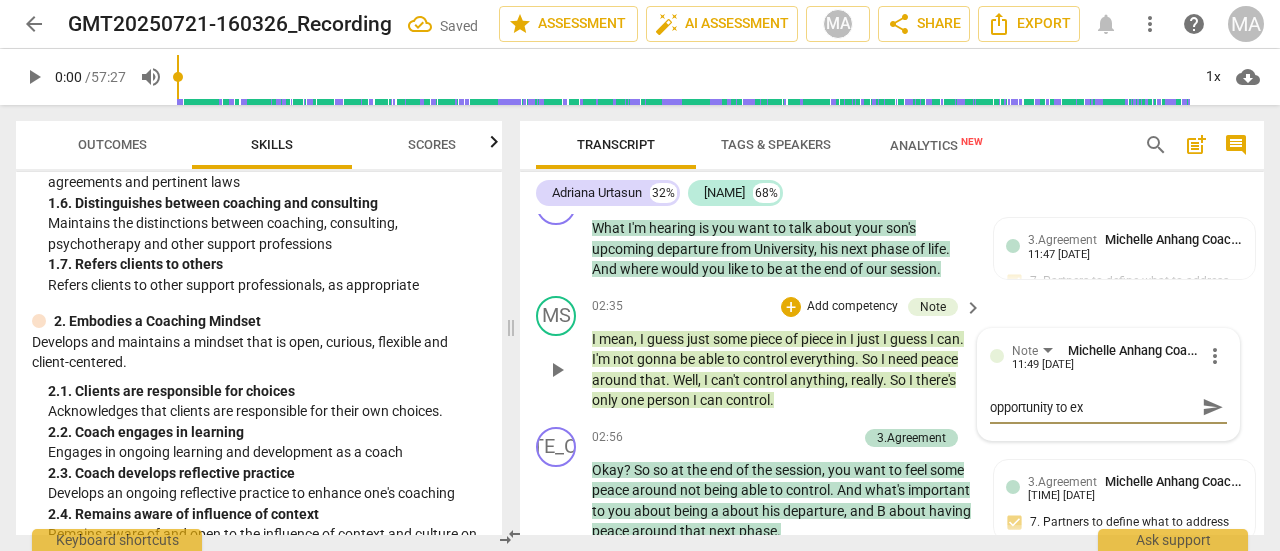 type on "opportunity to exp" 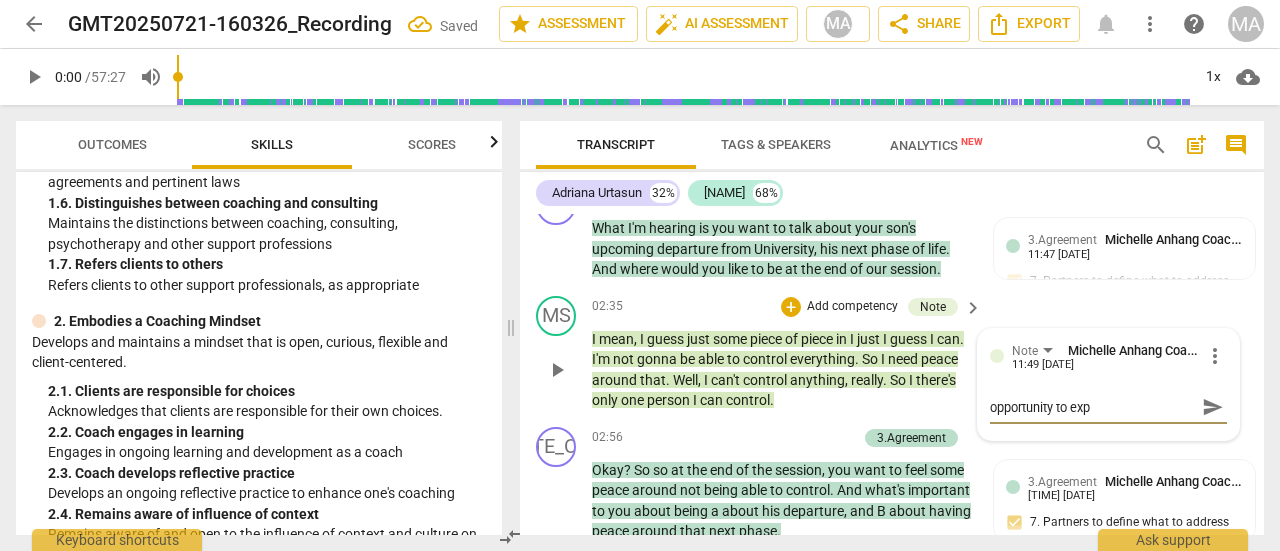 type on "opportunity to expl" 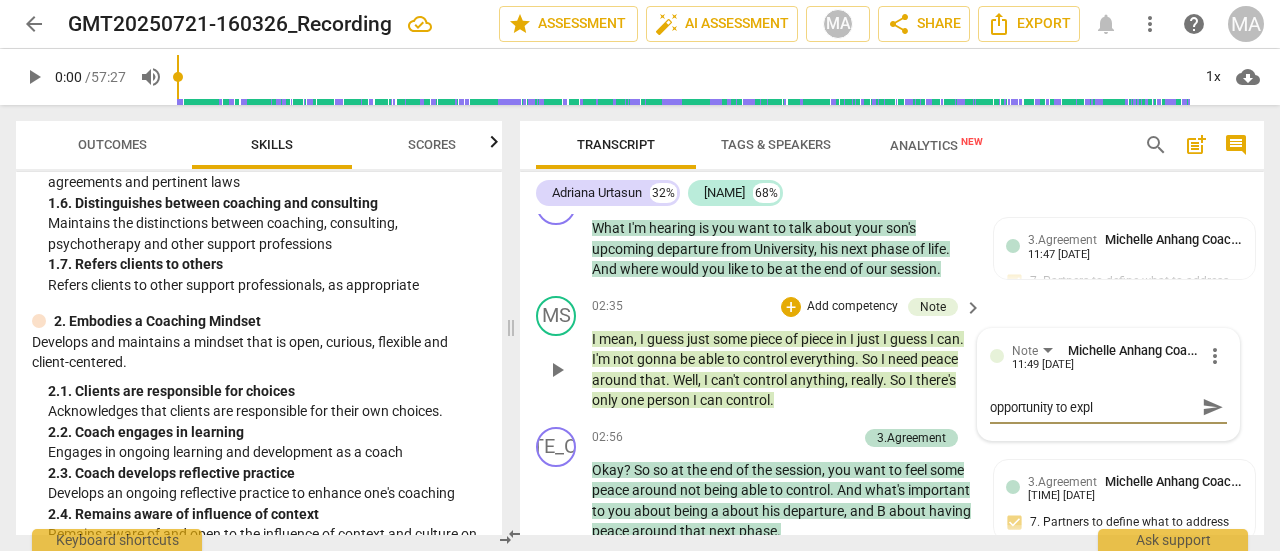 type on "opportunity to explo" 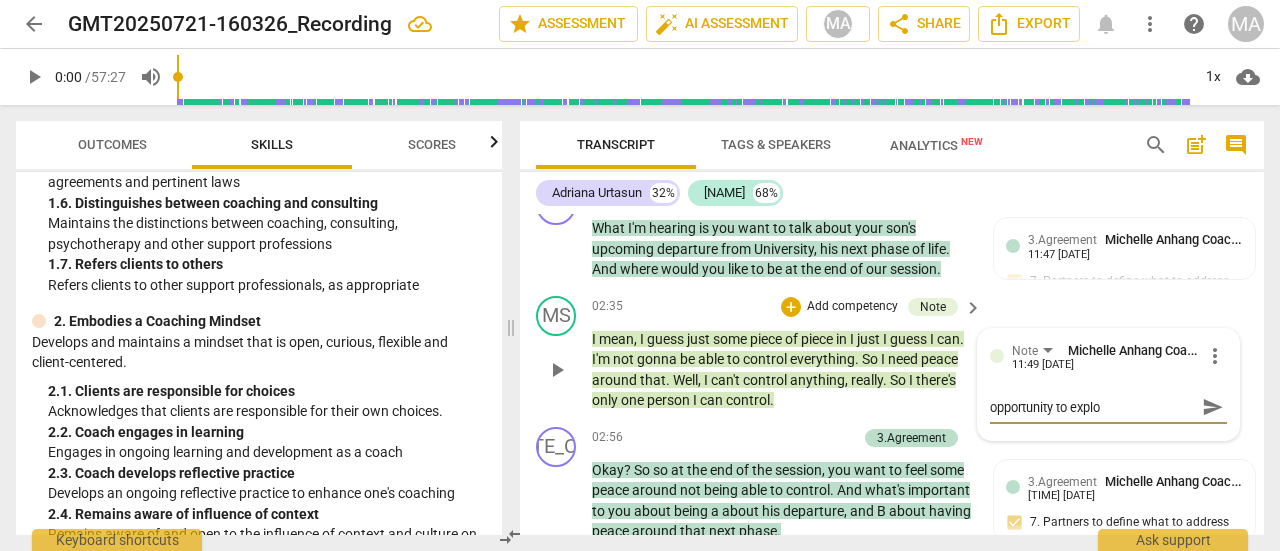 type on "opportunity to explor" 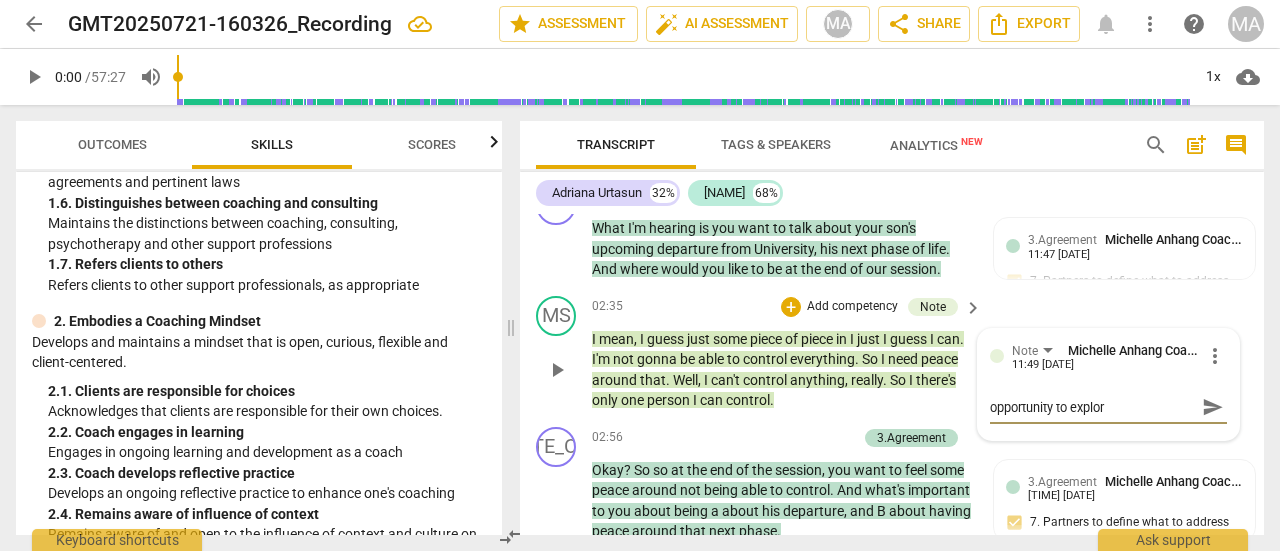 type on "opportunity to explore" 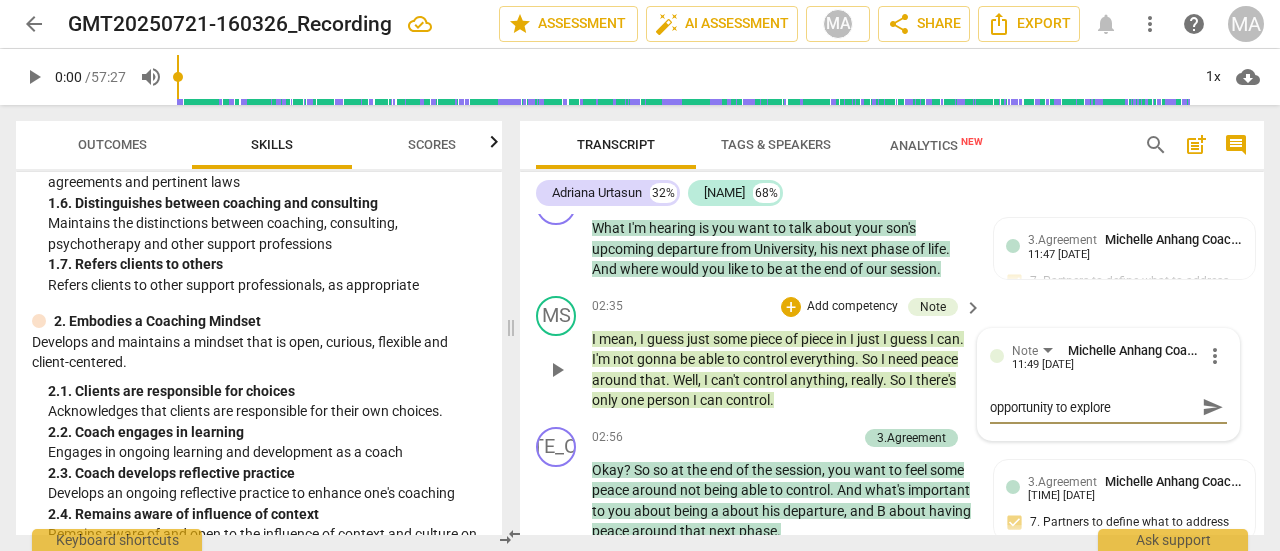type on "opportunity to explore" 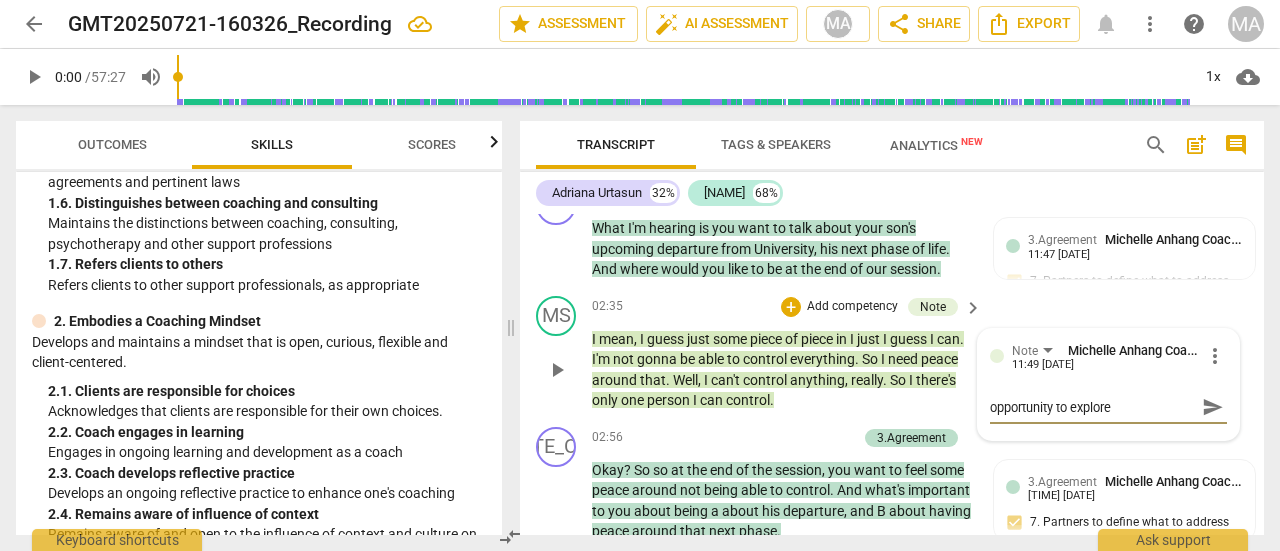 type on "opportunity to explore w" 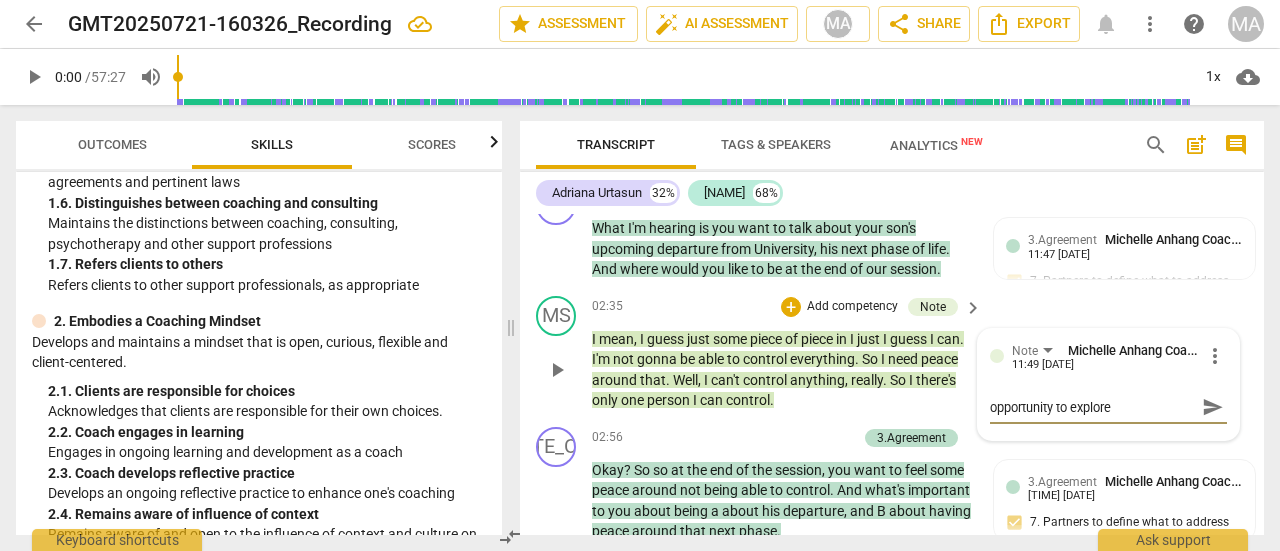 type on "opportunity to explore w" 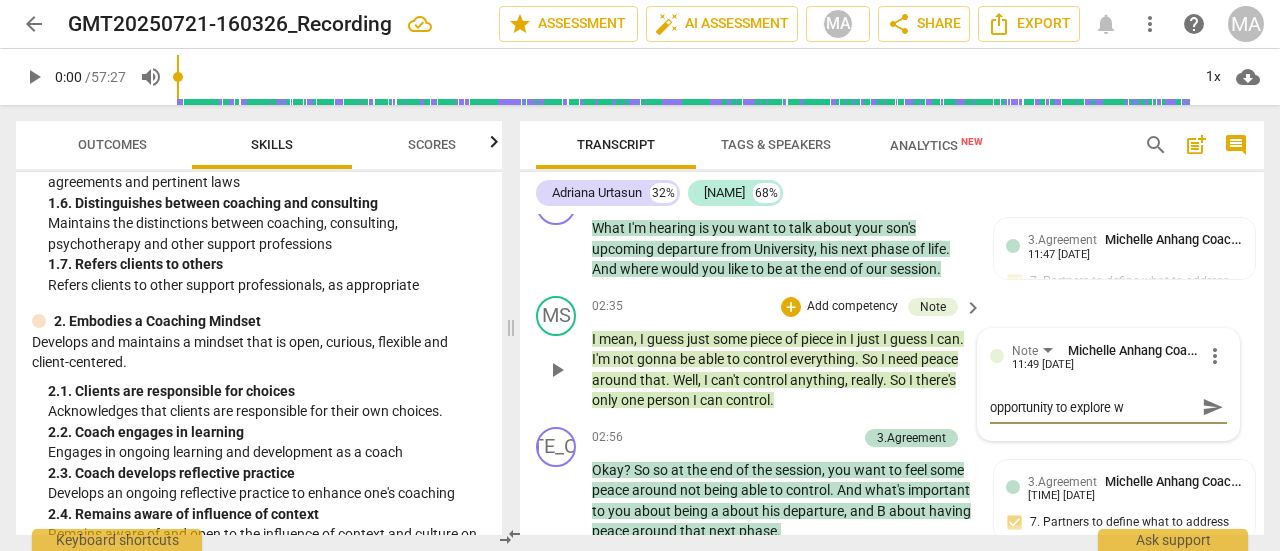 type on "opportunity to explore wh" 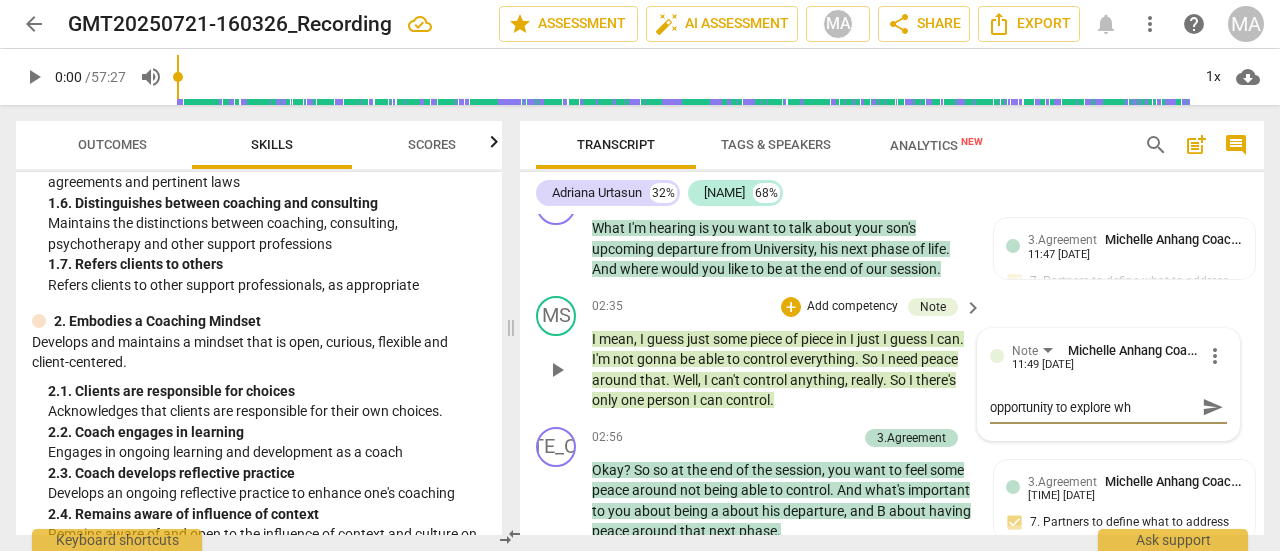 type on "opportunity to explore wha" 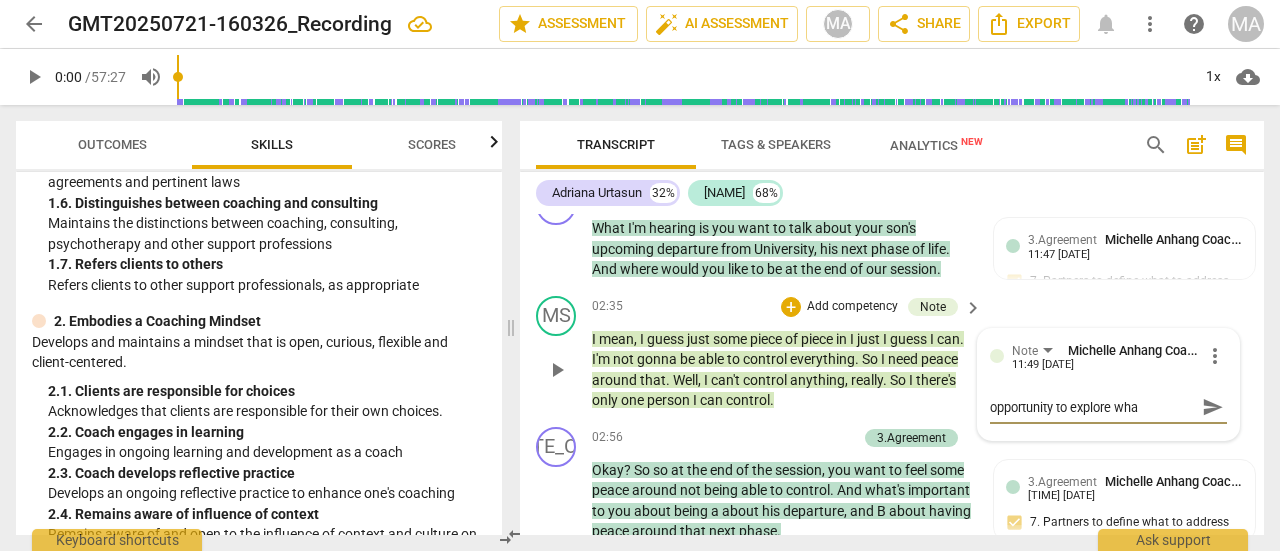 type on "opportunity to explore what" 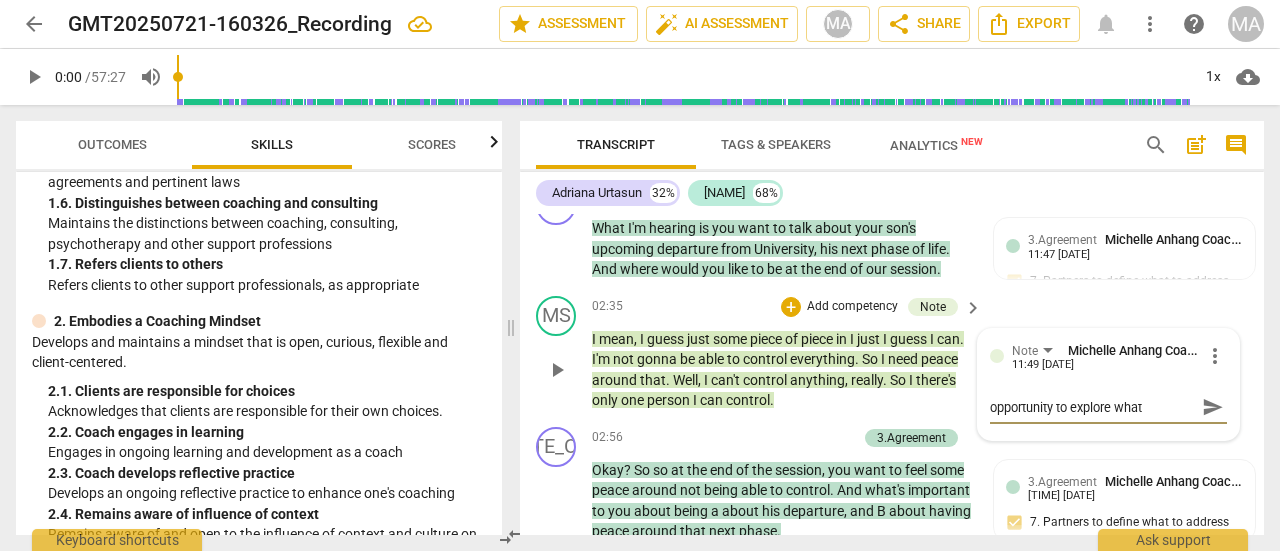 type on "opportunity to explore what'" 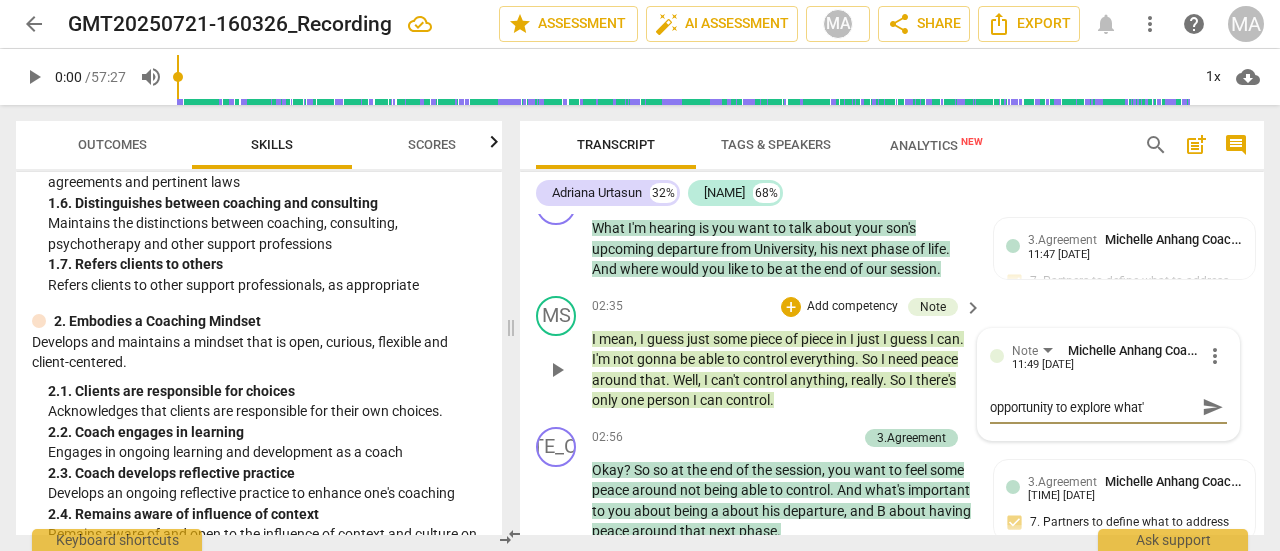 type on "opportunity to explore what's" 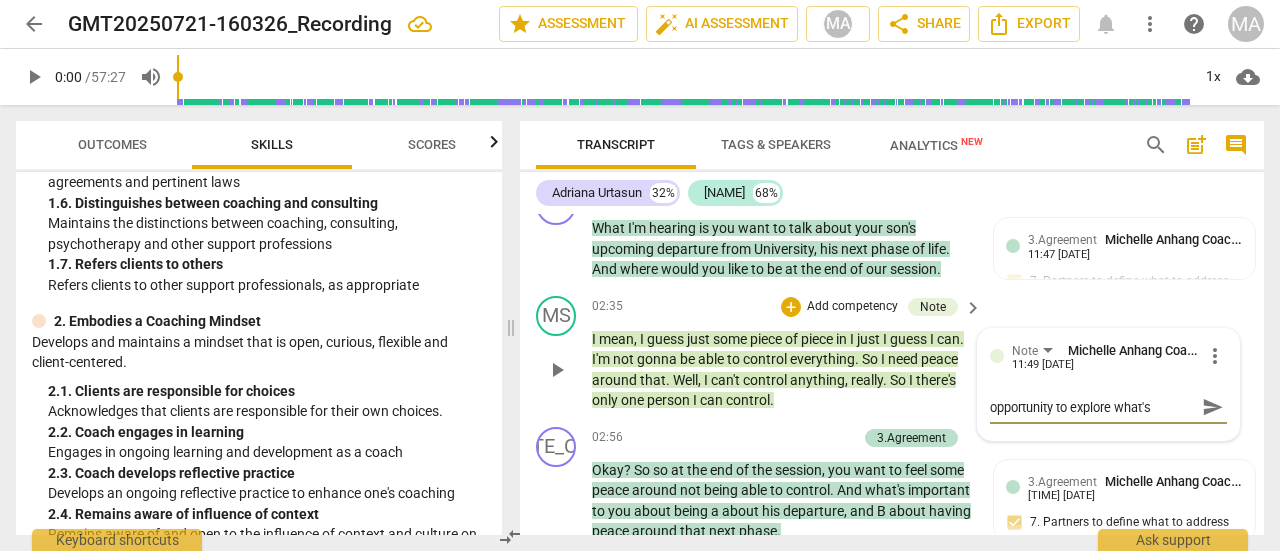 type on "opportunity to explore what's" 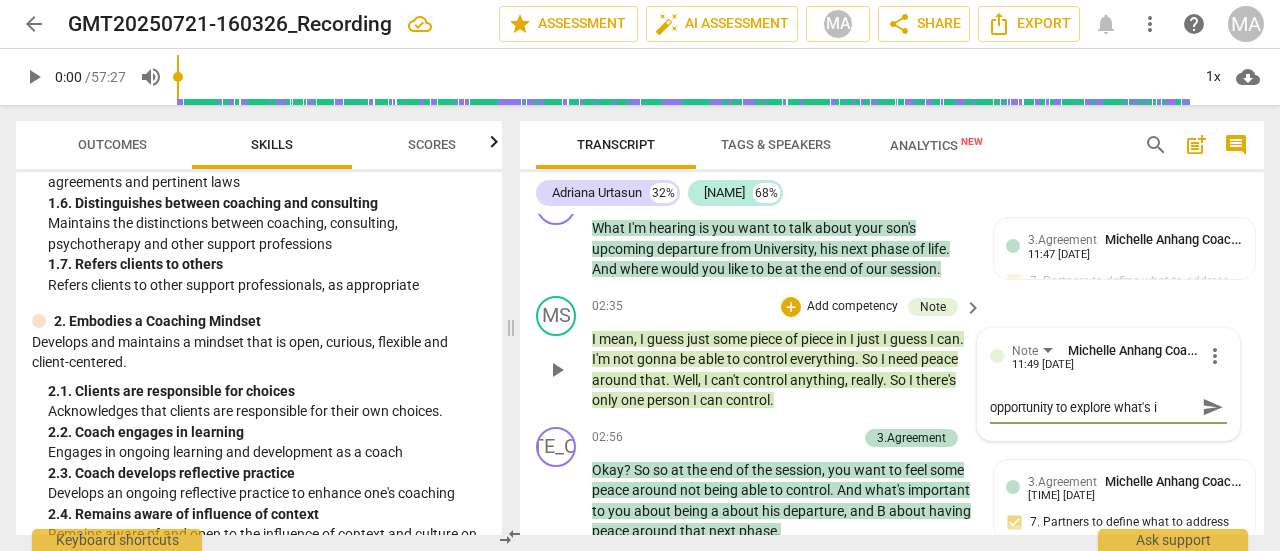 type on "opportunity to explore what's im" 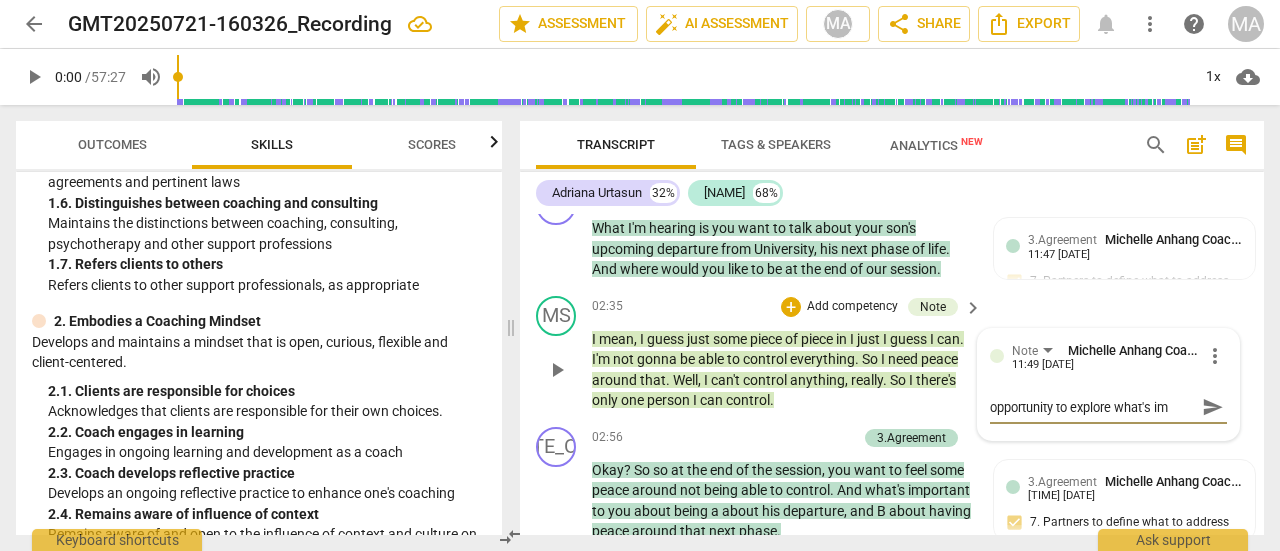 type on "opportunity to explore what's imp" 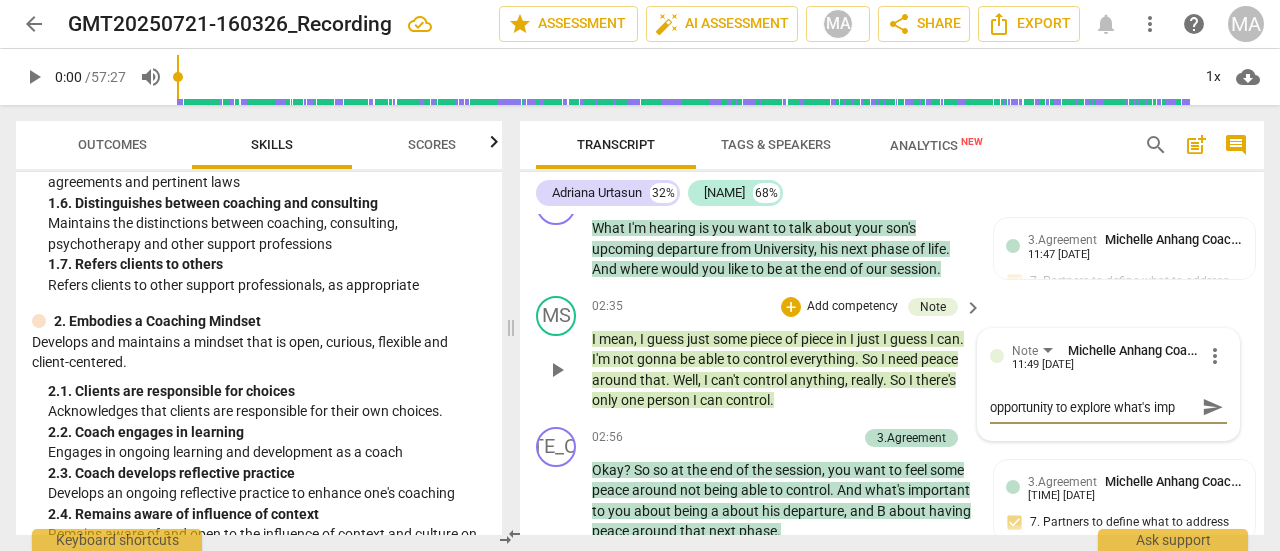 type on "opportunity to explore what's imp" 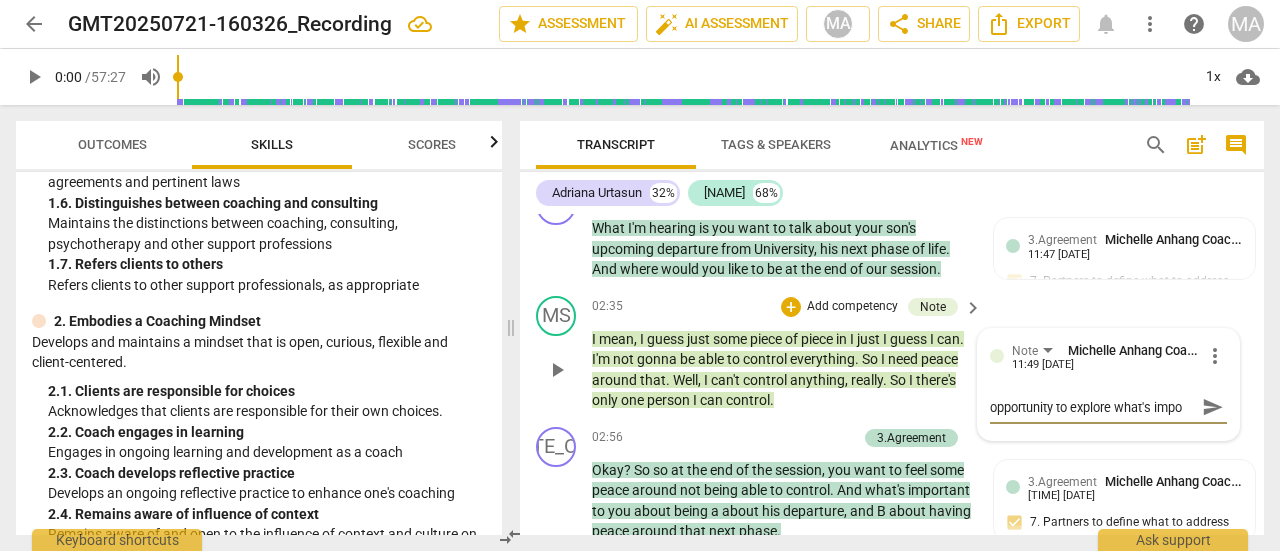 type on "opportunity to explore what's impor" 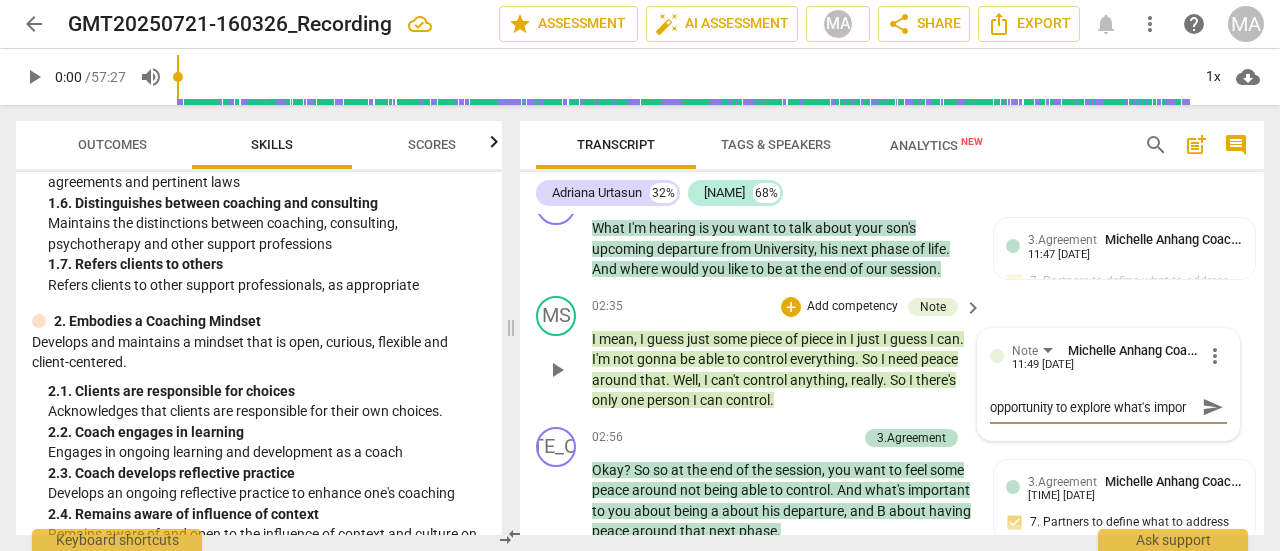 type on "opportunity to explore what's import" 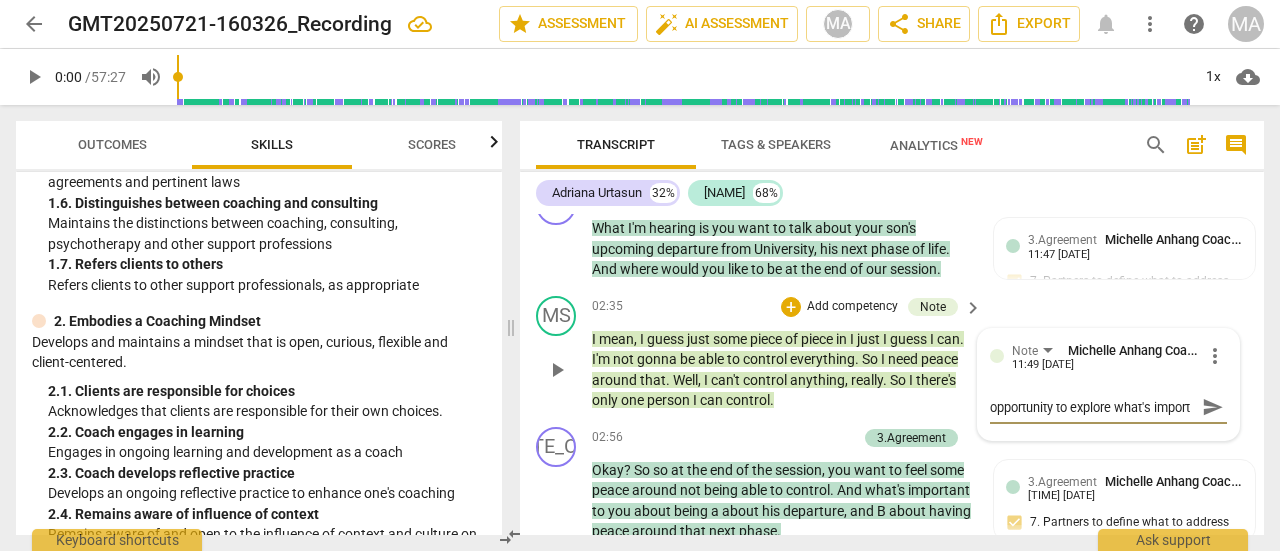 scroll, scrollTop: 17, scrollLeft: 0, axis: vertical 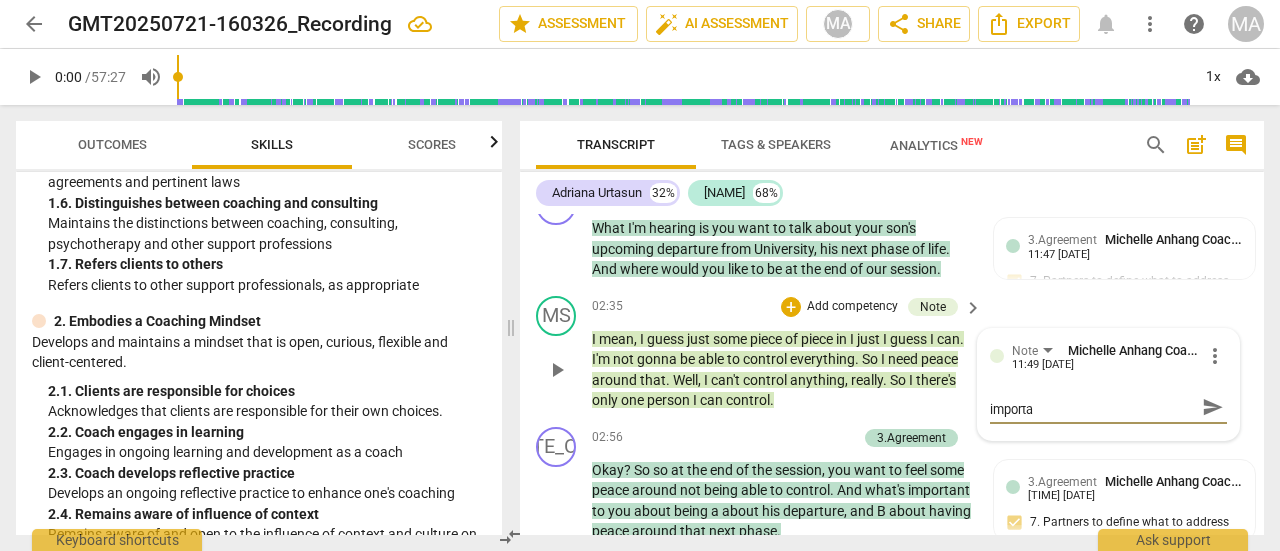 type on "opportunity to explore what's importan" 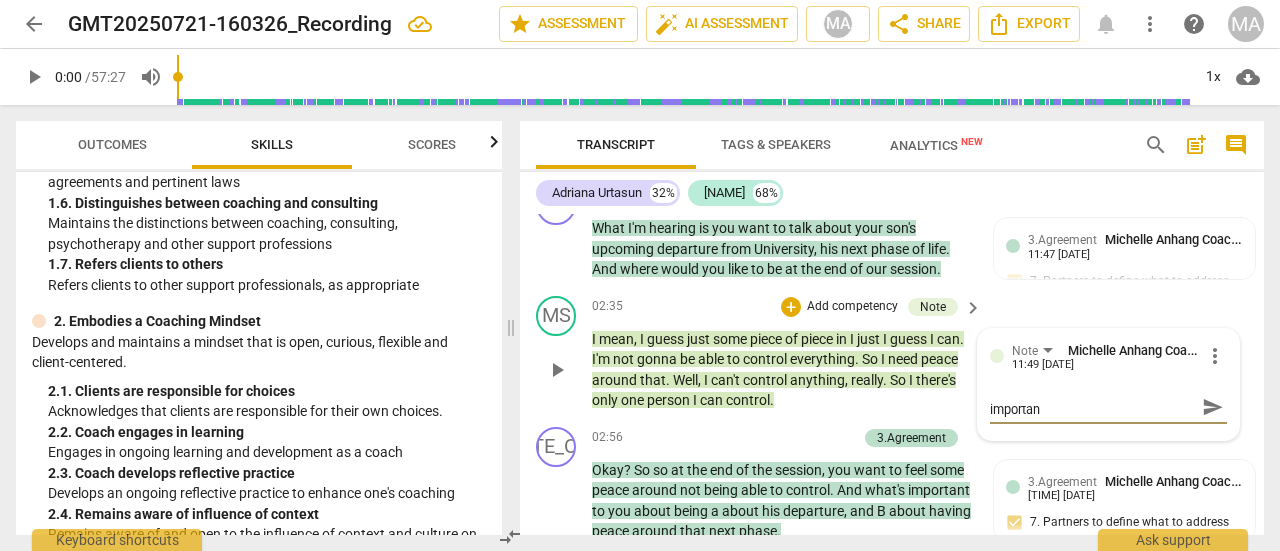 type on "opportunity to explore what's important" 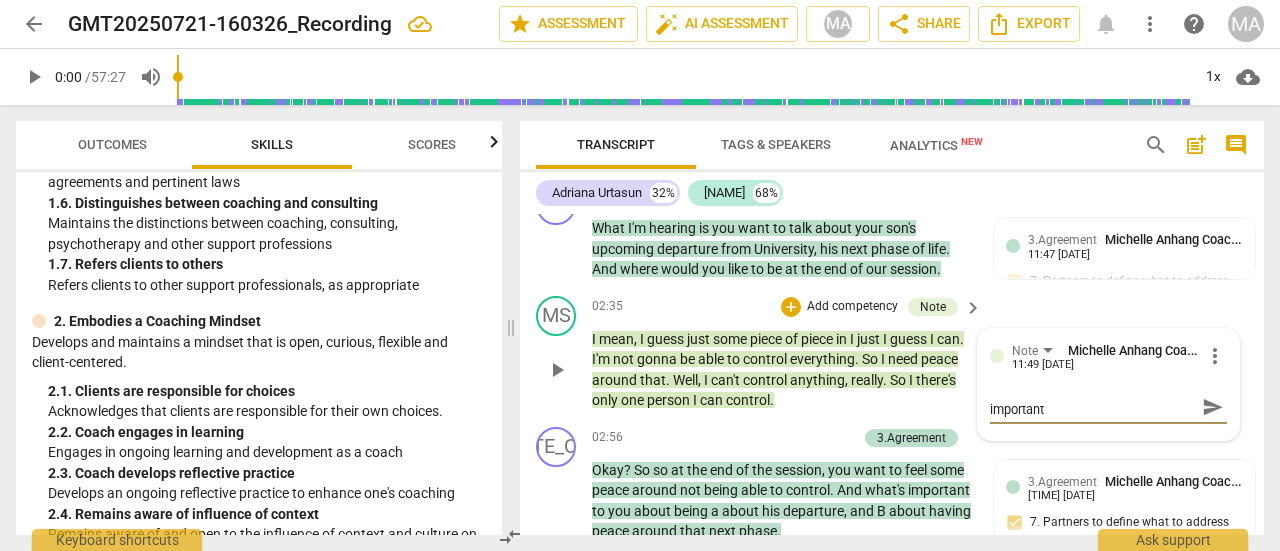 type on "opportunity to explore what's important" 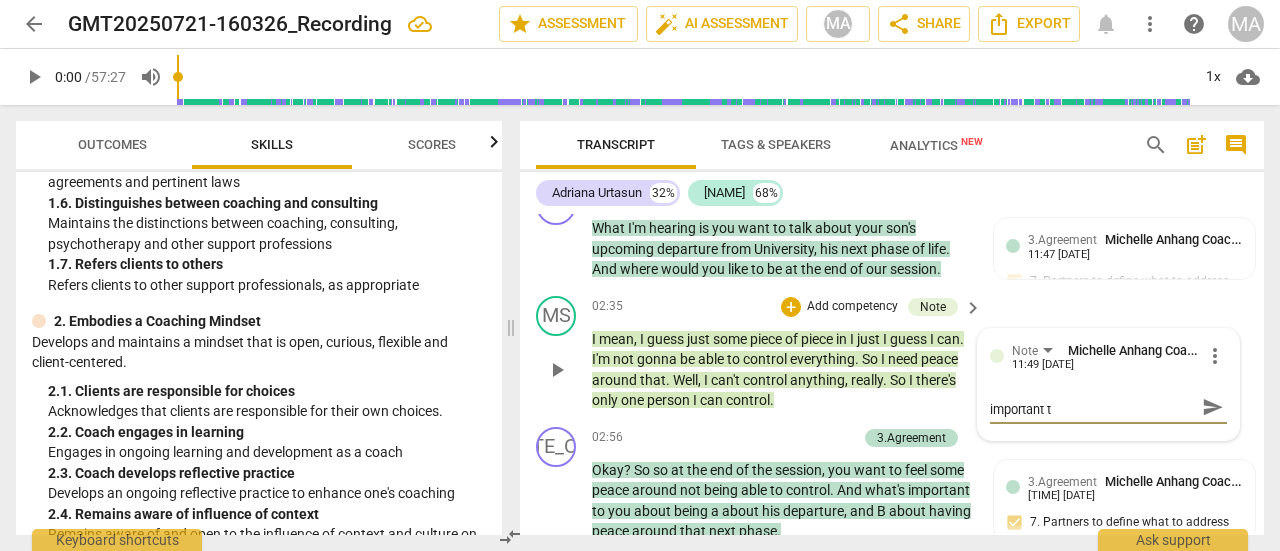 type on "opportunity to explore what's important to" 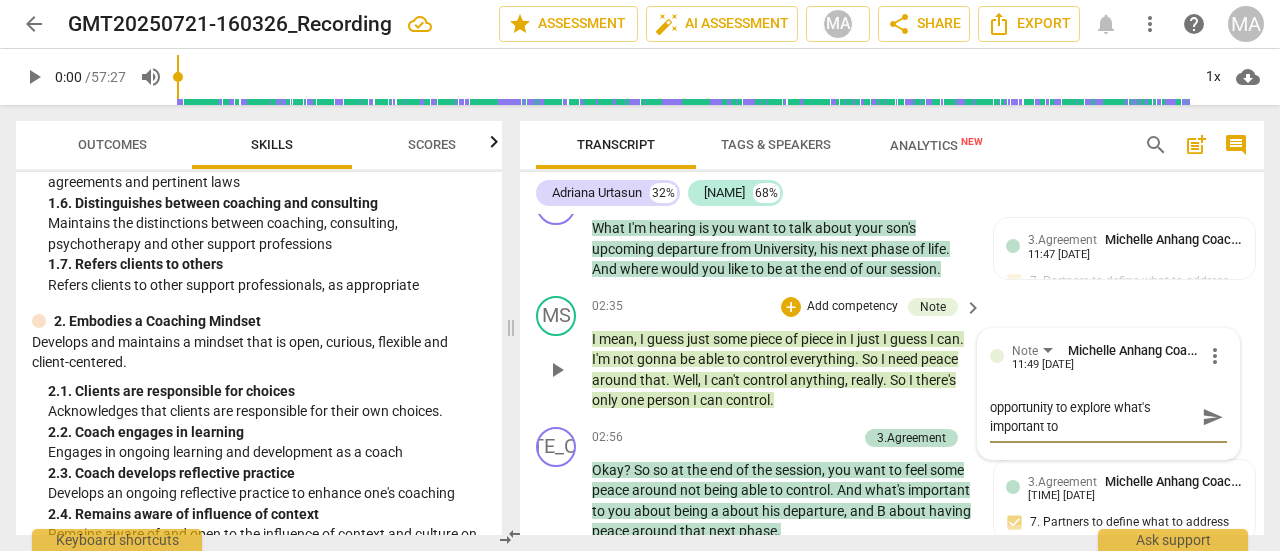 type on "opportunity to explore what's important to" 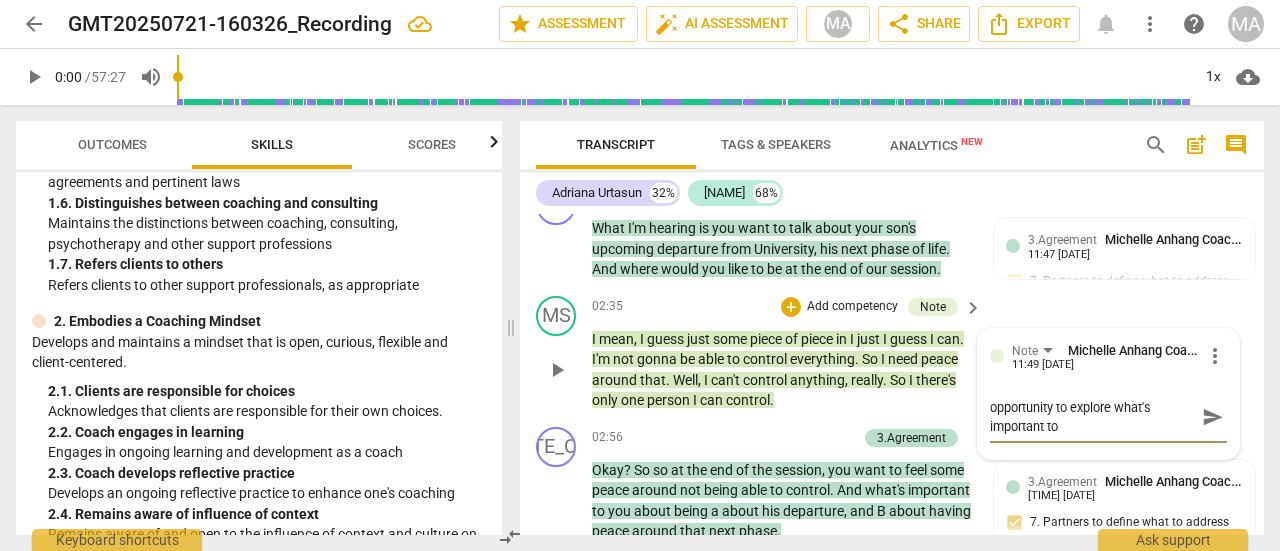 type on "opportunity to explore what's important to c" 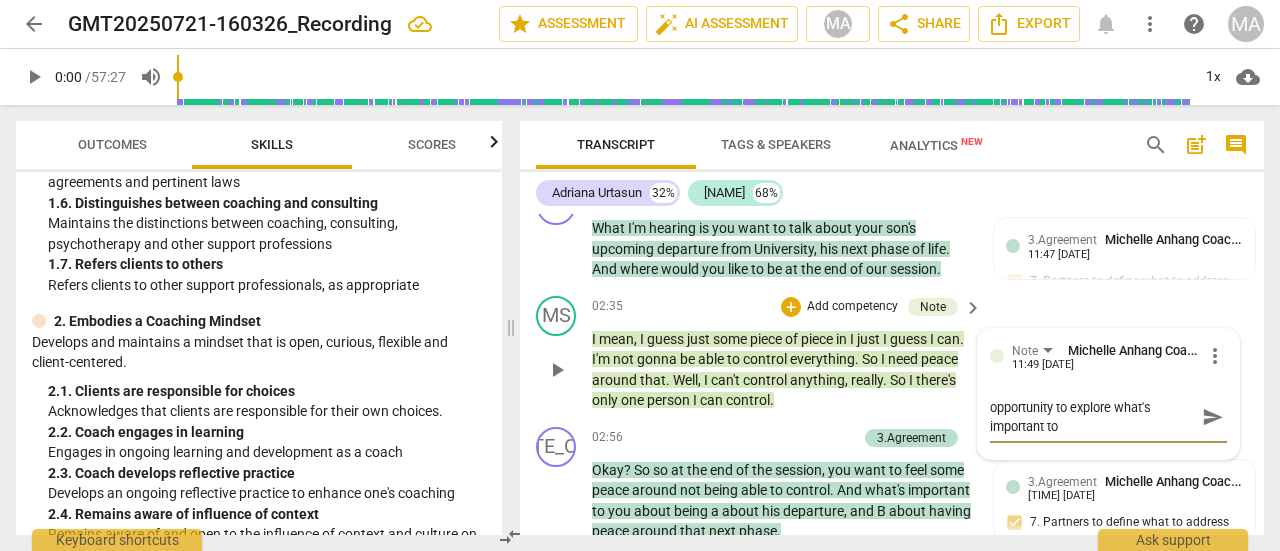 type on "opportunity to explore what's important to c" 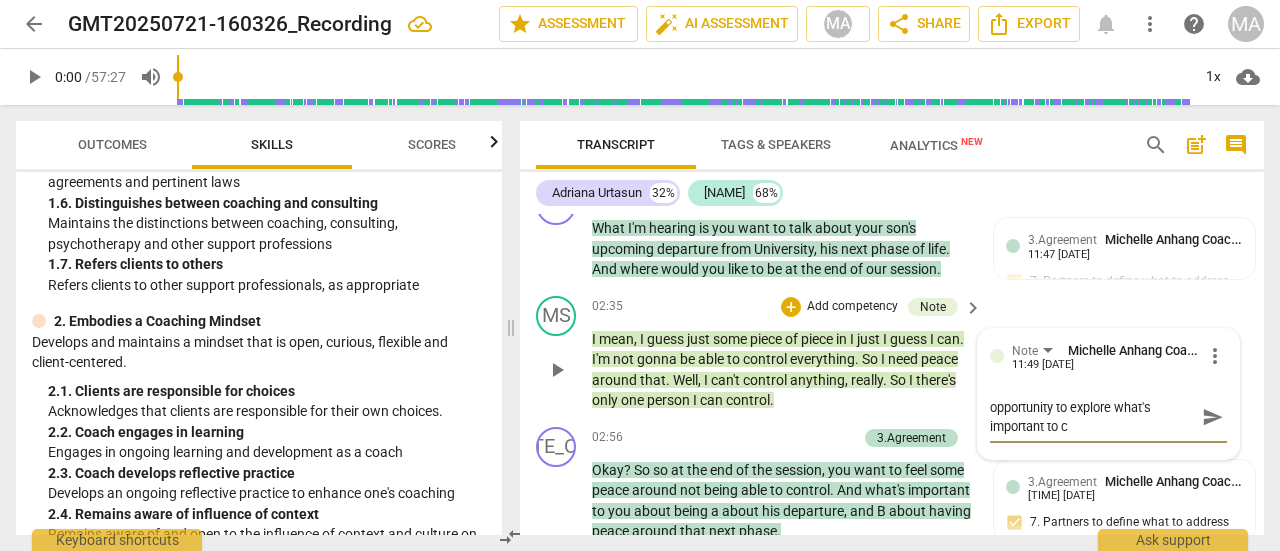 type on "opportunity to explore what's important to cl" 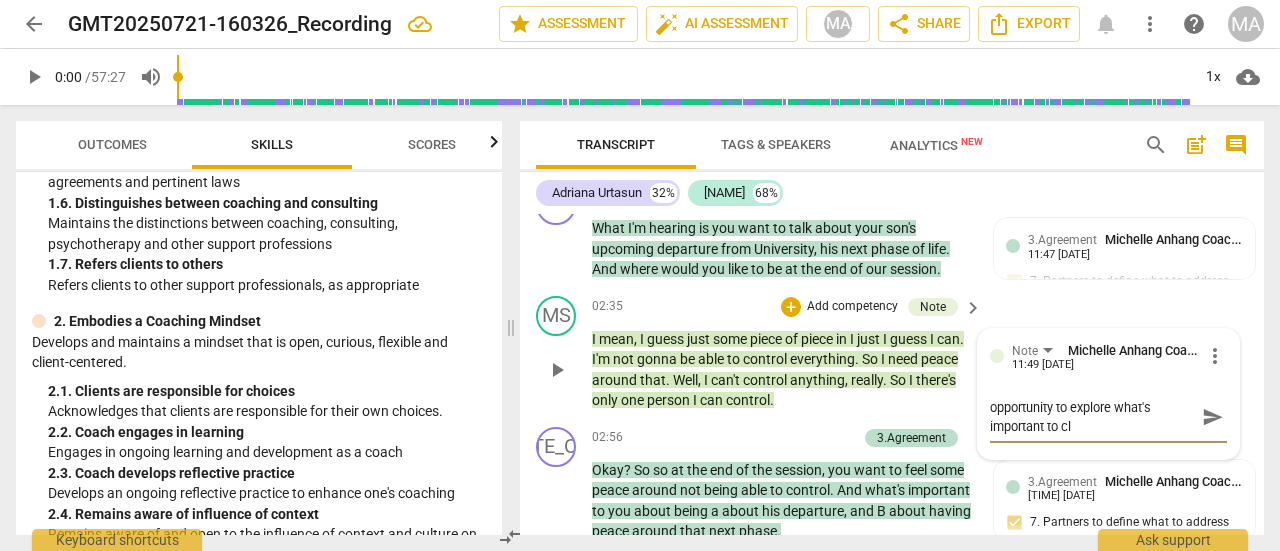 type on "opportunity to explore what's important to cli" 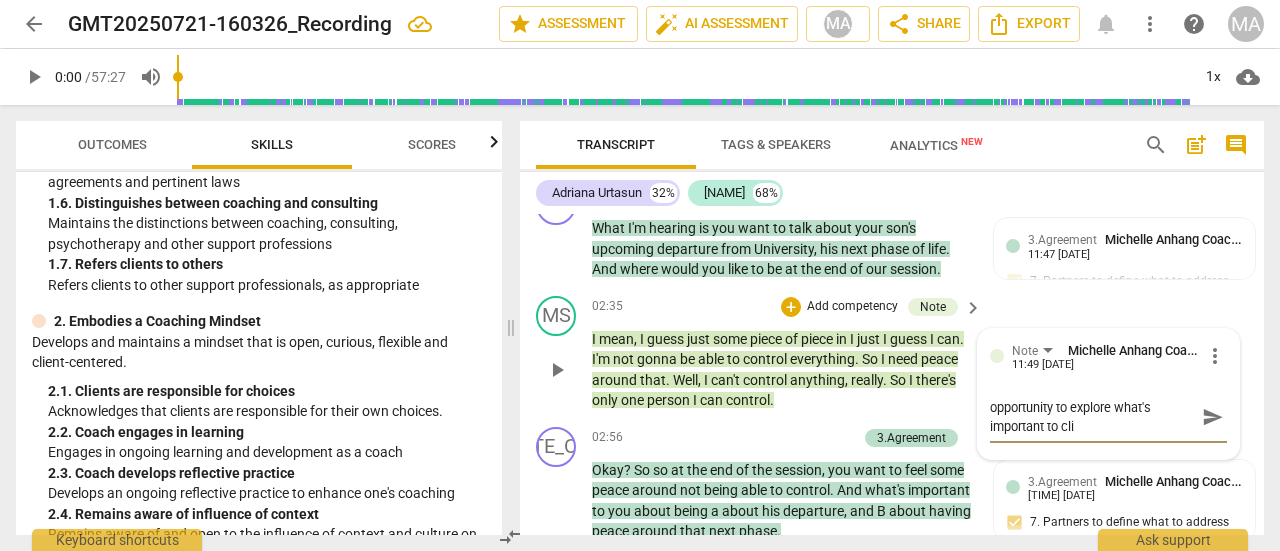 type on "opportunity to explore what's important to clie" 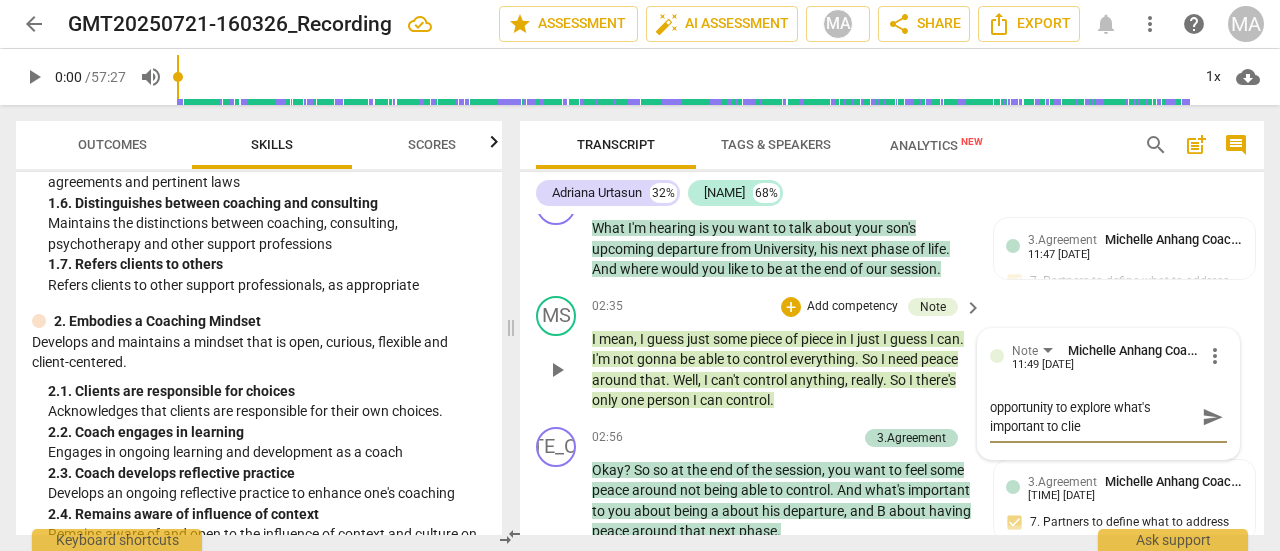 type on "opportunity to explore what's important to clien" 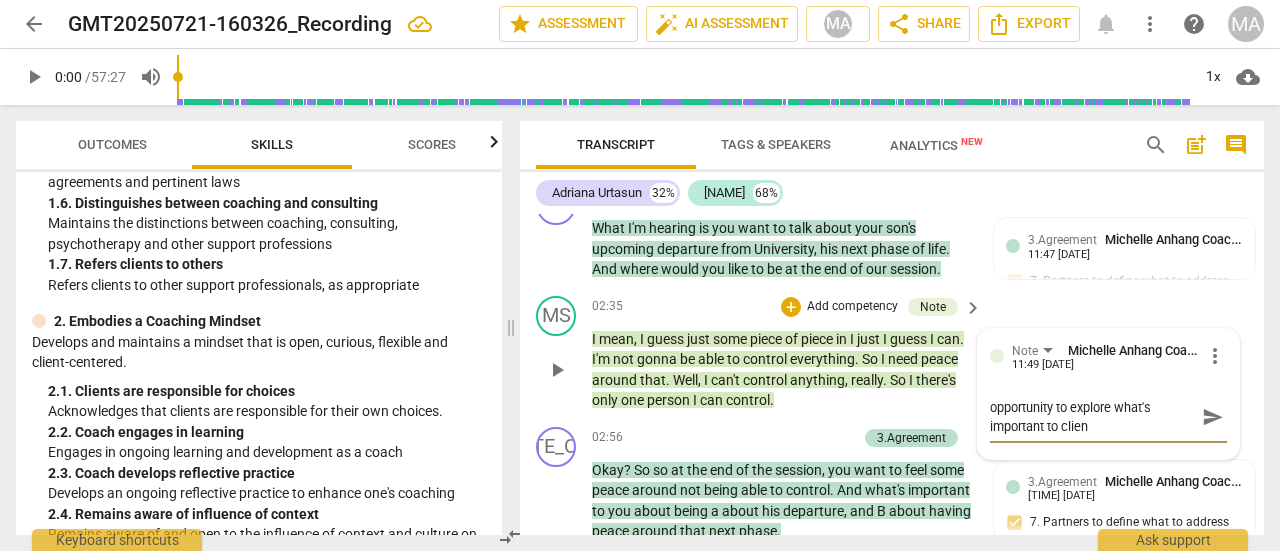 type on "opportunity to explore what's important to client" 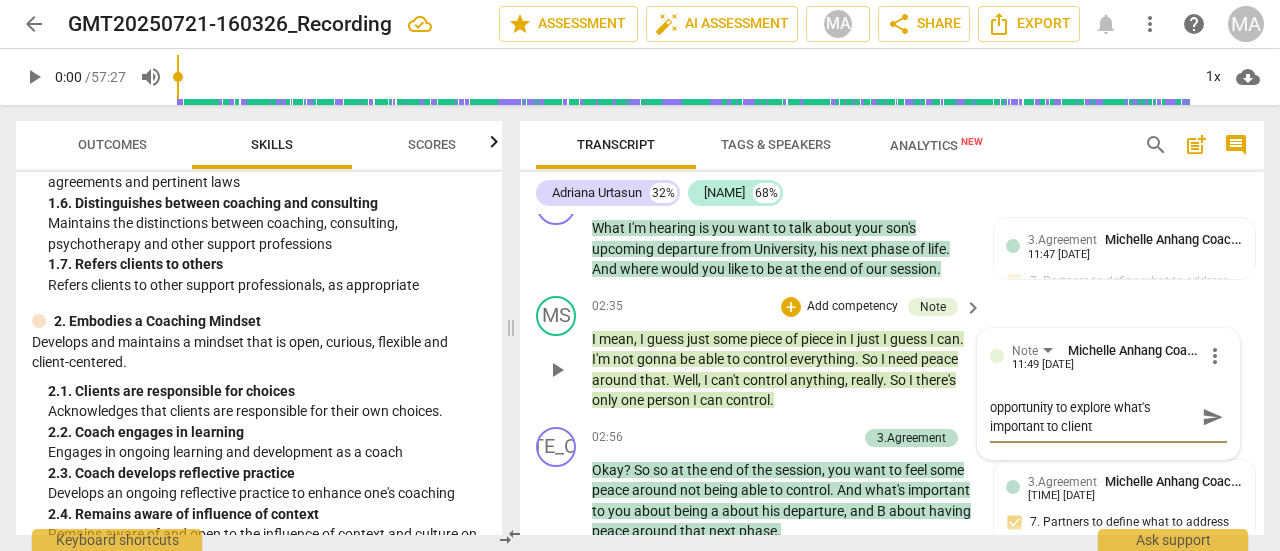 type on "opportunity to explore what's important to client" 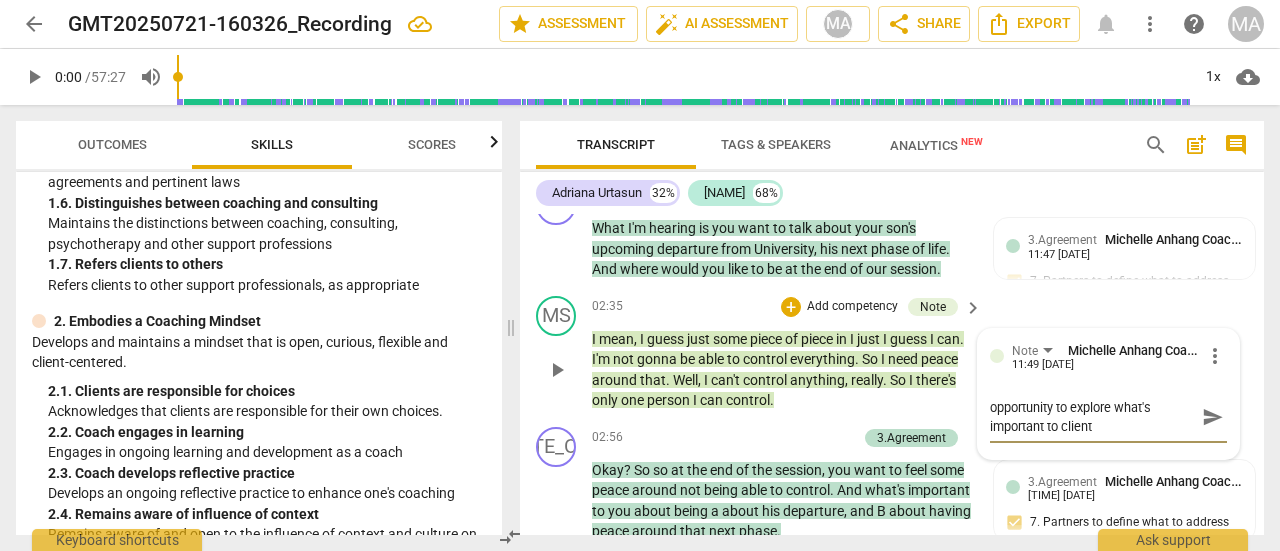 type on "opportunity to explore what's important to client a" 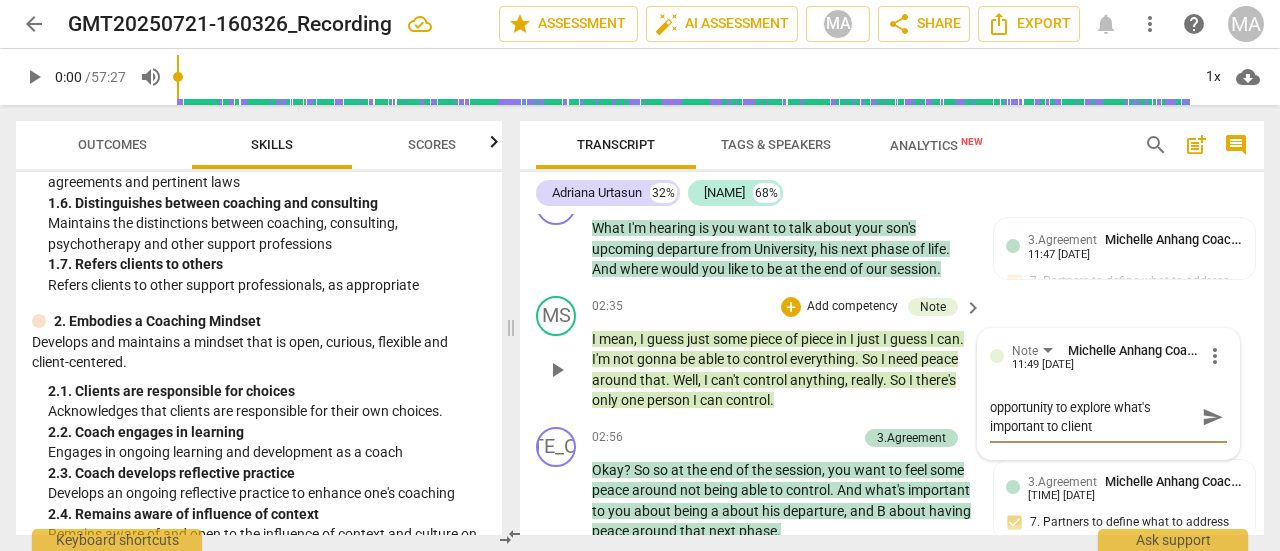 type on "opportunity to explore what's important to client a" 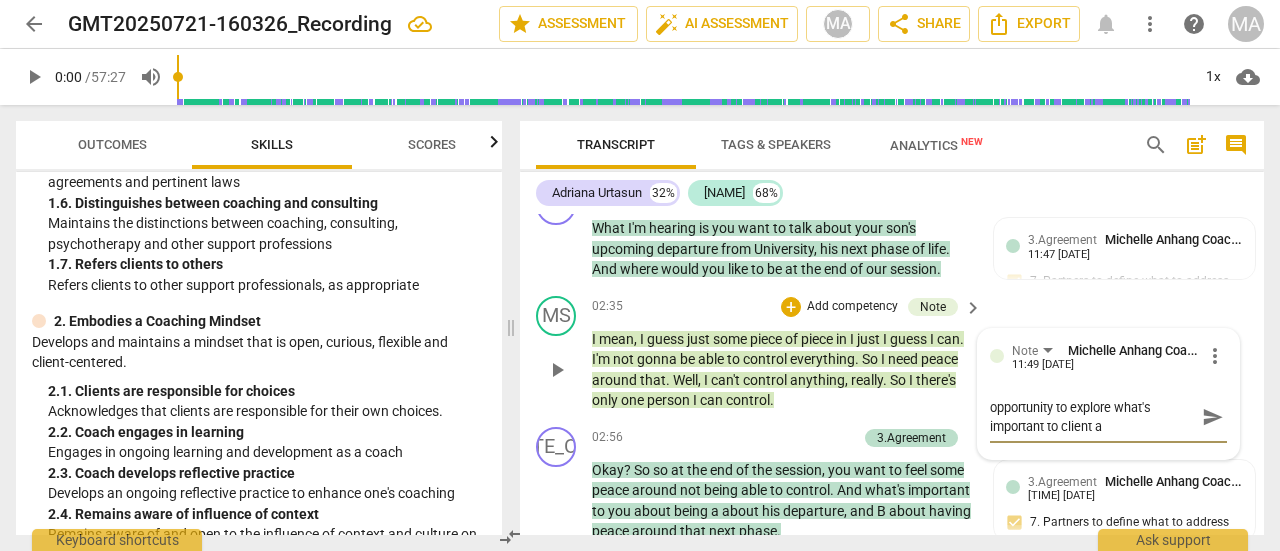 type on "opportunity to explore what's important to client ab" 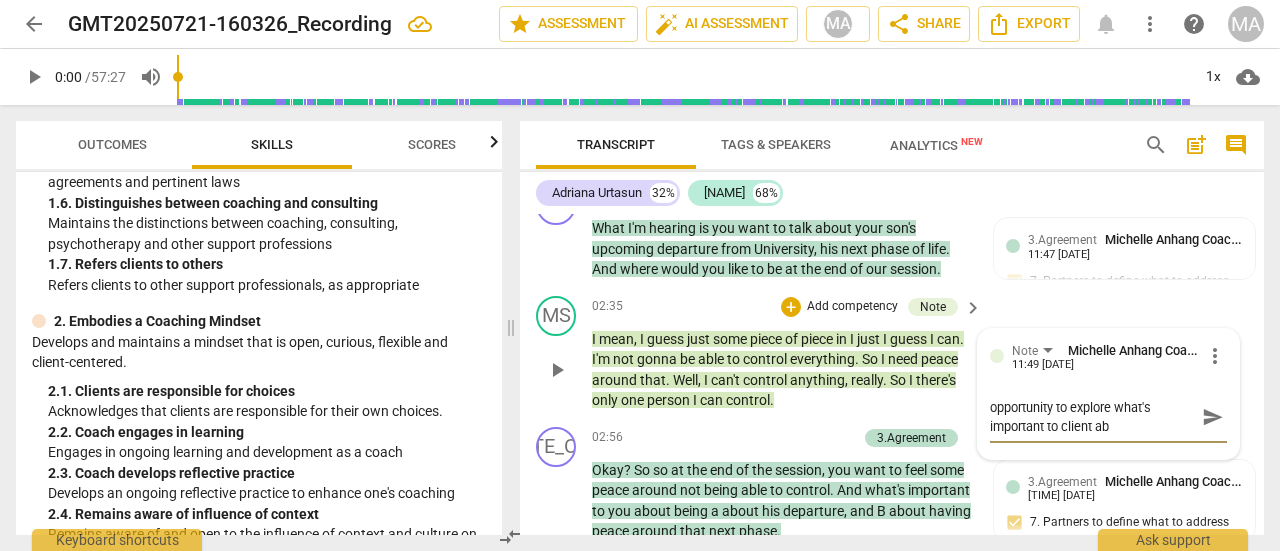 type on "opportunity to explore what's important to client abo" 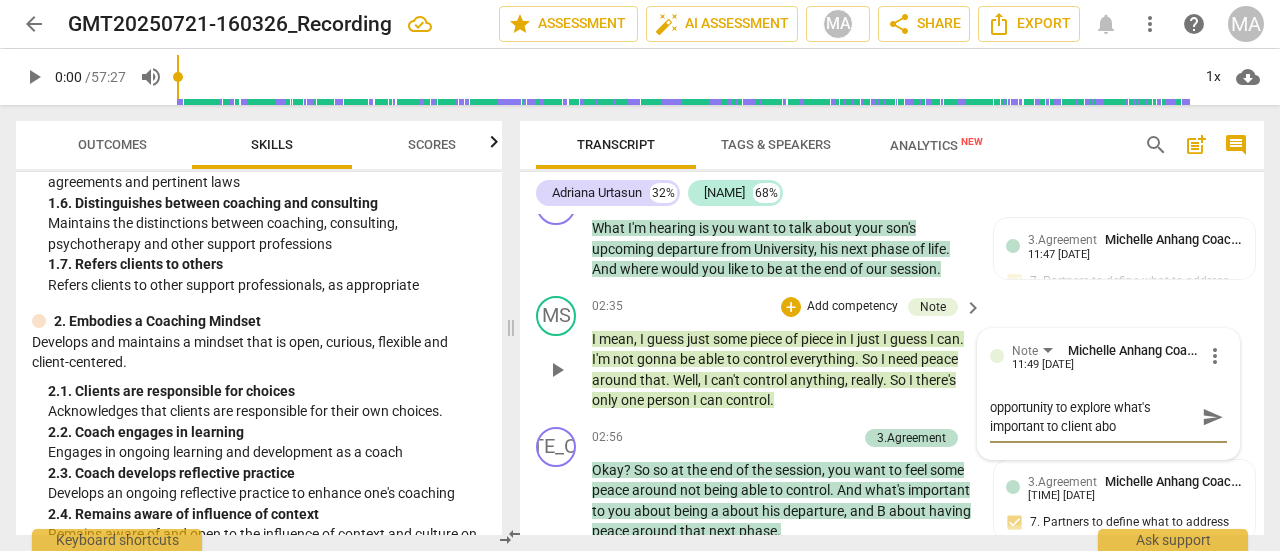 type on "opportunity to explore what's important to client abou" 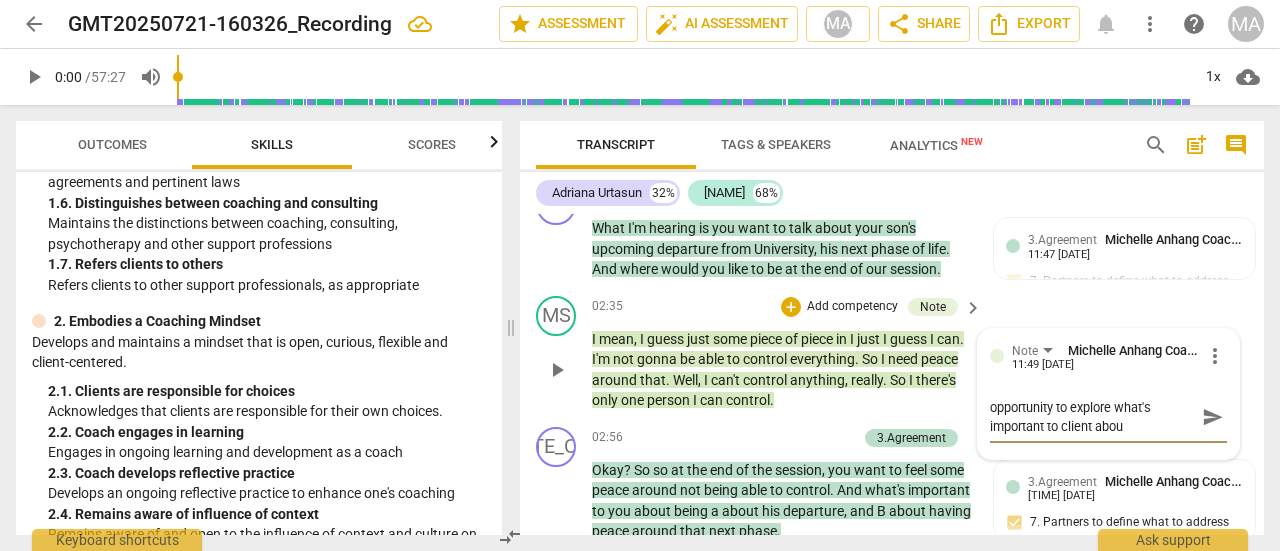 type on "opportunity to explore what's important to client about" 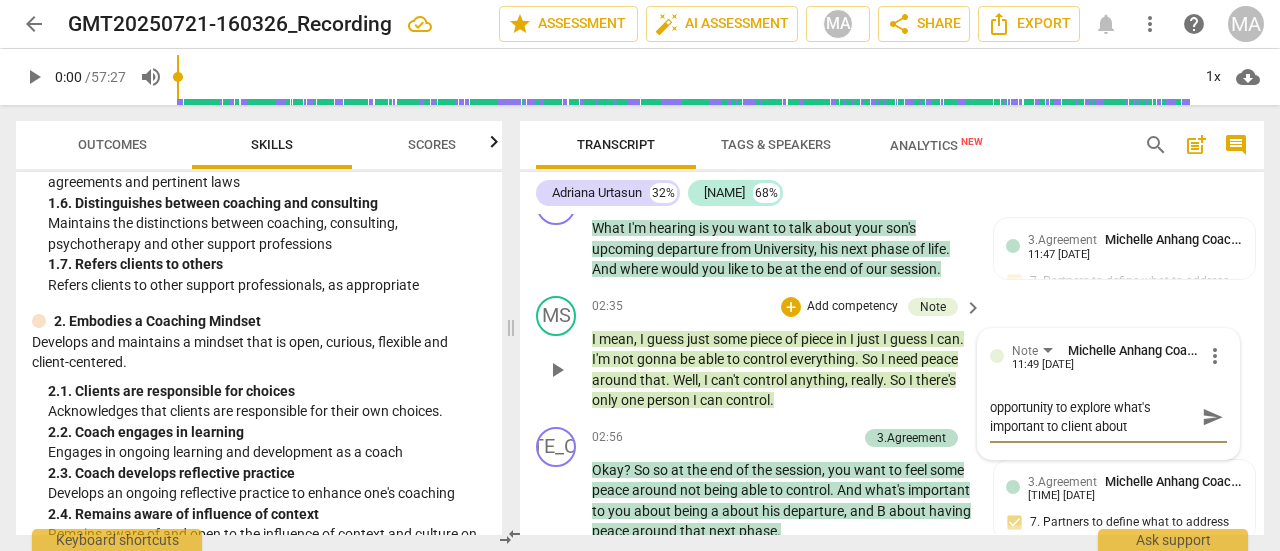 type on "opportunity to explore what's important to client about" 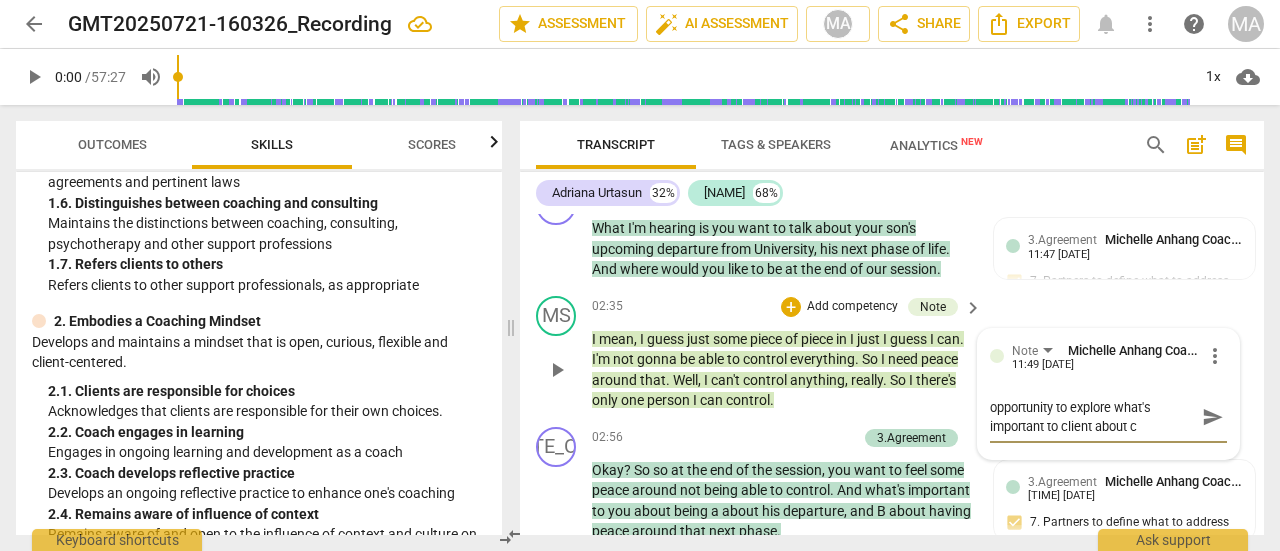 type on "opportunity to explore what's important to client about co" 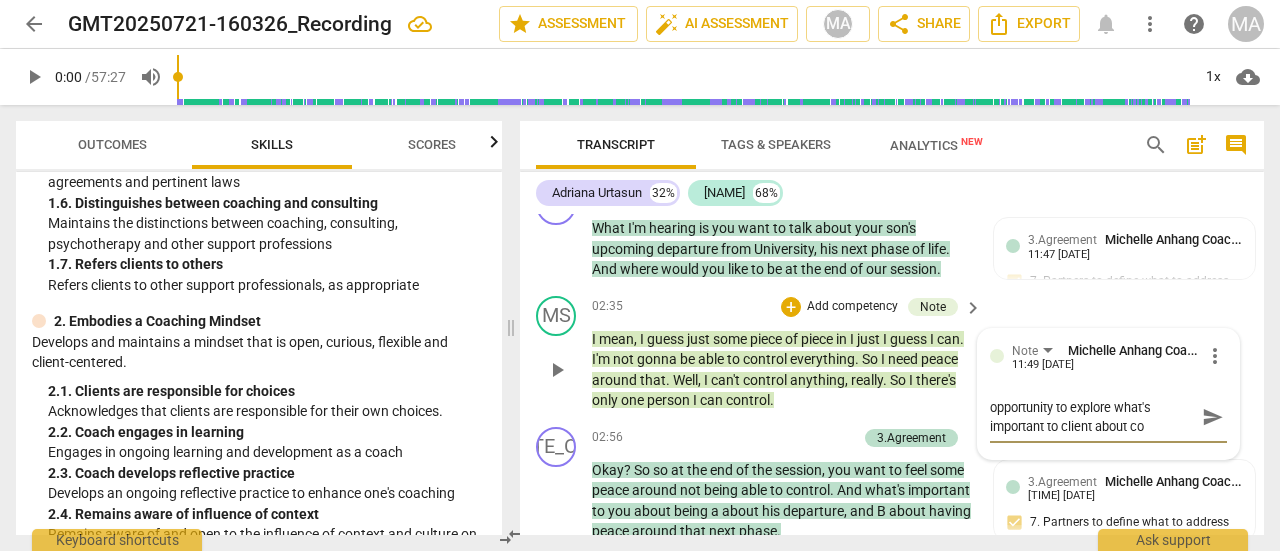 type on "opportunity to explore what's important to client about con" 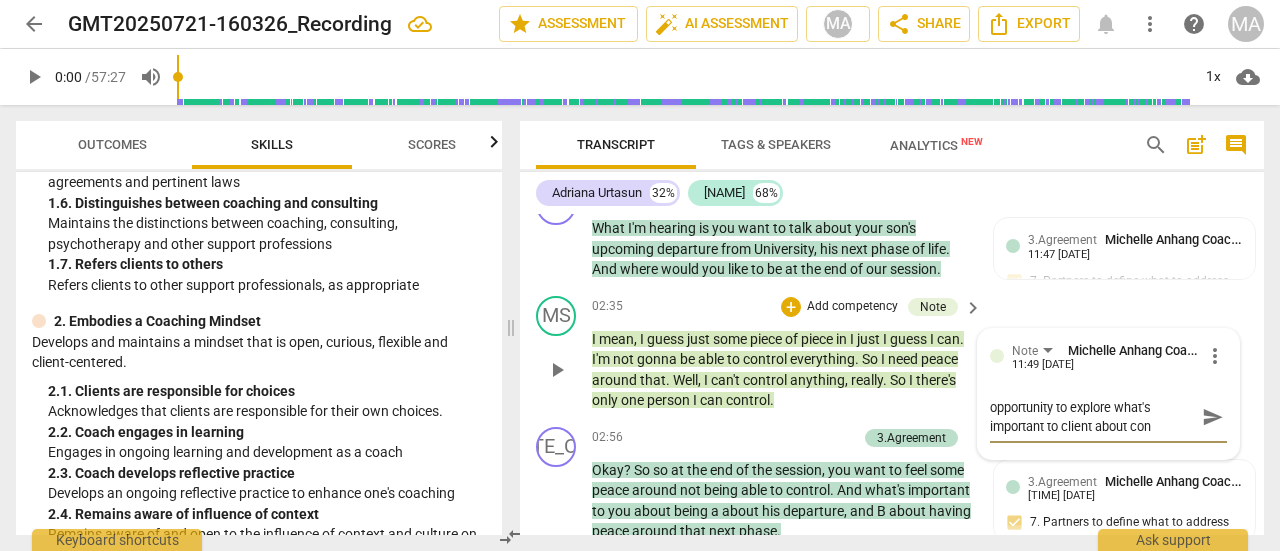 type on "opportunity to explore what's important to client about cont" 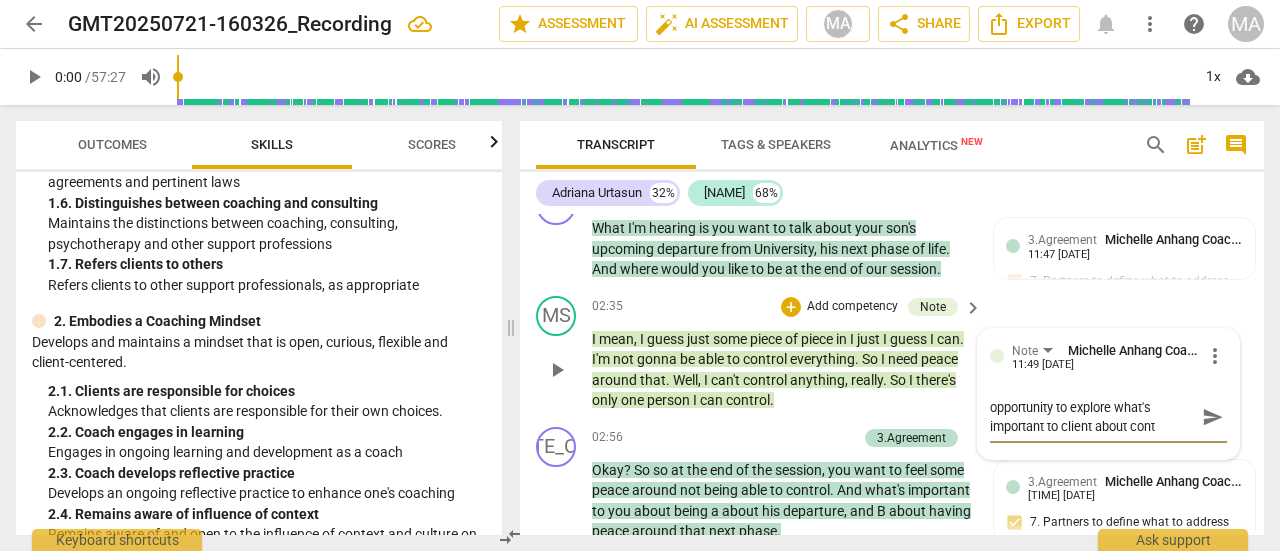 type on "opportunity to explore what's important to client about contr" 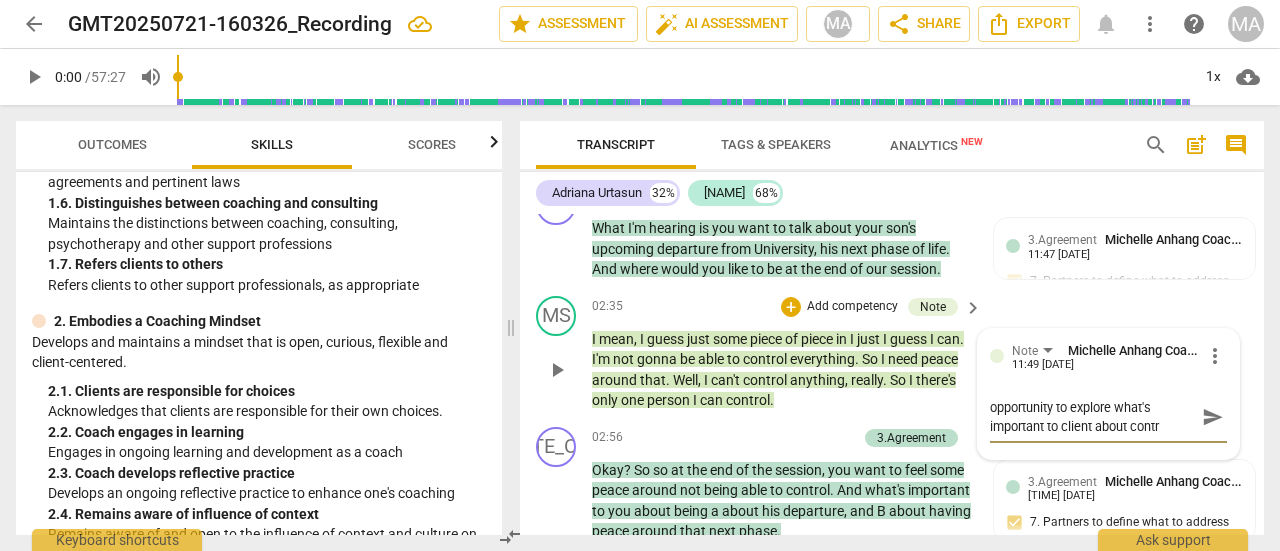 type on "opportunity to explore what's important to client about contro" 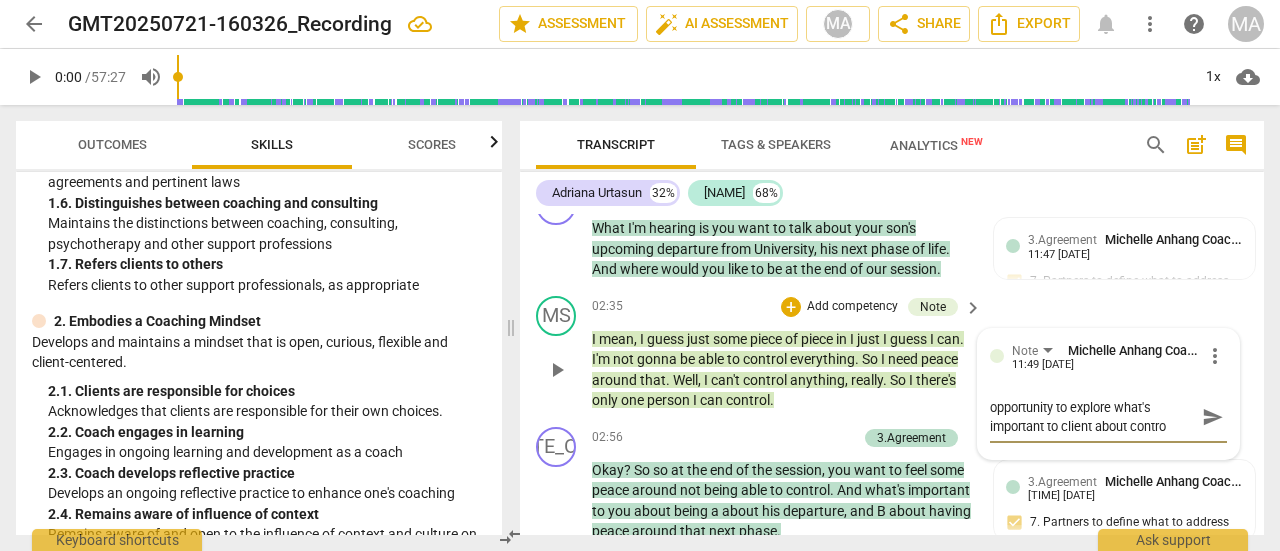 type on "opportunity to explore what's important to client about control" 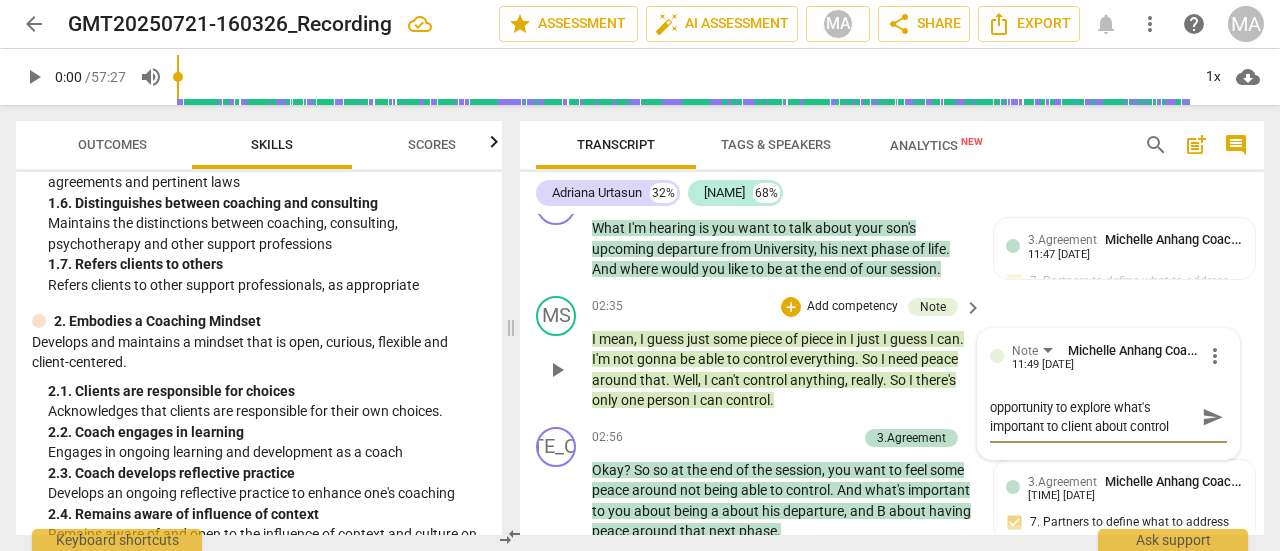 type on "opportunity to explore wwhat's important to client about control" 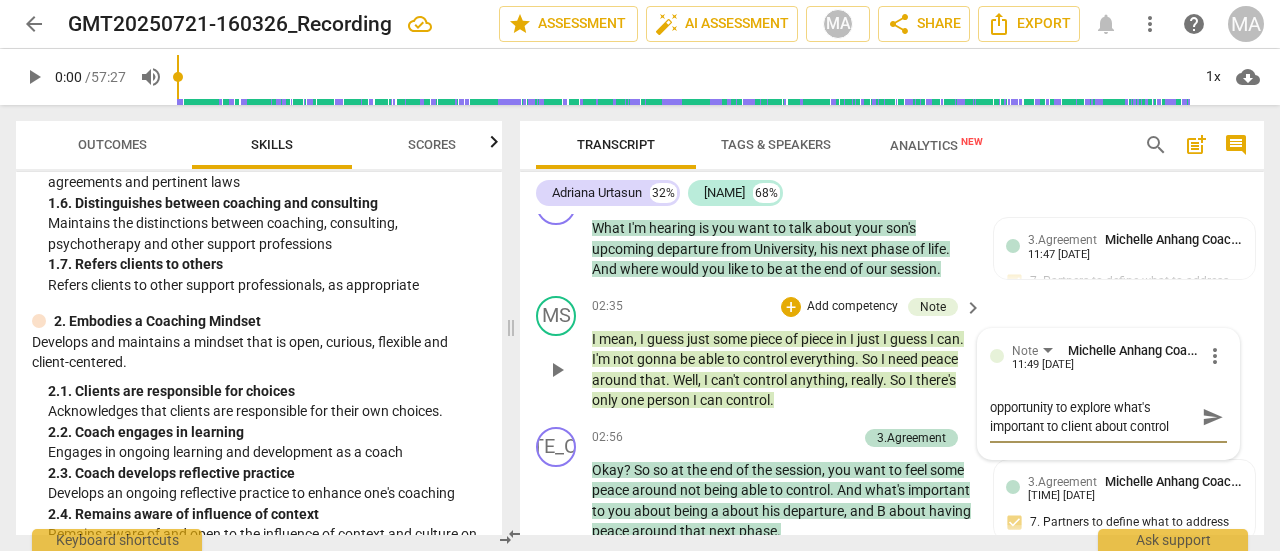 type on "opportunity to explore wwhat's important to client about control" 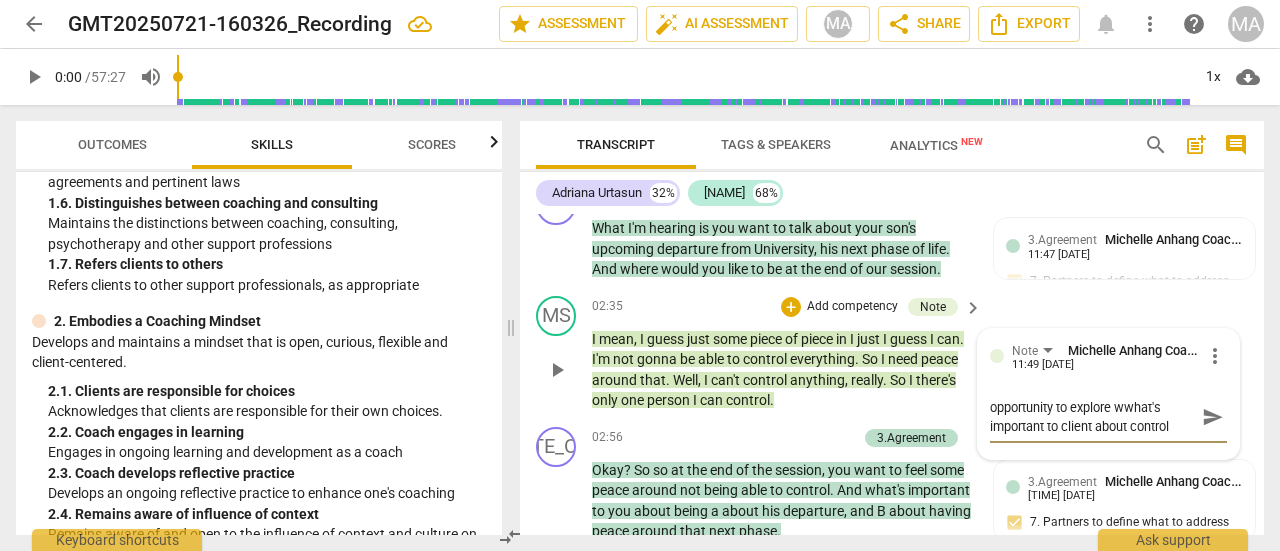 type on "opportunity to explore wh what's important to client about control" 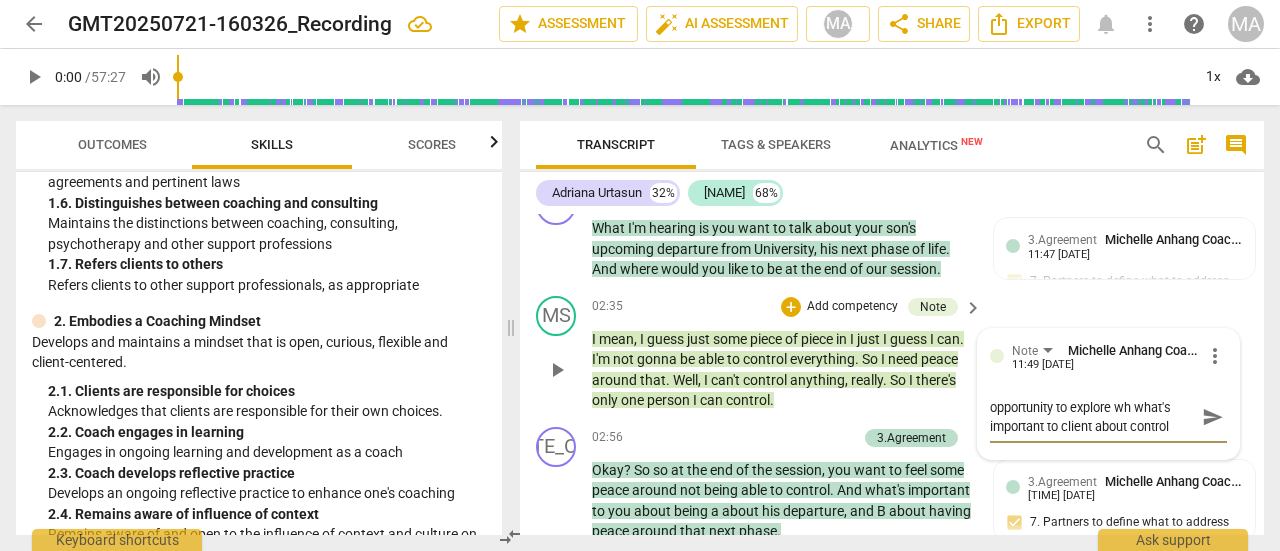type on "opportunity to explore whawhat's important to client about control" 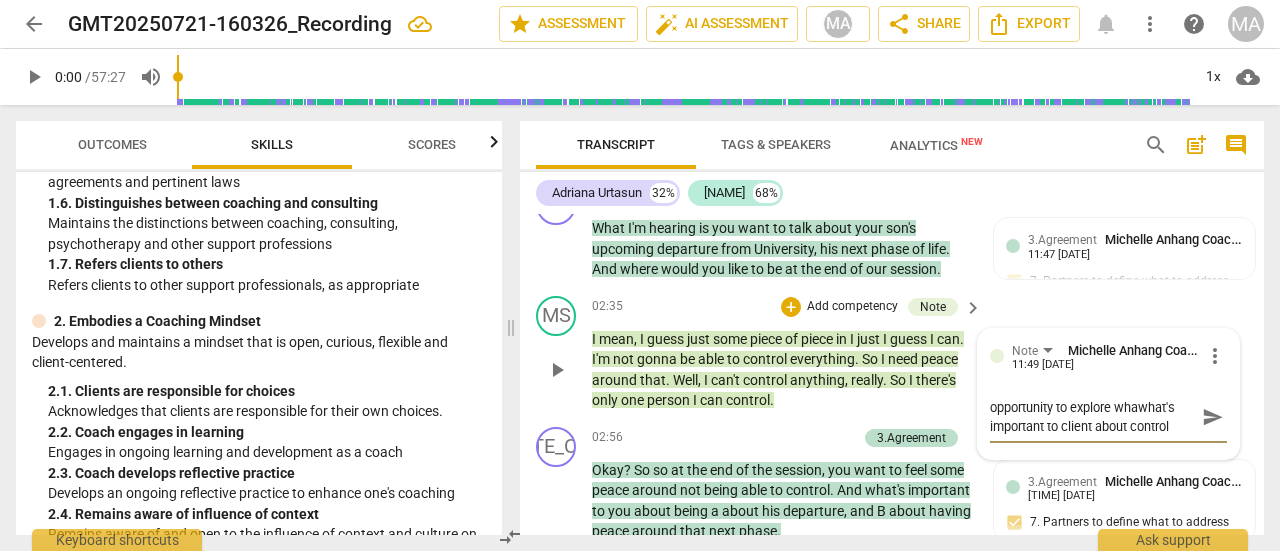 type on "opportunity to explore what what's important to client about control" 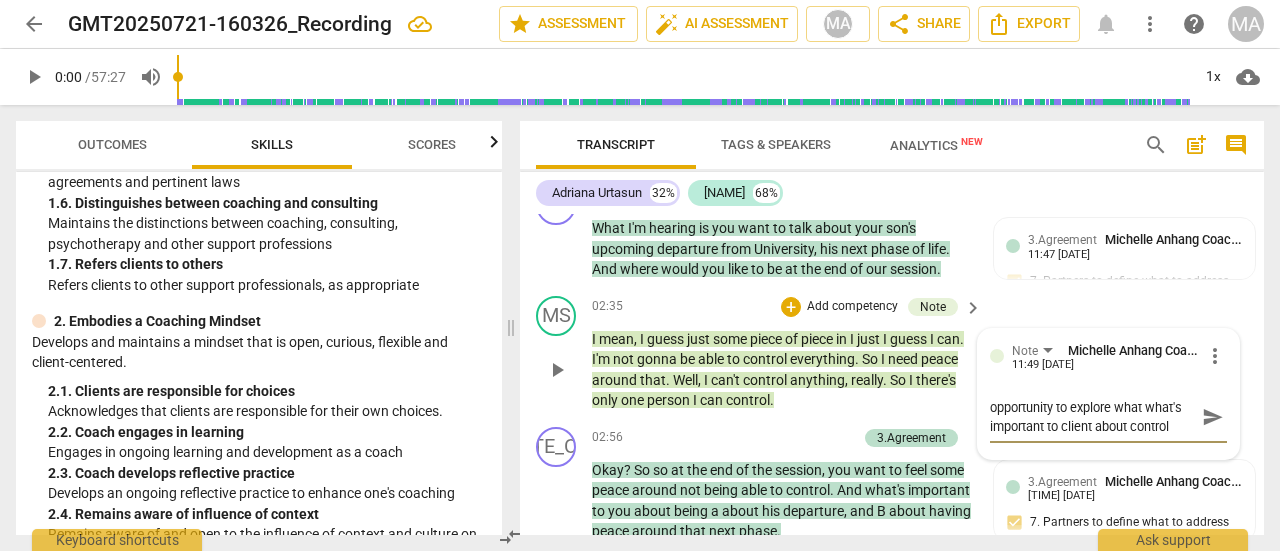 type on "opportunity to explore what what's important to client about control" 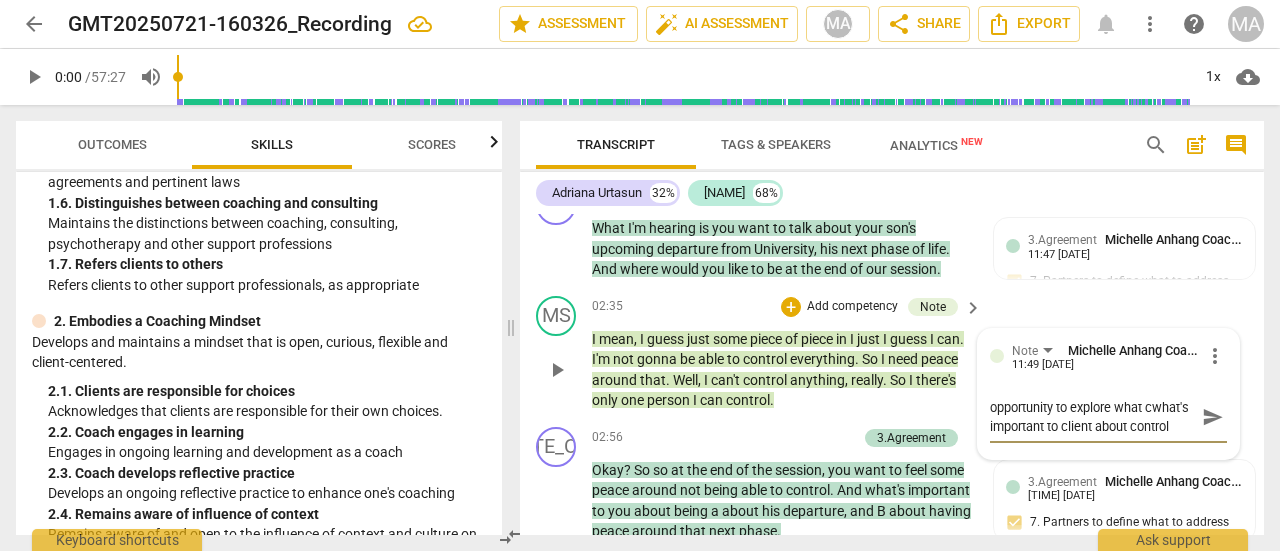 type on "opportunity to explore what cowhat's important to client about control" 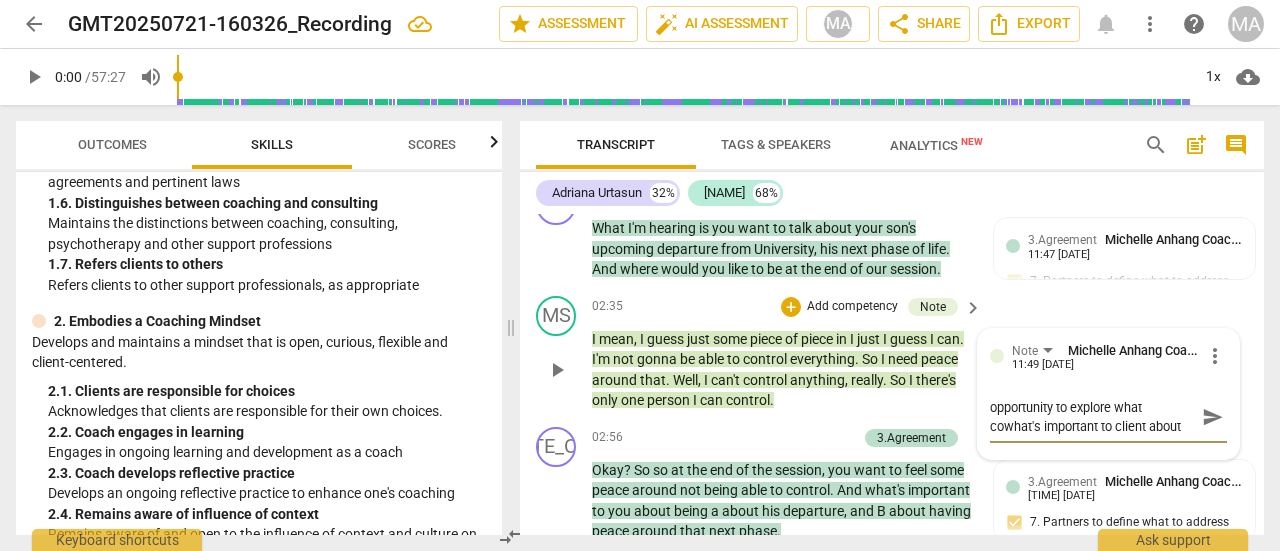 type on "opportunity to explore what con what's important to client about control" 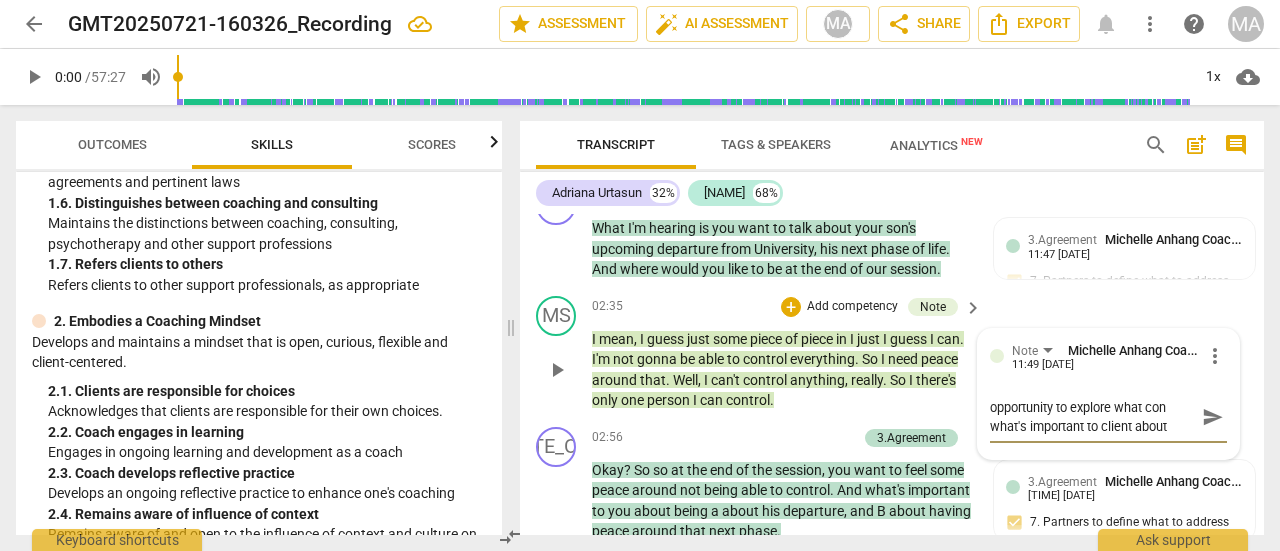 type on "opportunity to explore what contwhat's important to client about control" 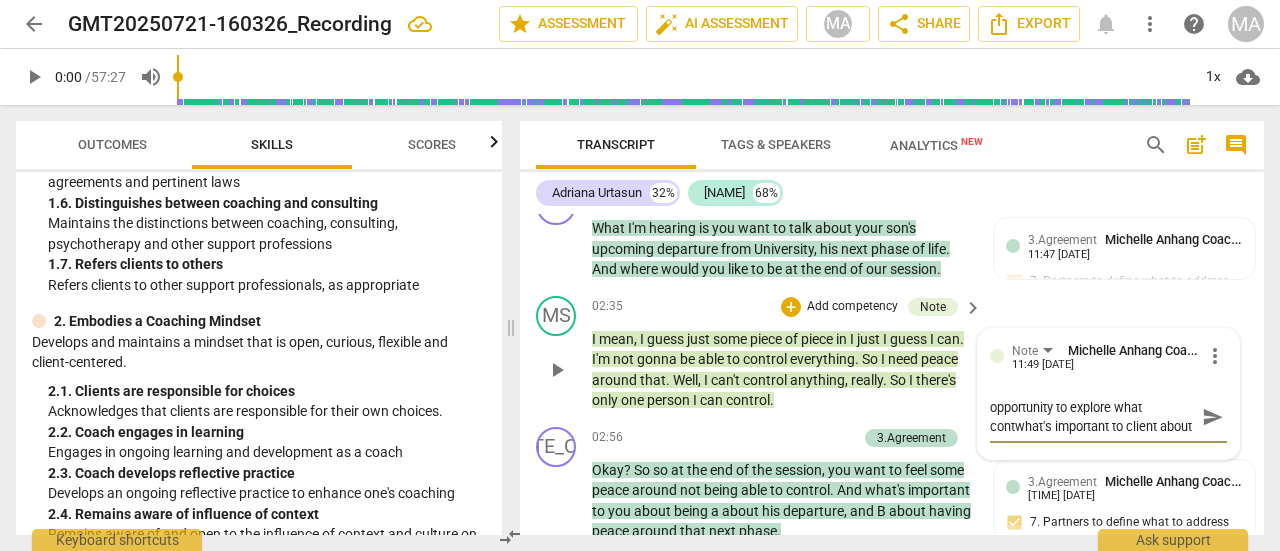 type on "opportunity to explore what contrwhat's important to client about control" 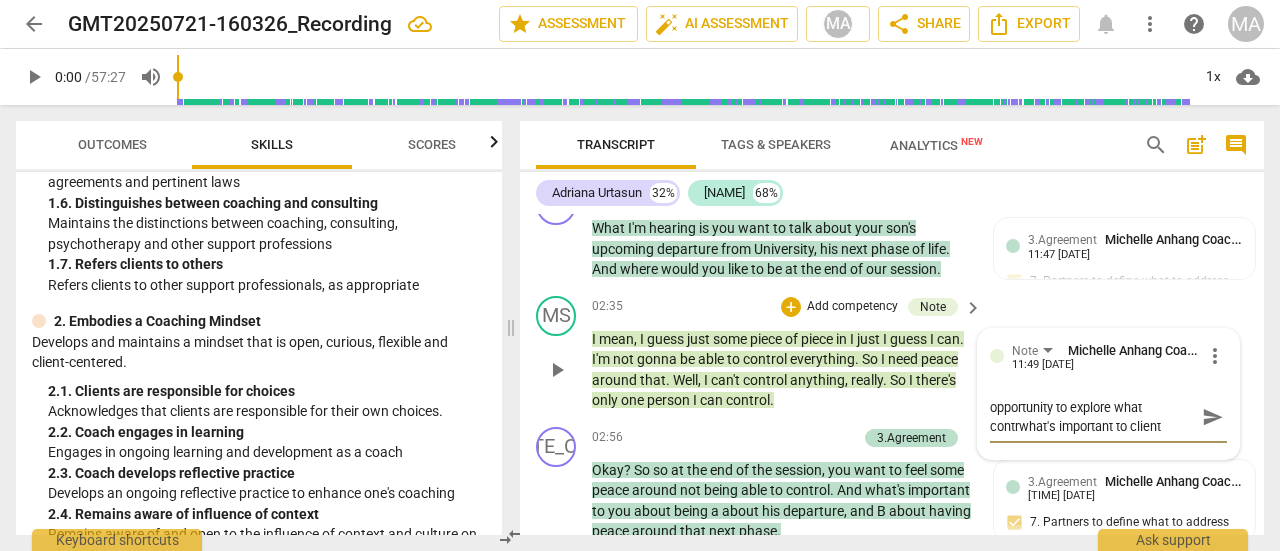 type on "opportunity to explore what controwhat's important to client about control" 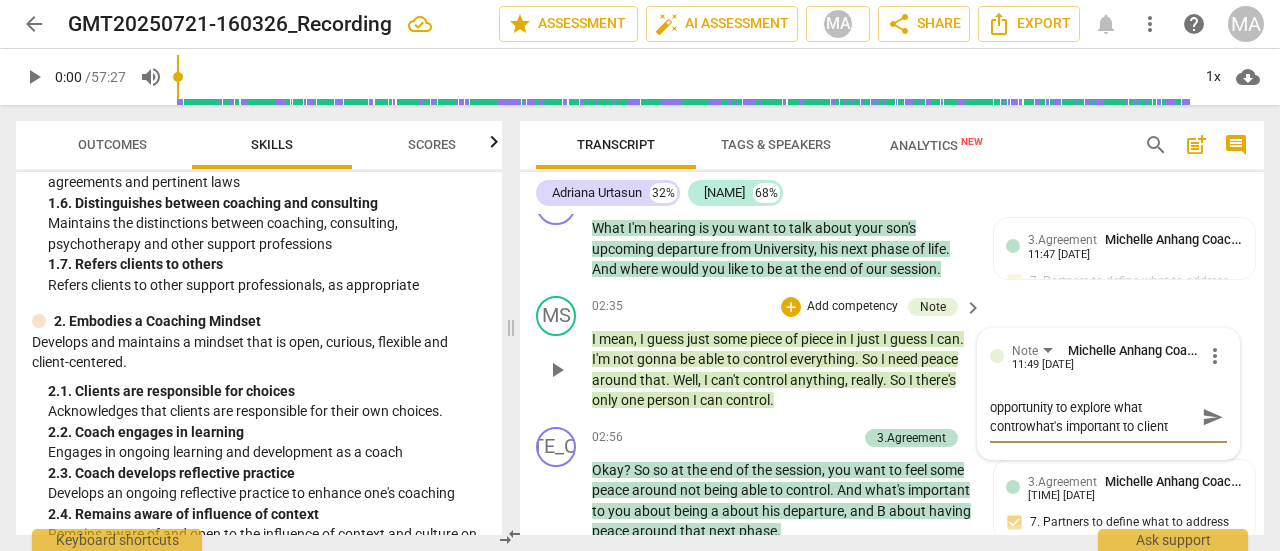 type on "opportunity to explore what controlwhat's important to client about control" 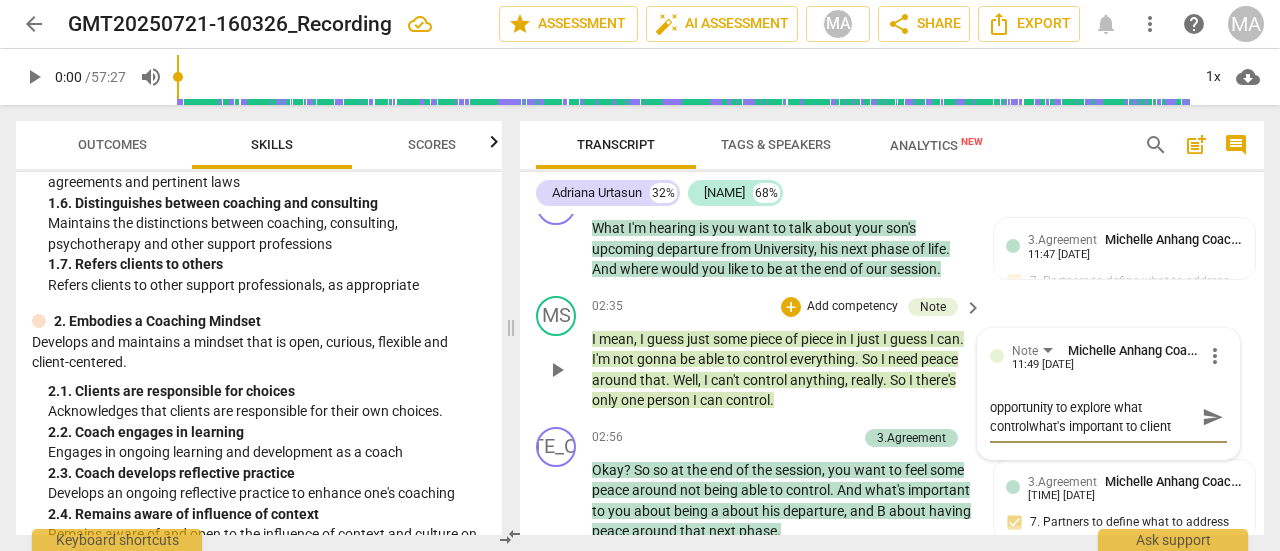 type on "opportunity to explore what control what's important to client about control" 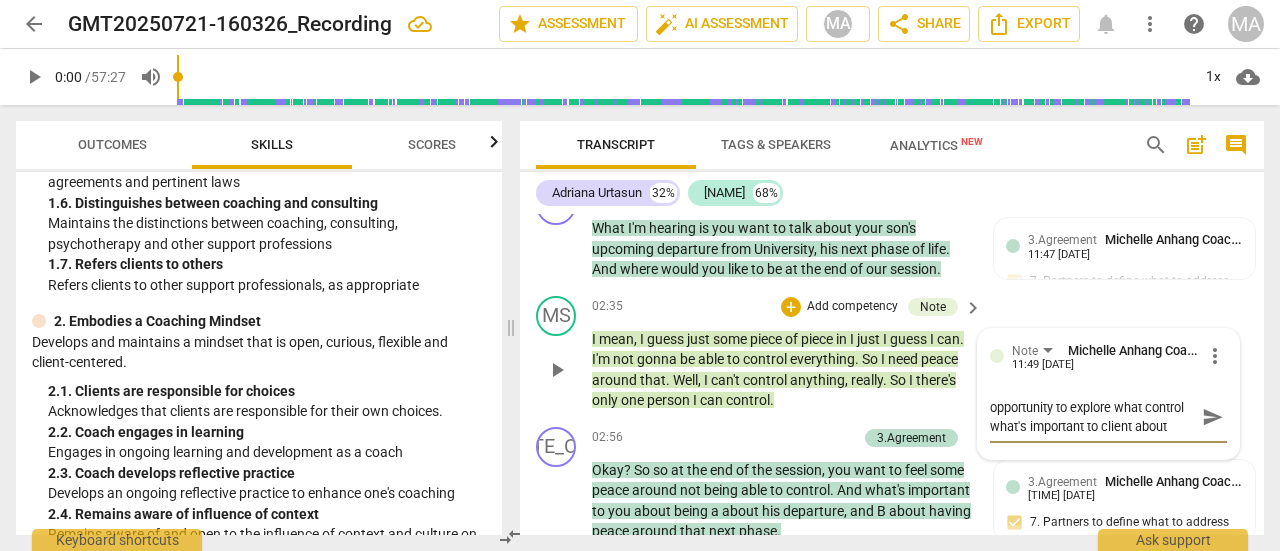 type on "opportunity to explore what control mwhat's important to client about control" 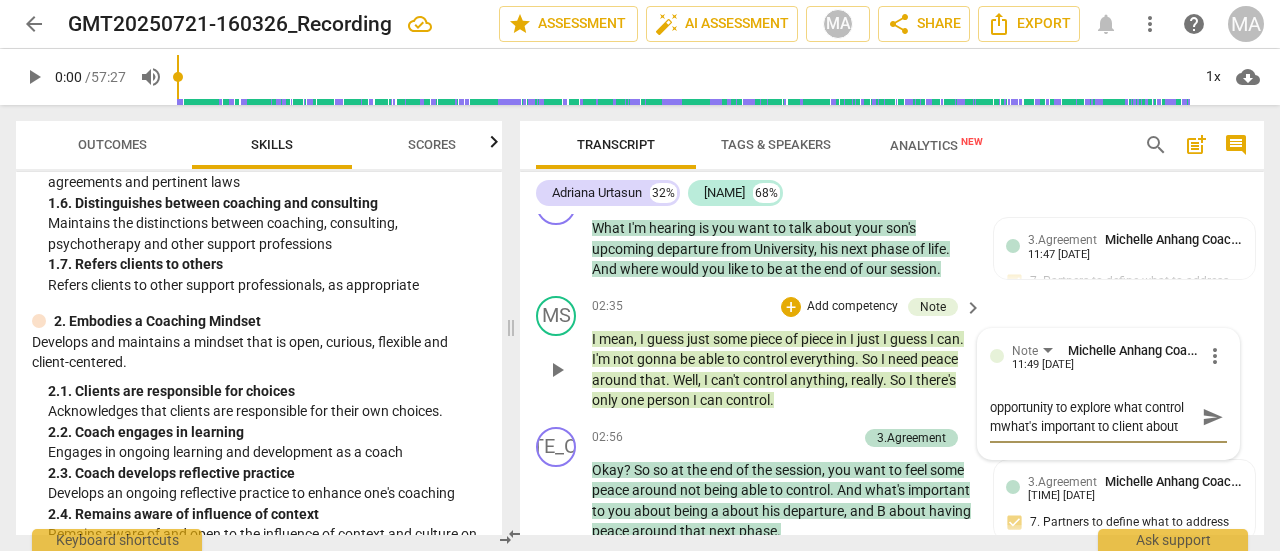 type on "opportunity to explore what control mewhat's important to client about control" 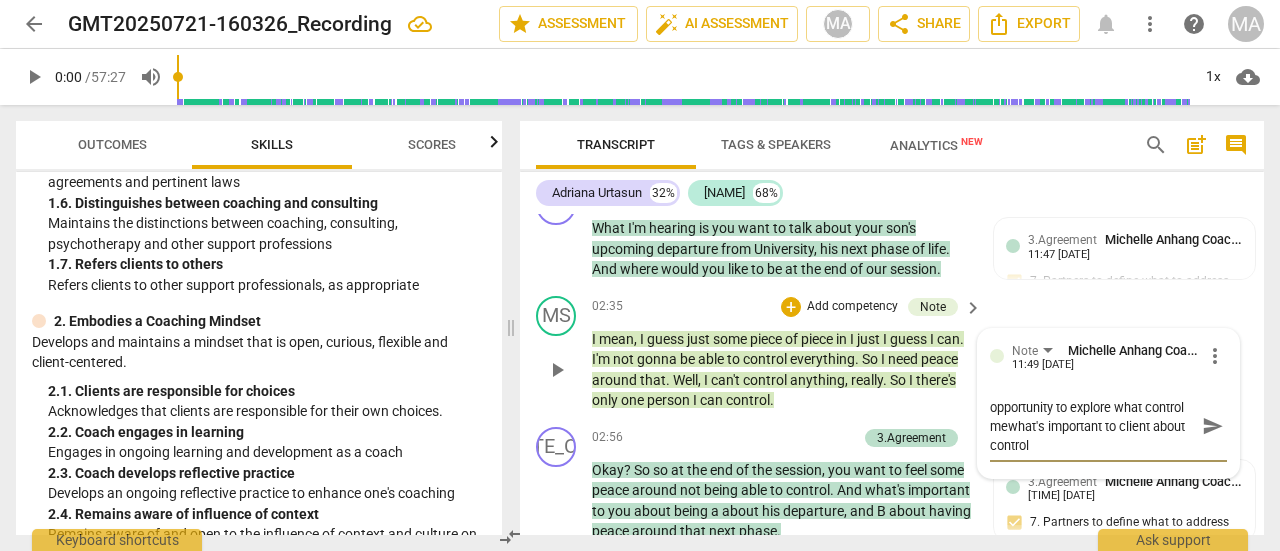 type on "opportunity to explore what control meawhat's important to client about control" 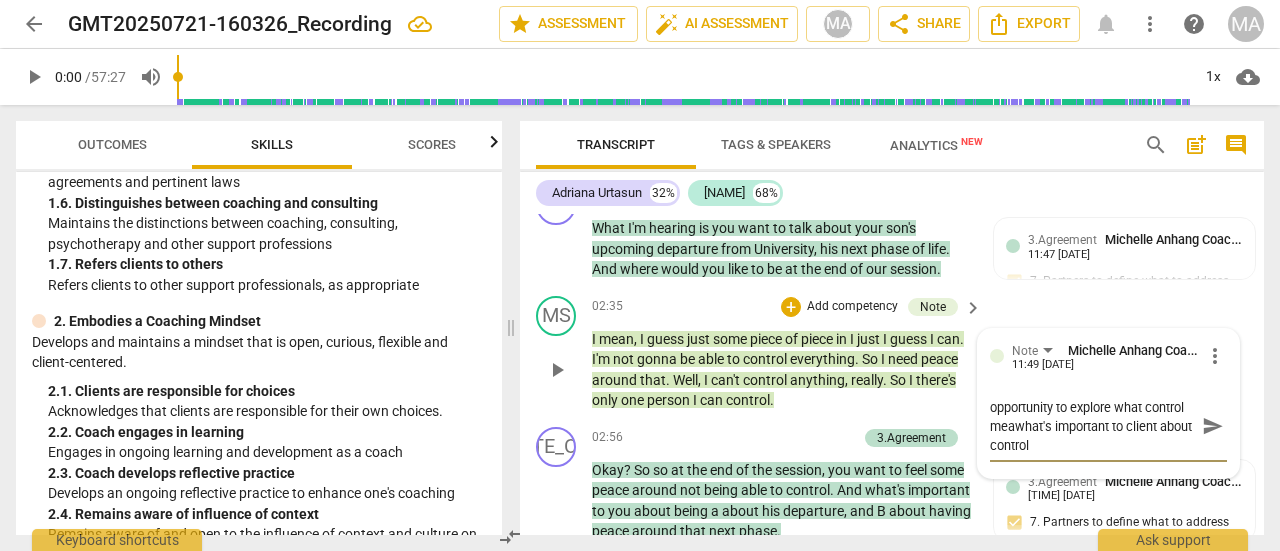 type on "opportunity to explore what control mean what's important to client about control" 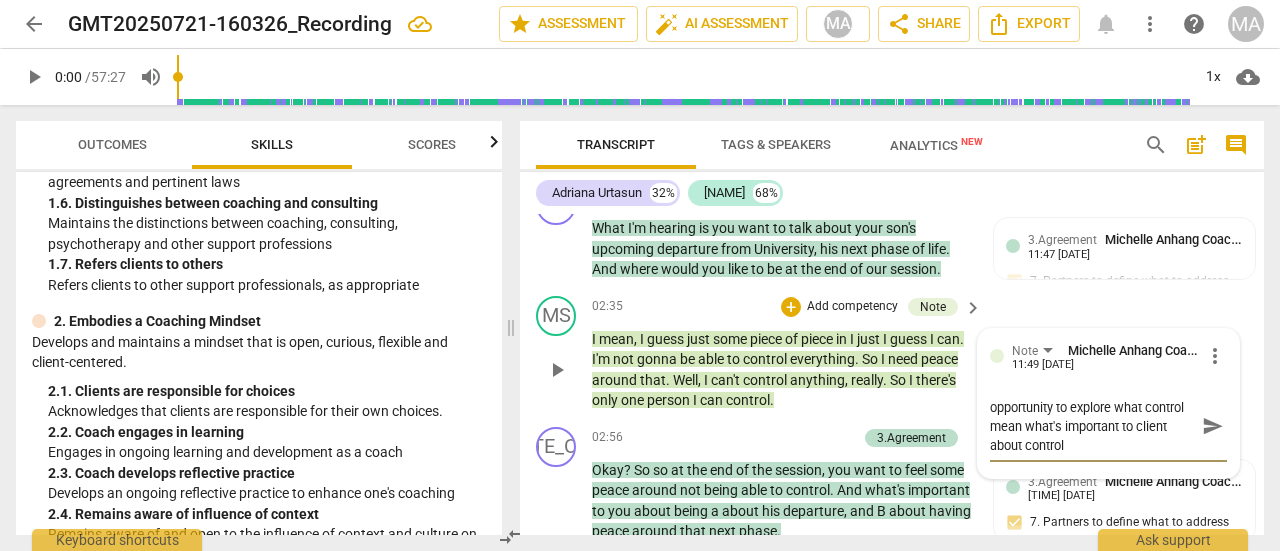 type on "opportunity to explore what control meanswhat's important to client about control" 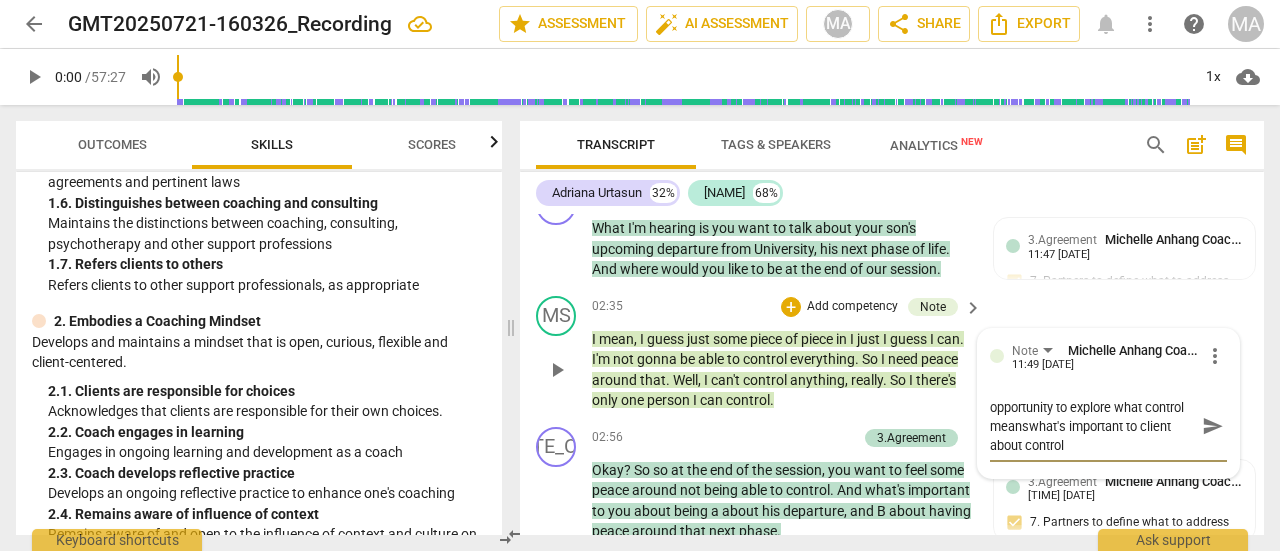 type on "opportunity to explore what control means what's important to client about control" 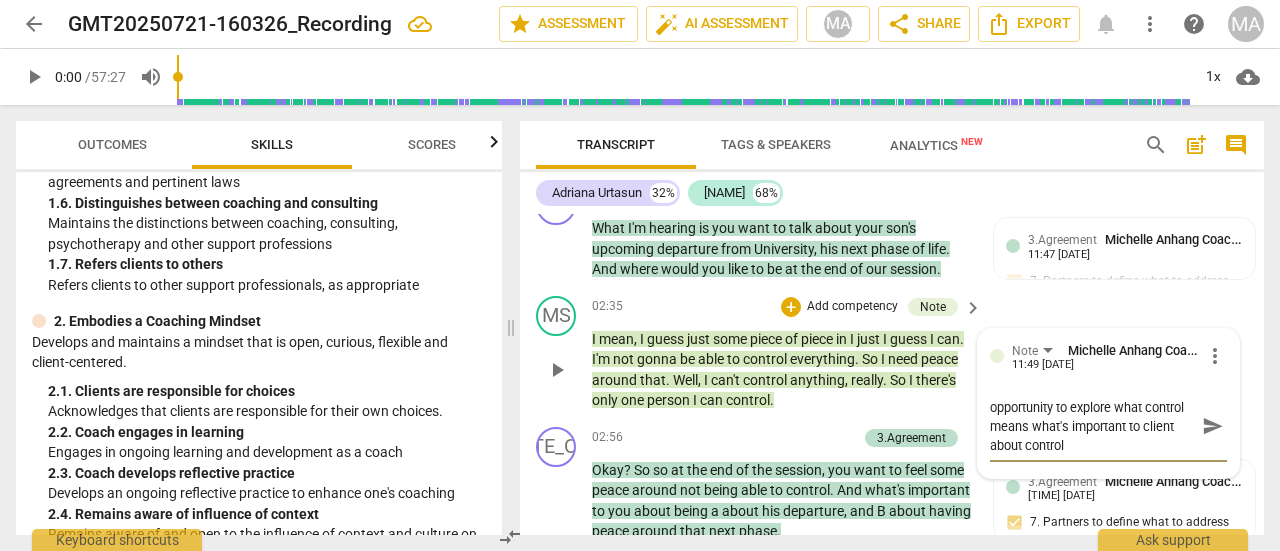 type on "opportunity to explore what control means to what's important to client about control" 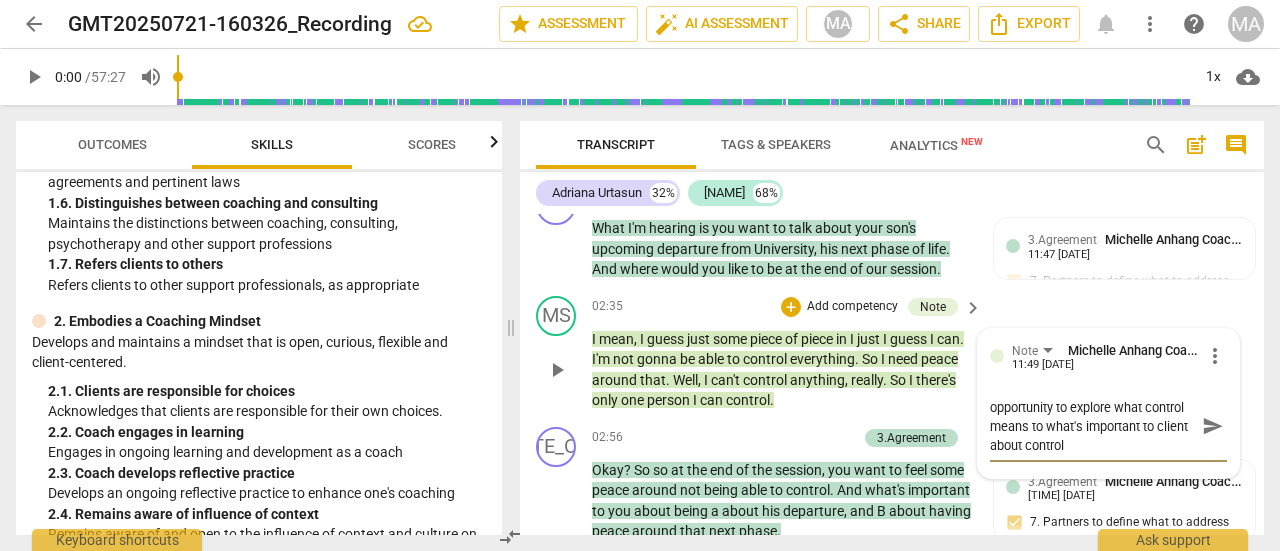 type on "opportunity to explore what control means to what's important to client about control" 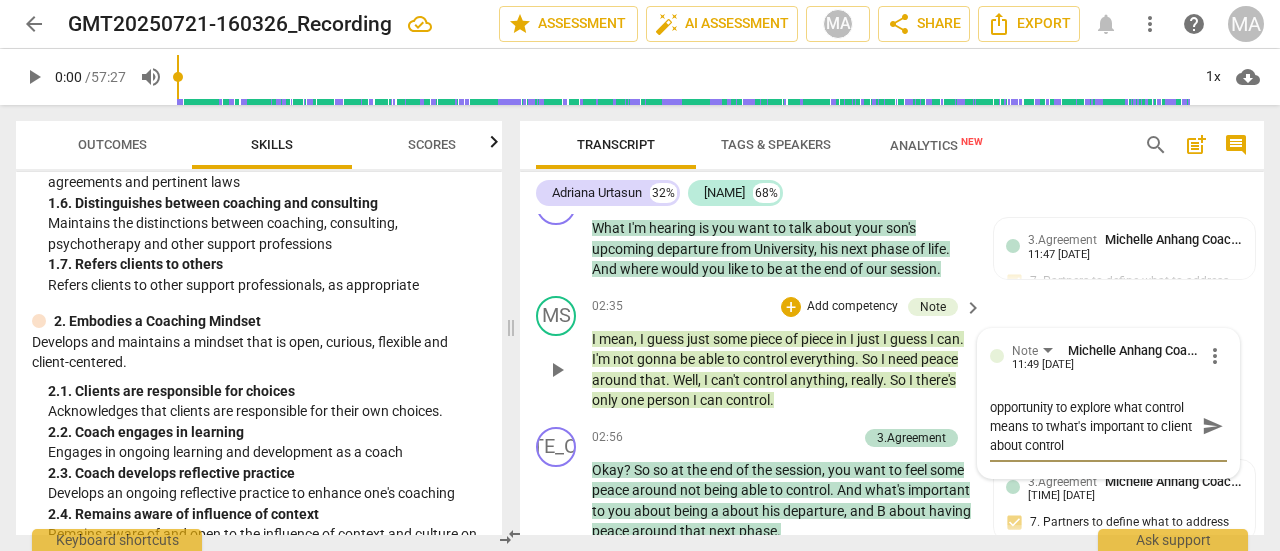 type on "opportunity to explore what control means to th what's important to client about control" 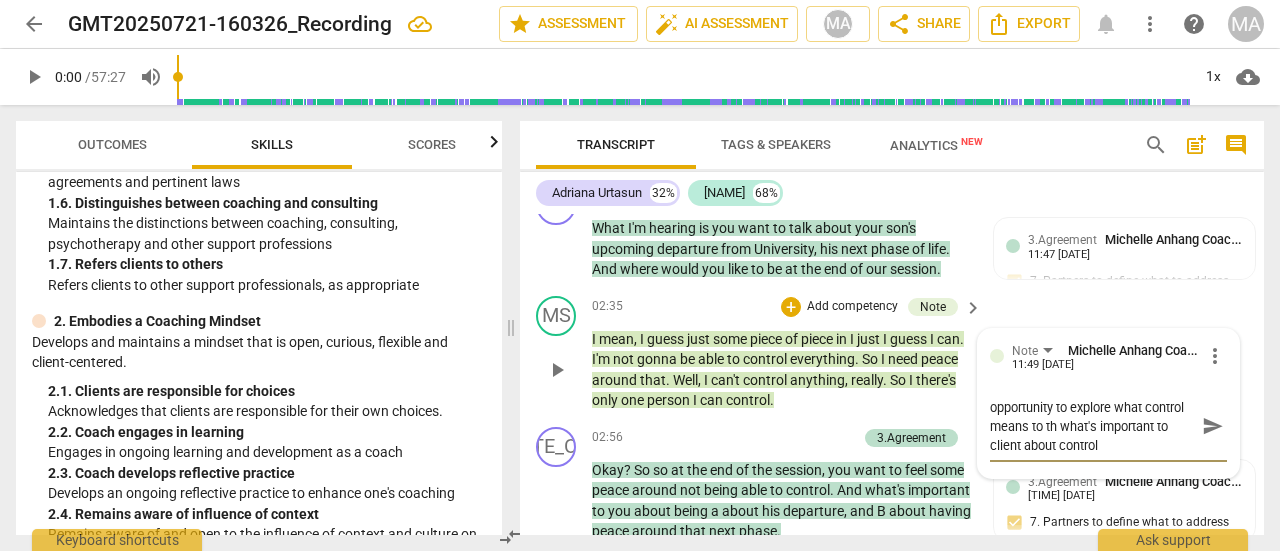 type on "opportunity to explore what control means to thewhat's important to client about control" 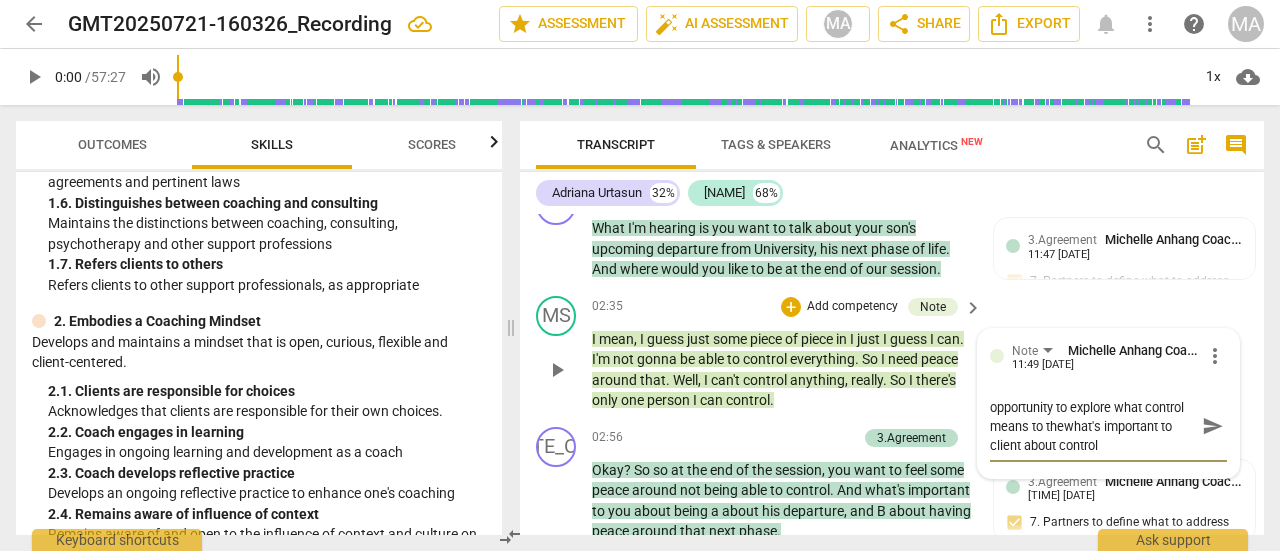 type on "opportunity to explore what control means to the what's important to client about control" 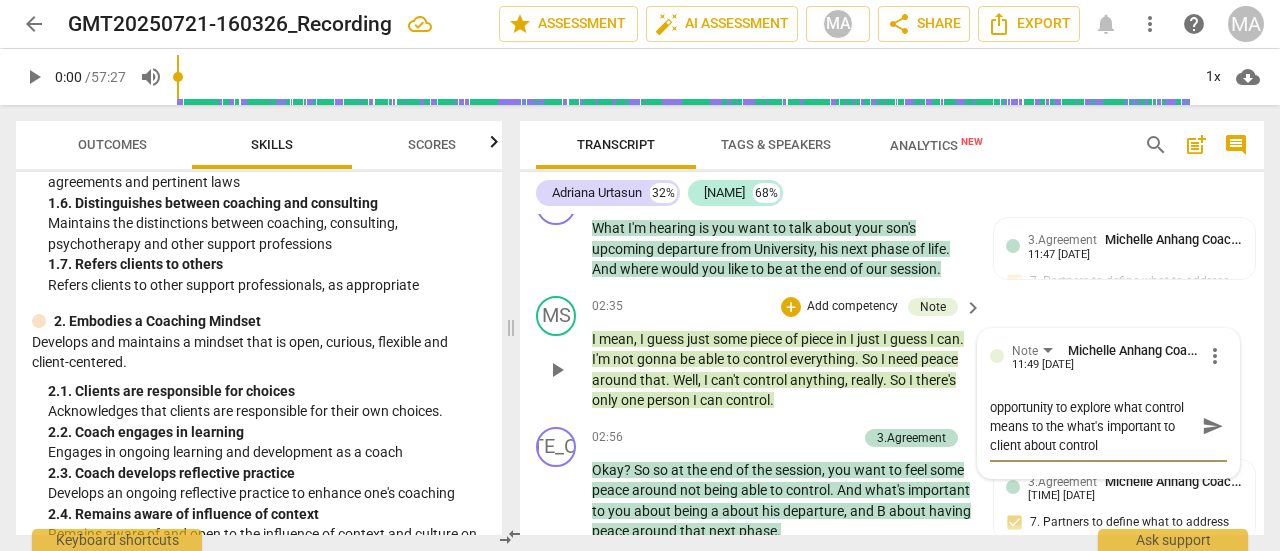 type on "opportunity to explore what control means to the c what's important to client about control" 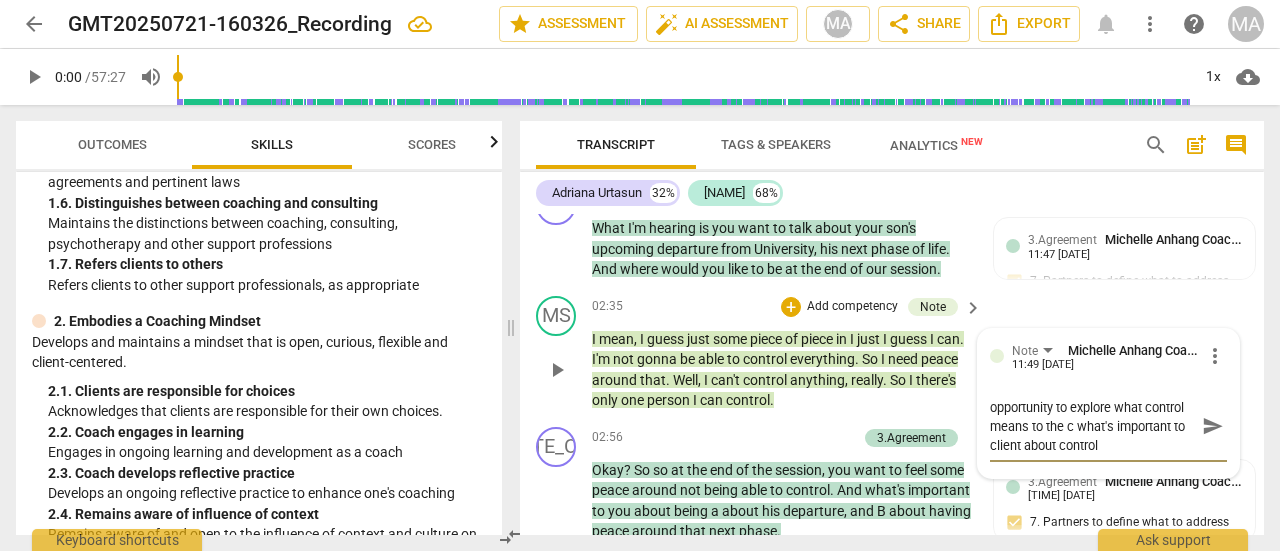 type on "opportunity to explore what control means to the clwhat's important to client about control" 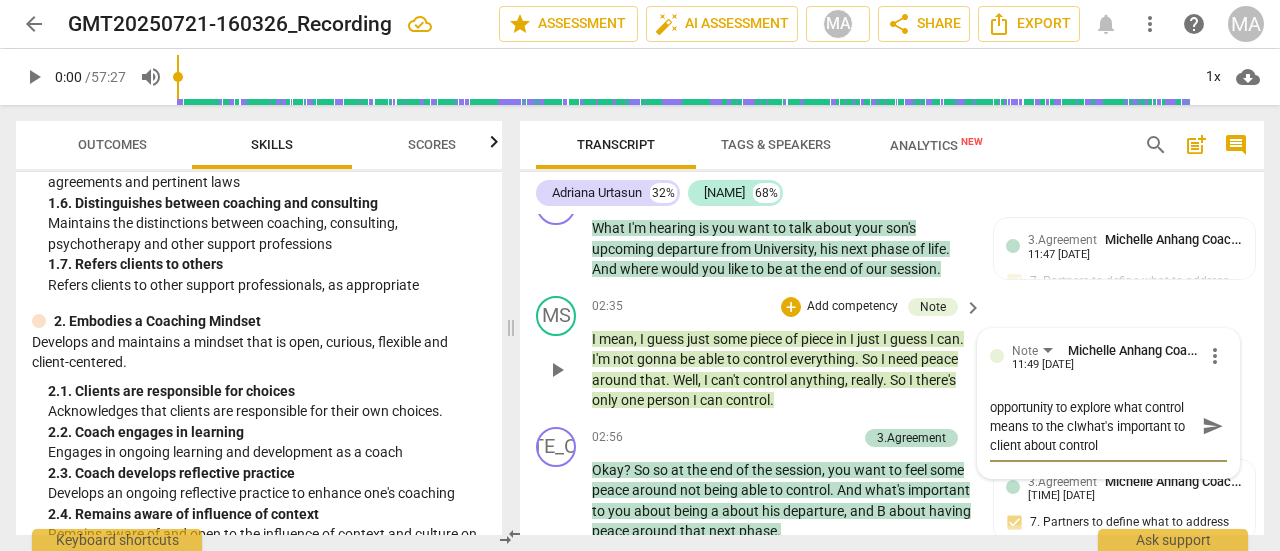 type on "opportunity to explore what control means to the cli what's important to client about control" 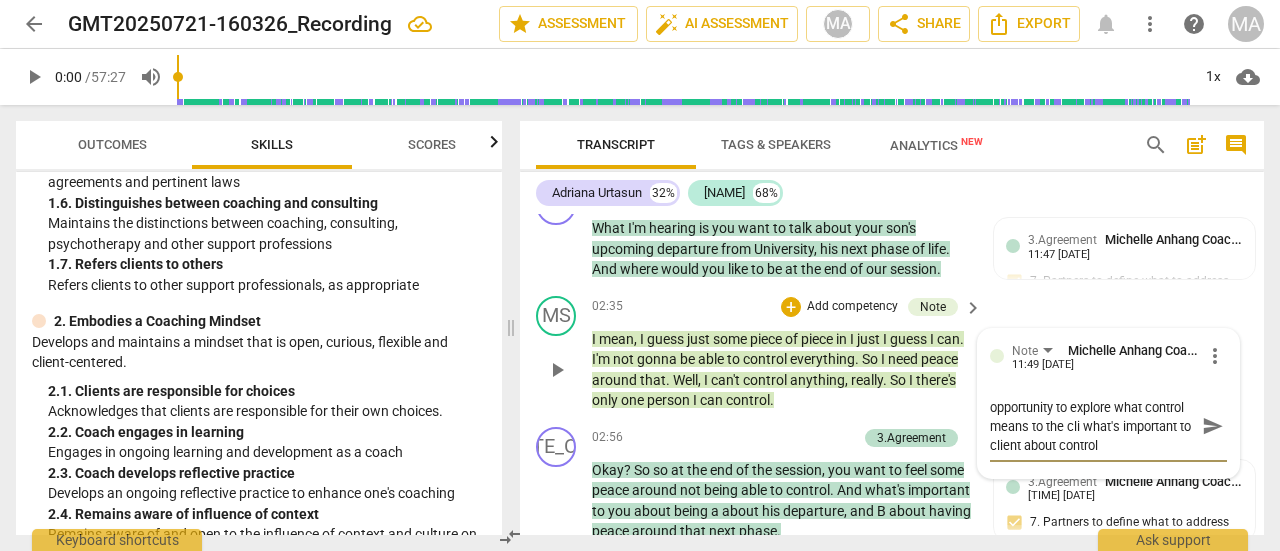 type on "opportunity to explore what control means to the cliewhat's important to client about control" 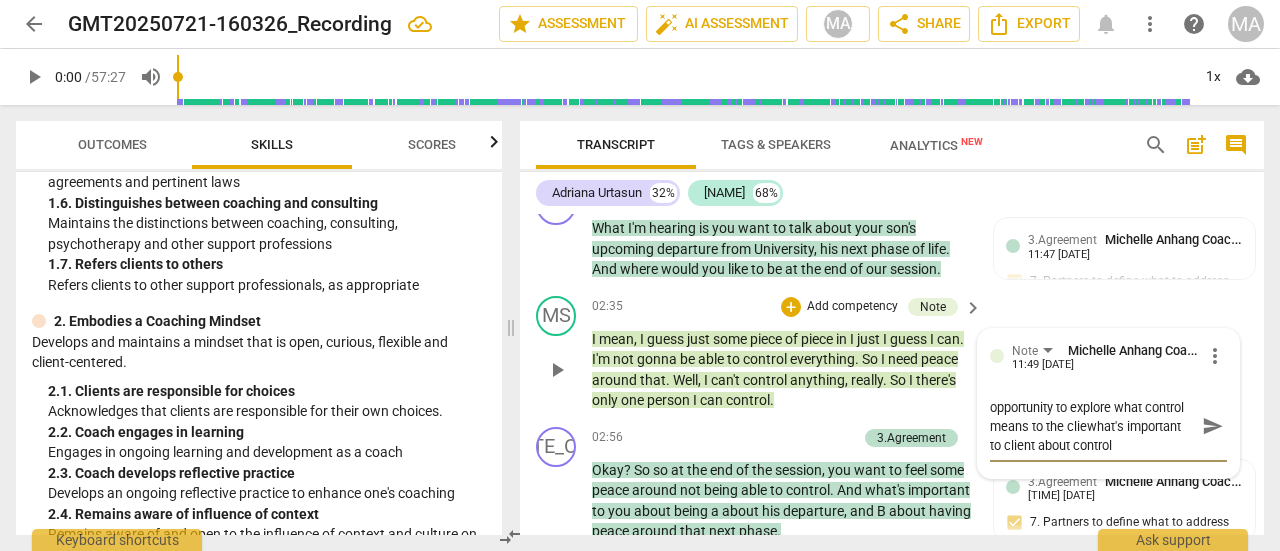 type on "opportunity to explore what control means to the clienwhat's important to client about control" 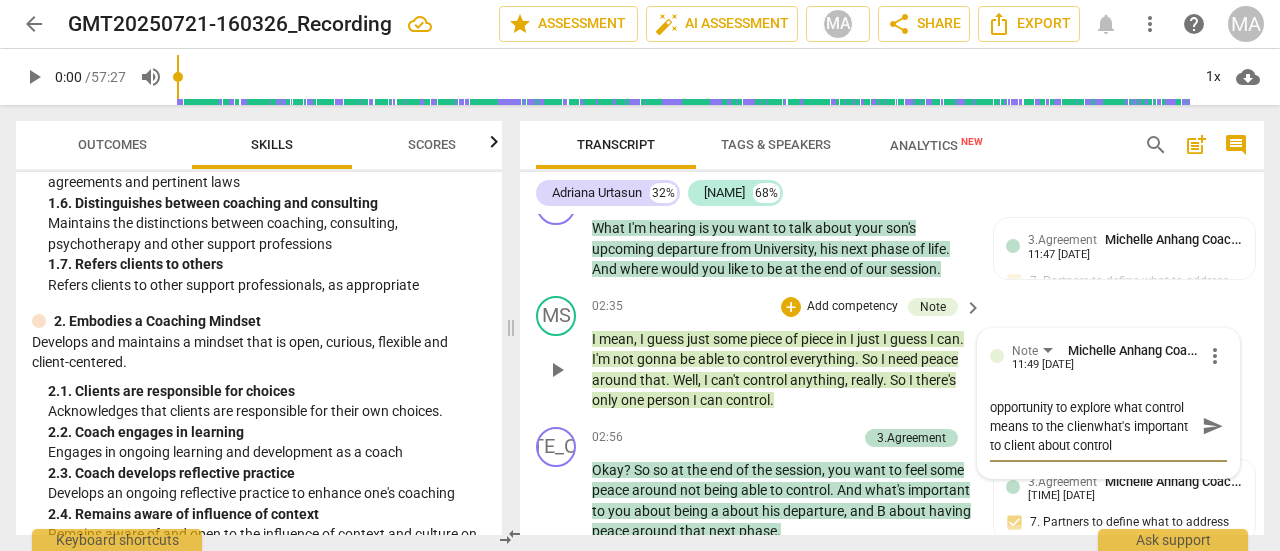 type on "opportunity to explore what control means to the client what's important to client about control" 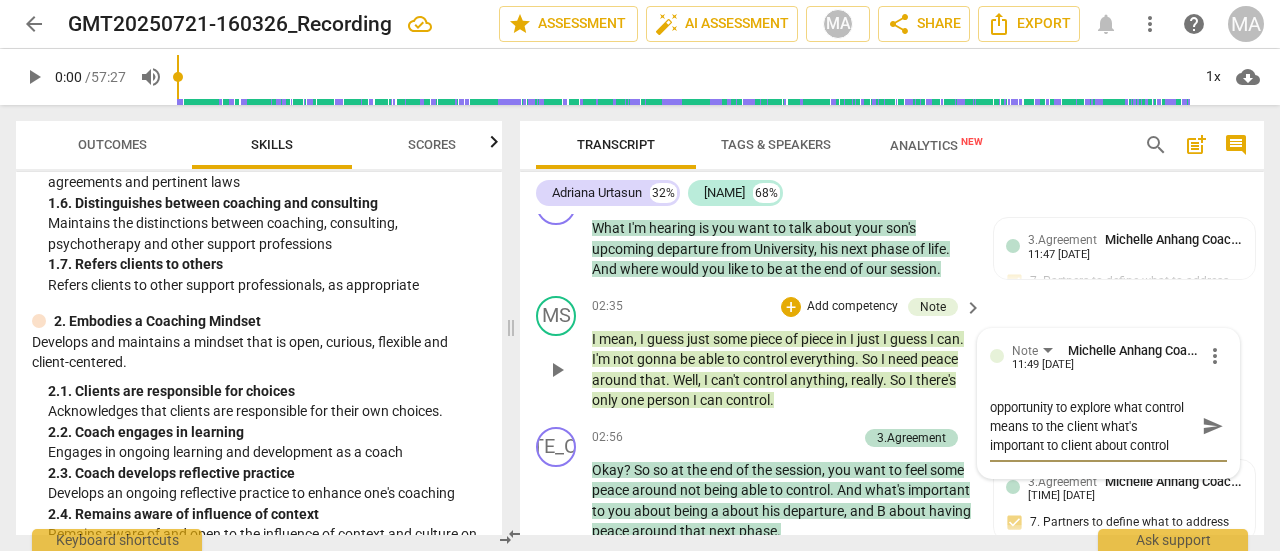 type on "opportunity to explore what control means to the client what's important to client about control" 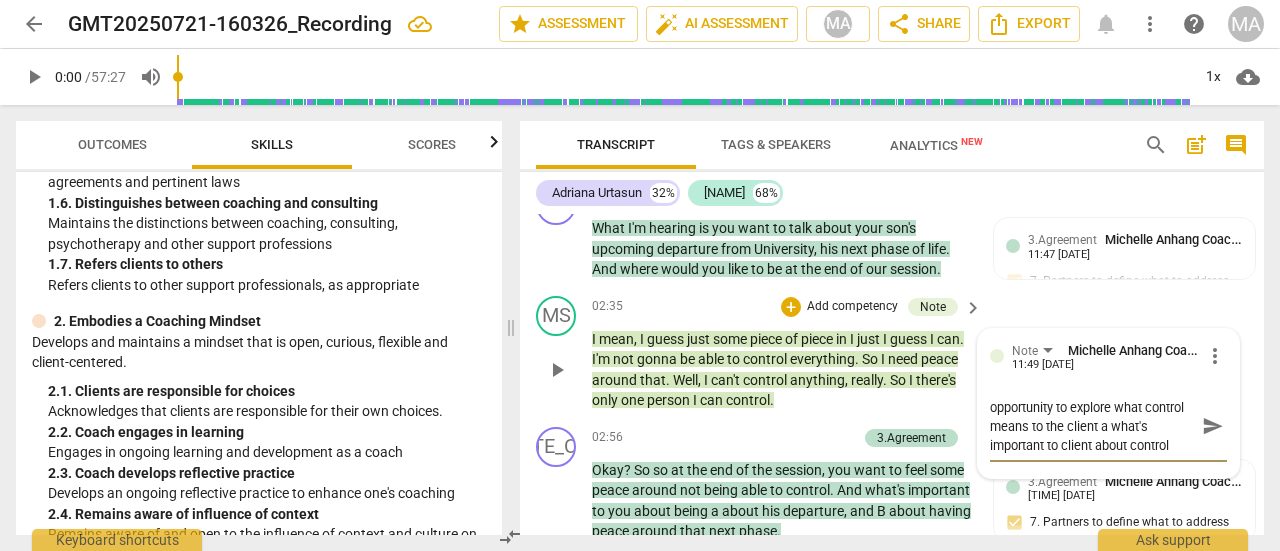 type on "opportunity to explore what control means to the client an what's important to client about control" 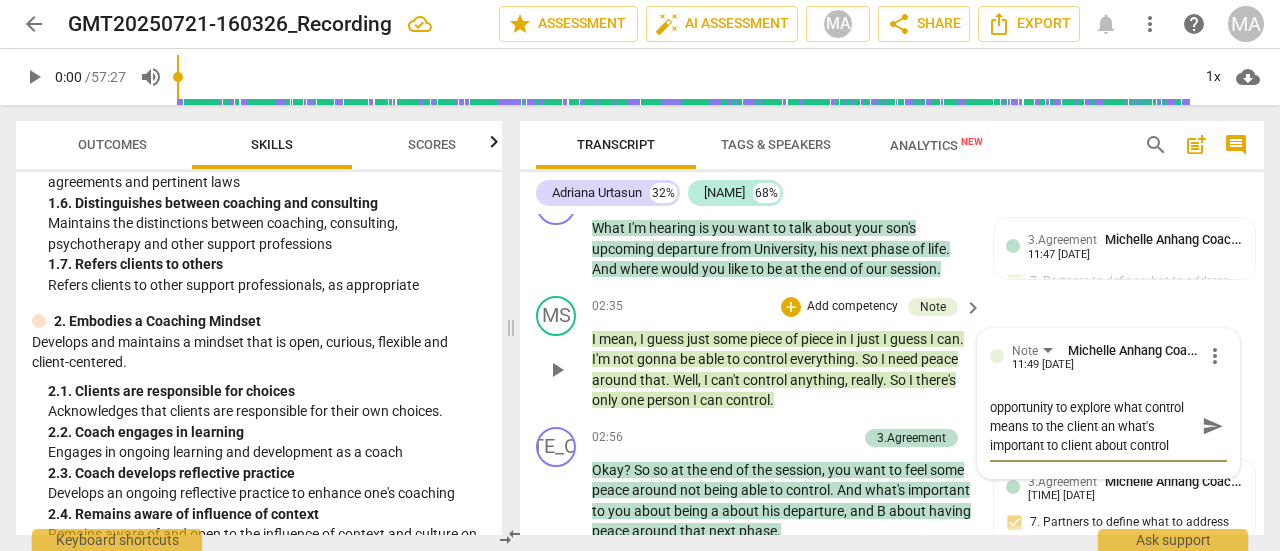 type on "opportunity to explore what control means to the client and what's important to client about control" 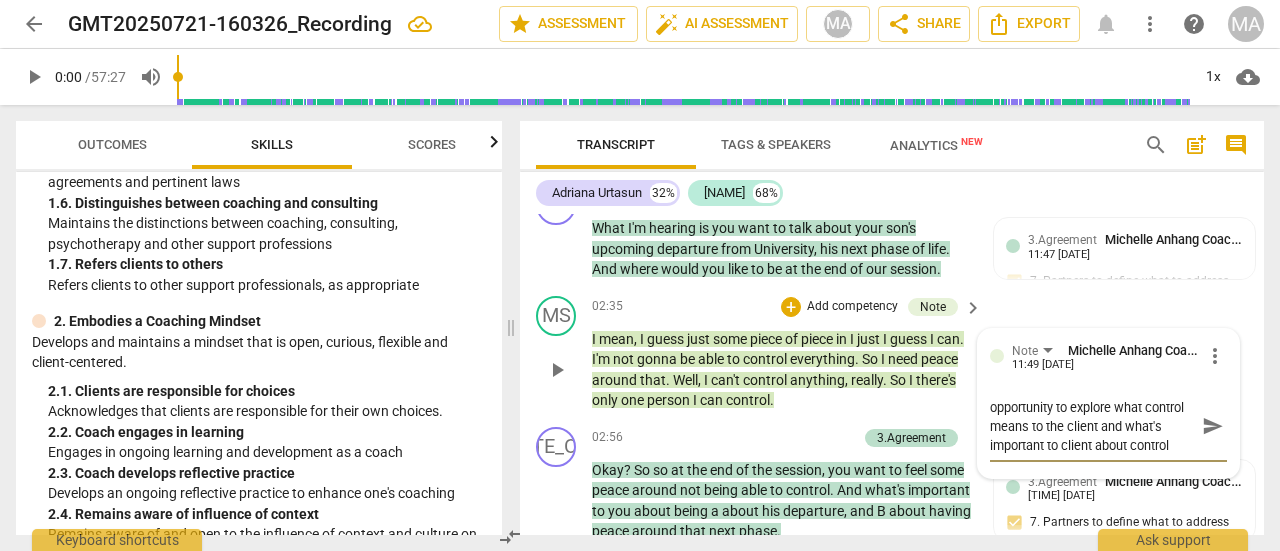 type on "opportunity to explore what control means to the client and what's important to client about control" 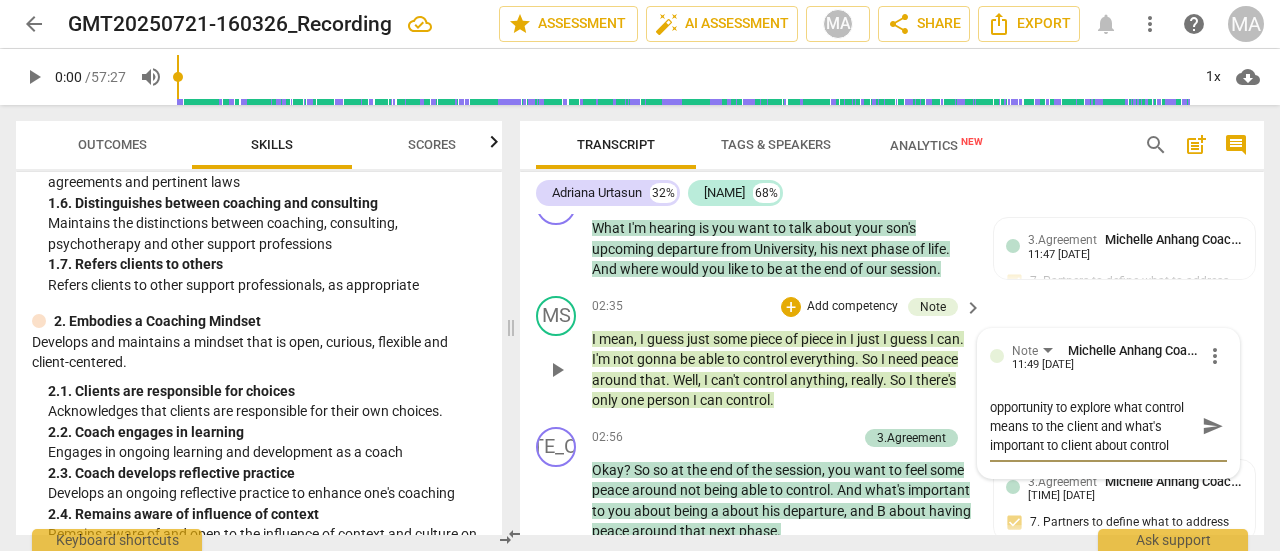 type on "opportunity to explore what control means to the client and what's important to client about hcontrol" 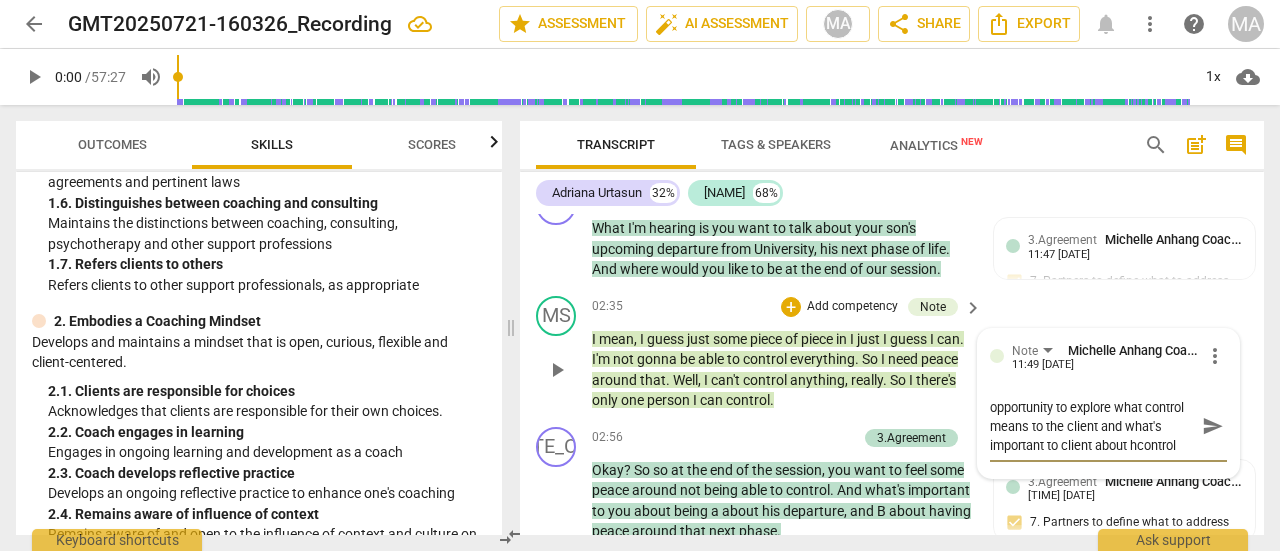 type on "opportunity to explore what control means to the client and what's important to client about hacontrol" 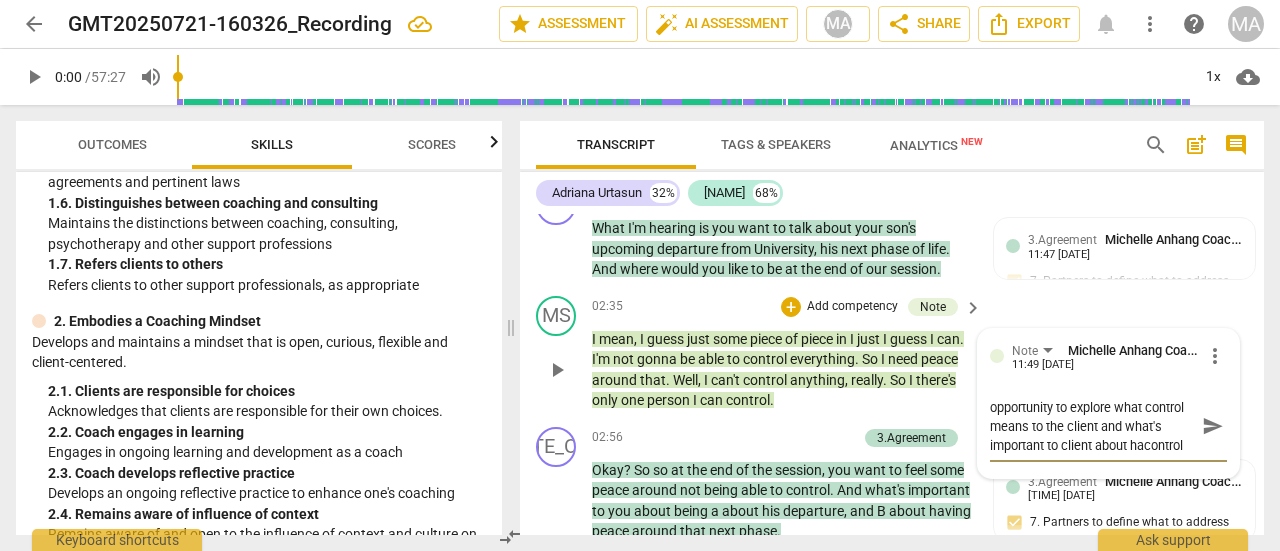 type on "opportunity to explore what control means to the client and what's important to client about hacontrol" 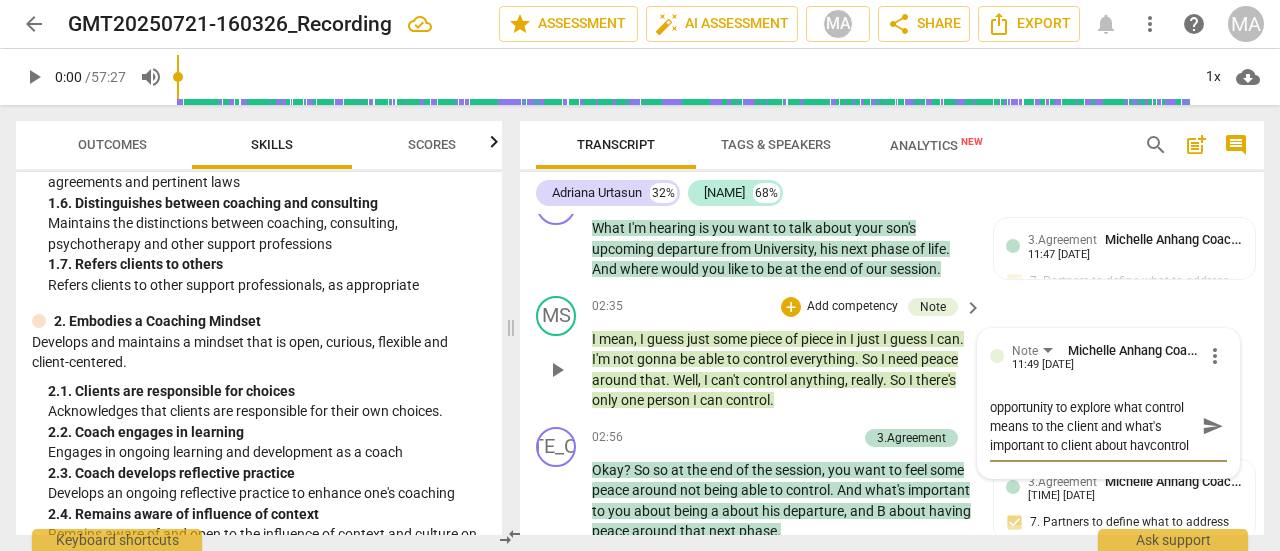 type on "opportunity to explore what control means to the client and what's important to client about havicontrol" 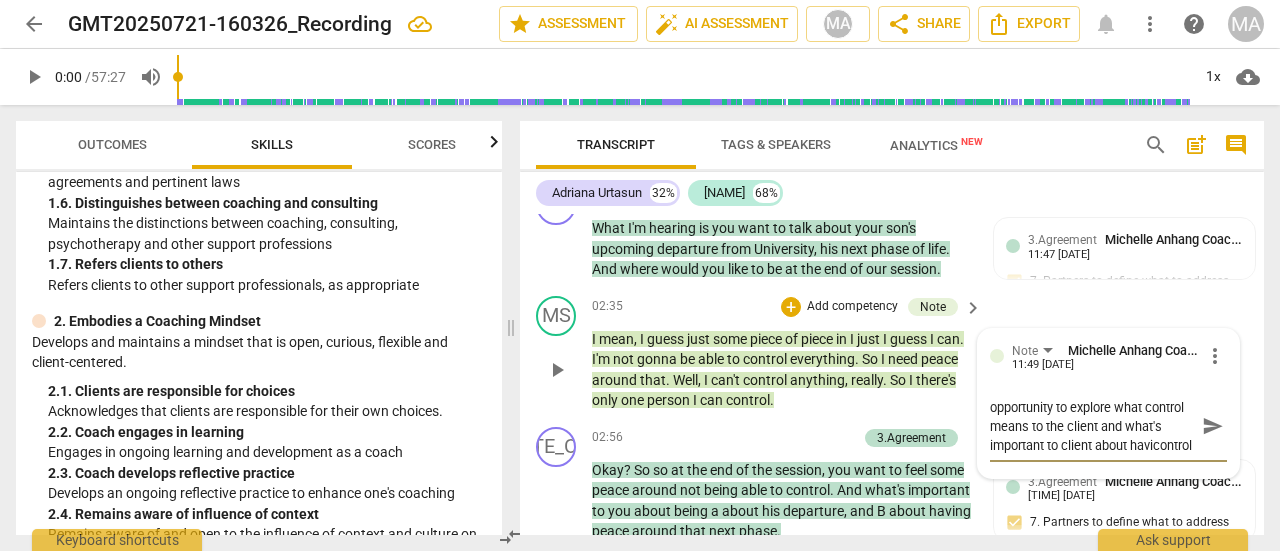 scroll, scrollTop: 17, scrollLeft: 0, axis: vertical 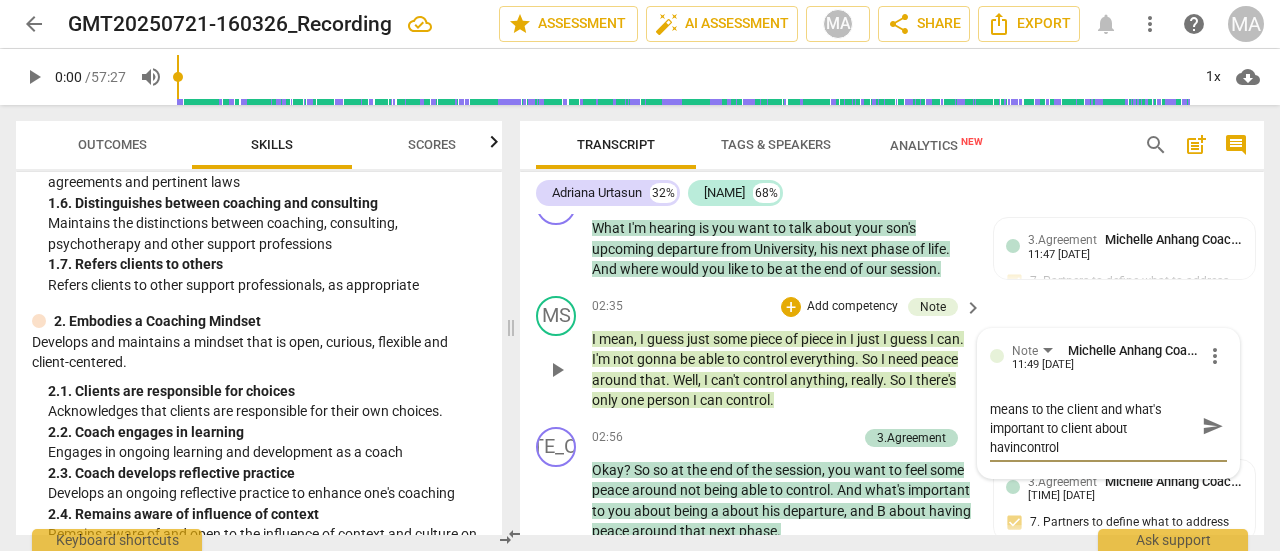 type on "opportunity to explore what control means to the client and what's important to client about havingcontrol" 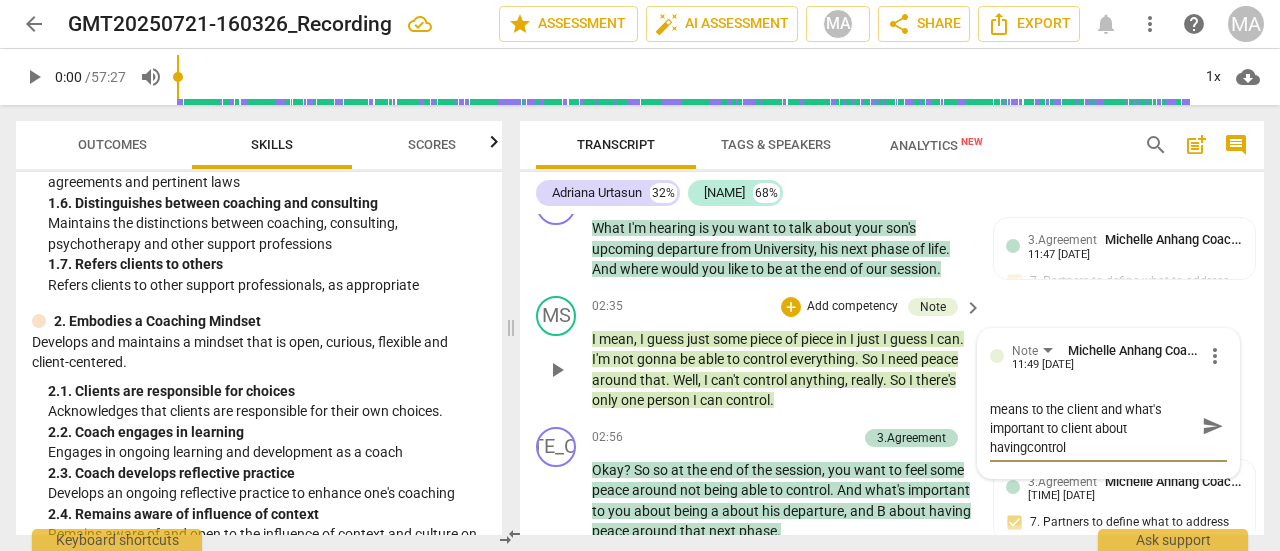 type on "opportunity to explore what control means to the client and what's important to client about having control" 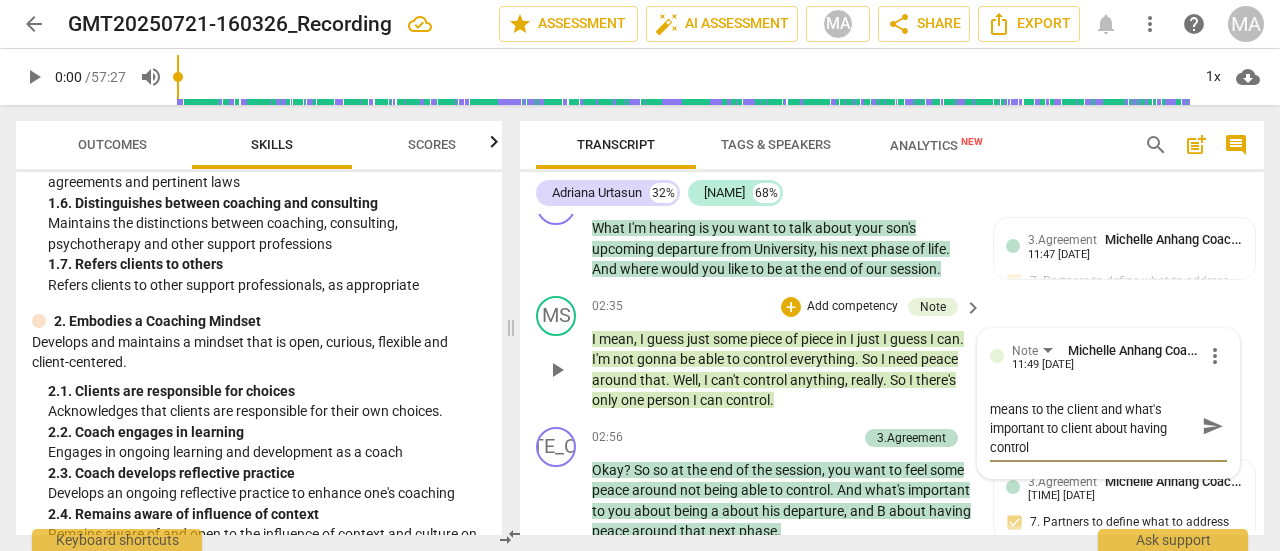 type on "opportunity to explore what control means to the client and what's important to client about having control" 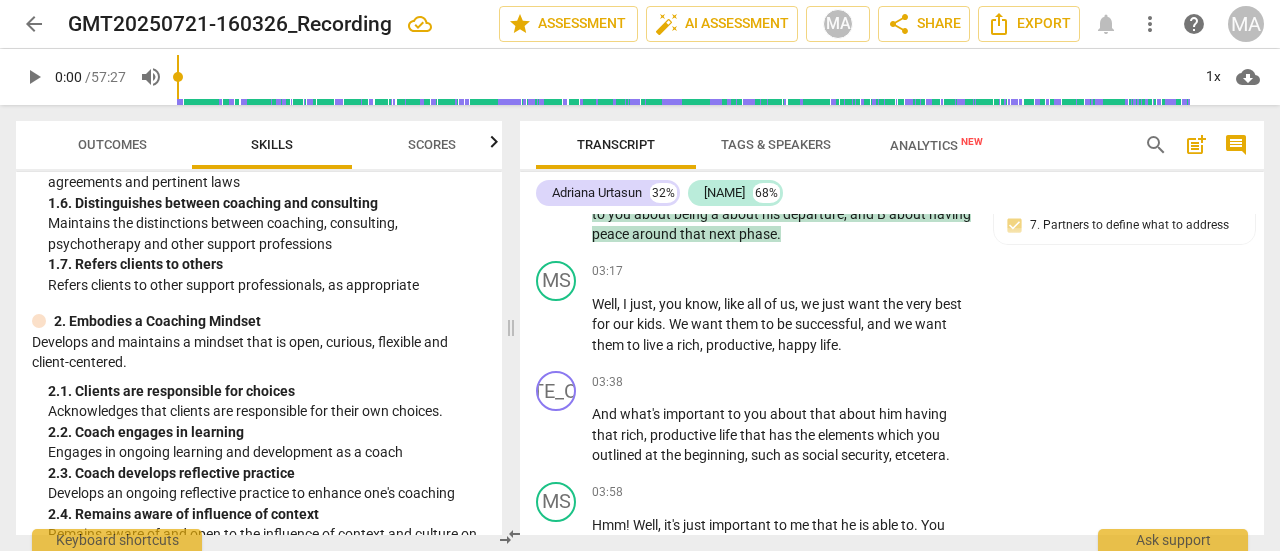 scroll, scrollTop: 1107, scrollLeft: 0, axis: vertical 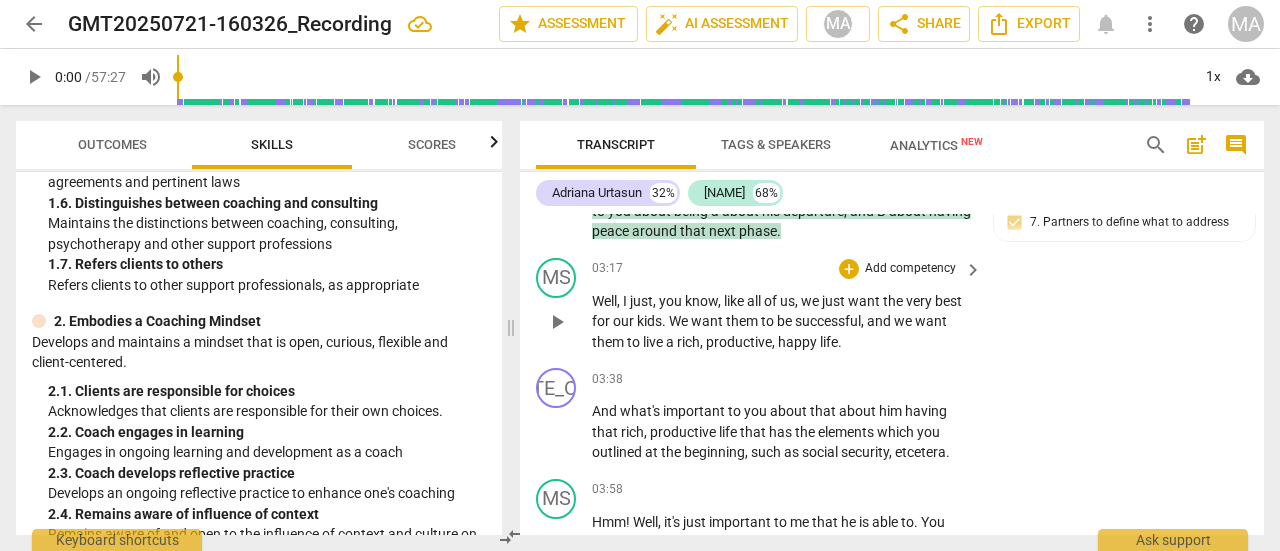 click on "keyboard_arrow_right" at bounding box center [973, 270] 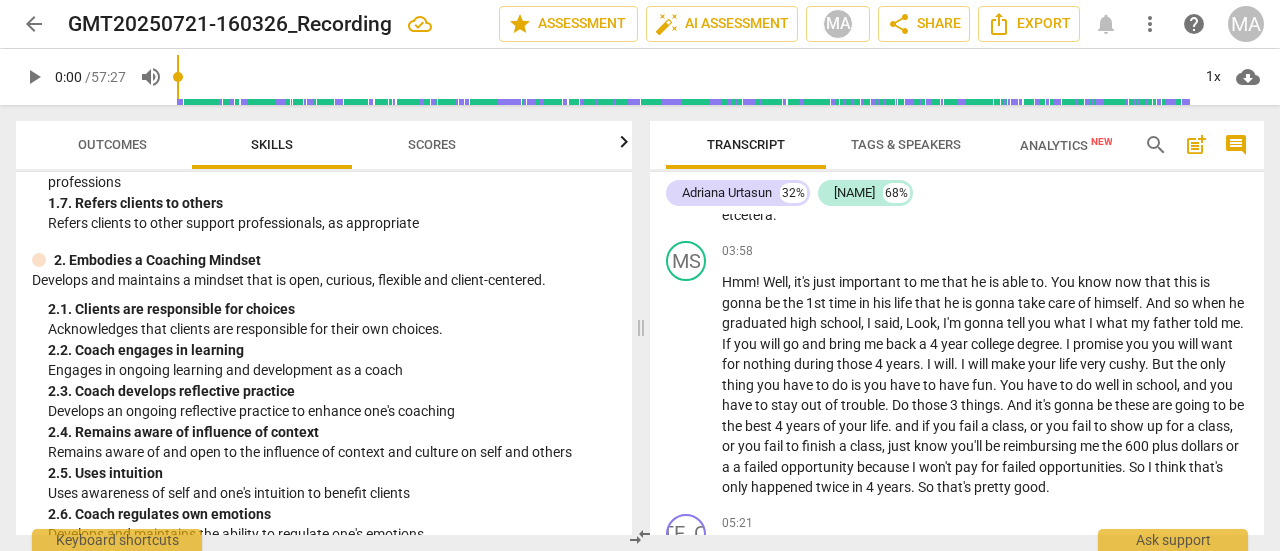 scroll, scrollTop: 904, scrollLeft: 0, axis: vertical 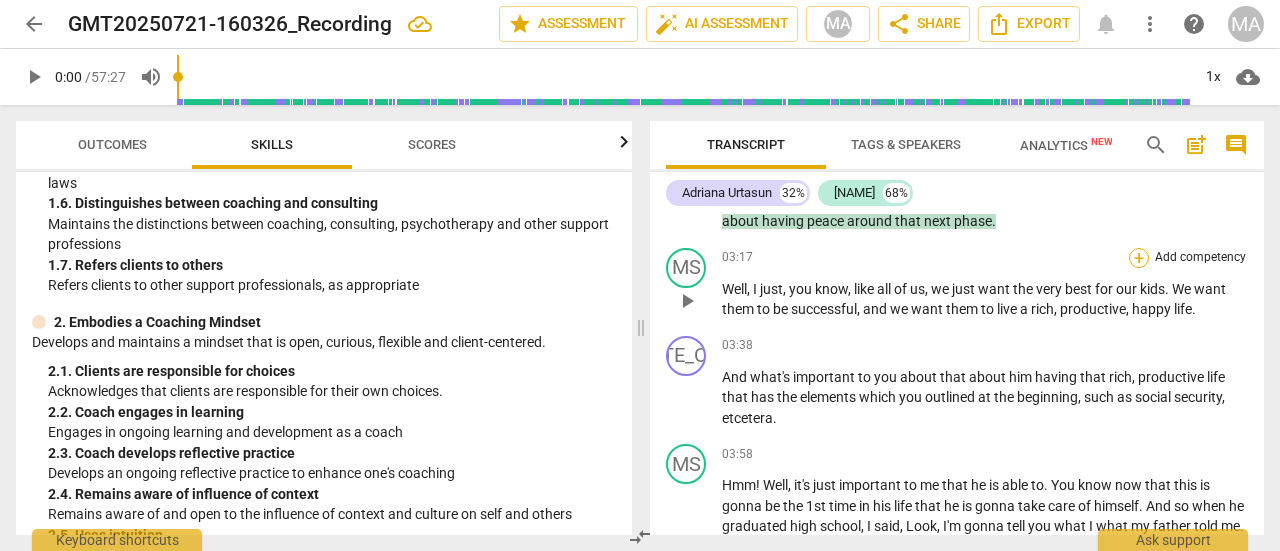 click on "+" at bounding box center [1139, 258] 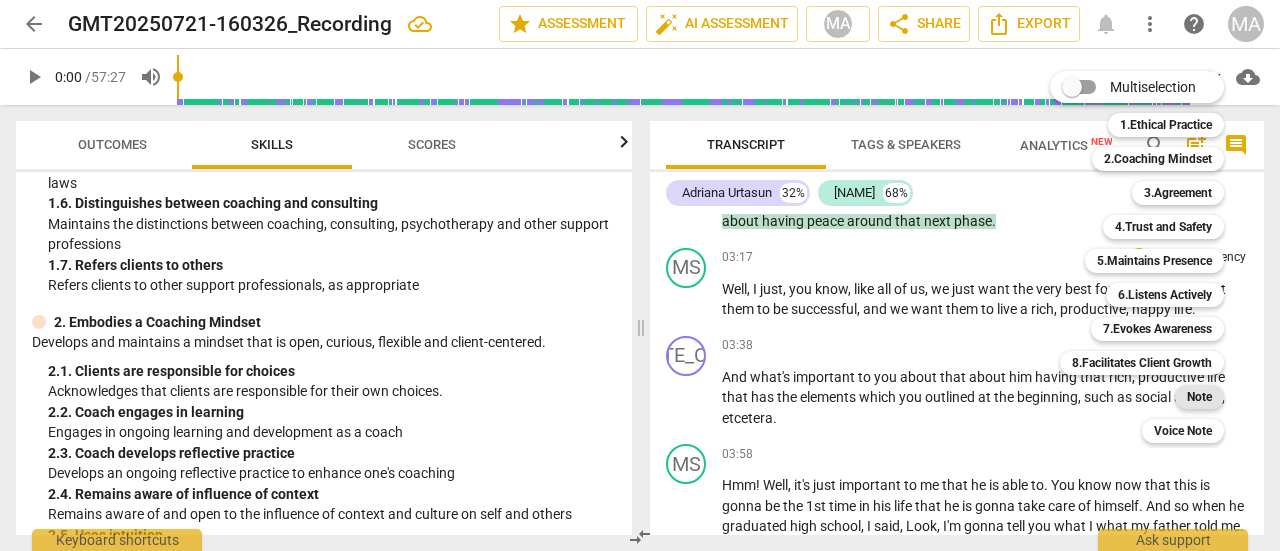 click on "Note" at bounding box center [1199, 397] 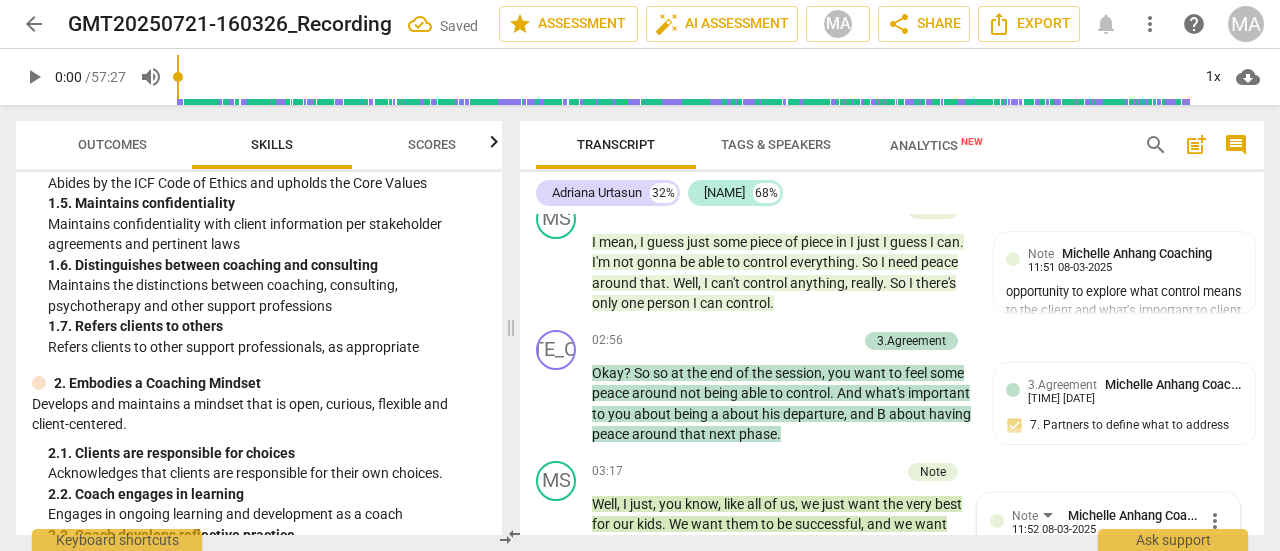 scroll, scrollTop: 1107, scrollLeft: 0, axis: vertical 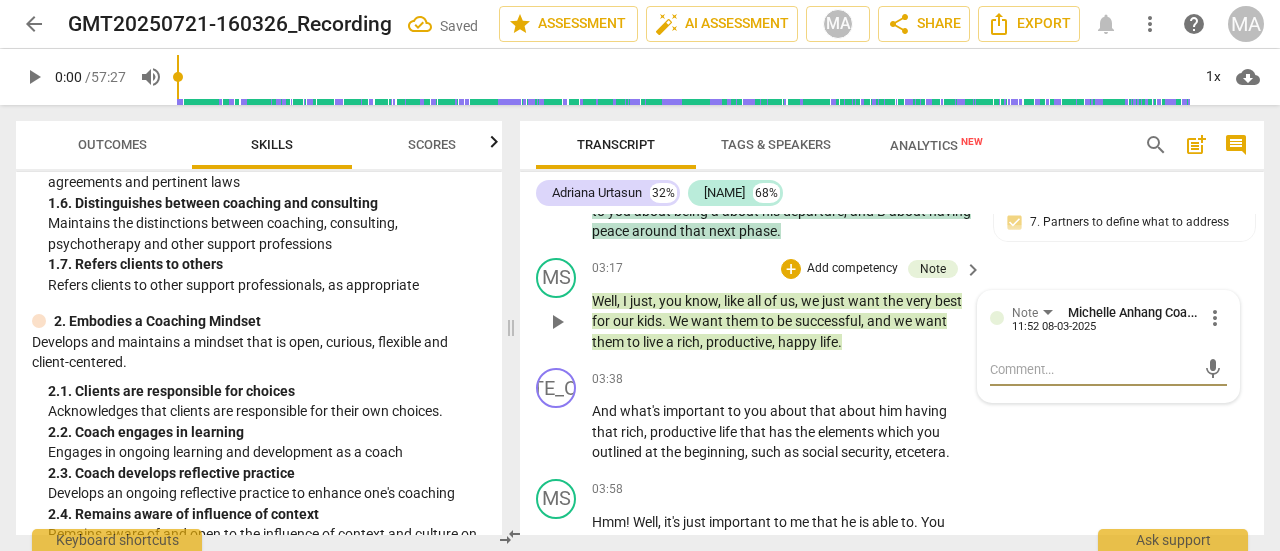 type on "o" 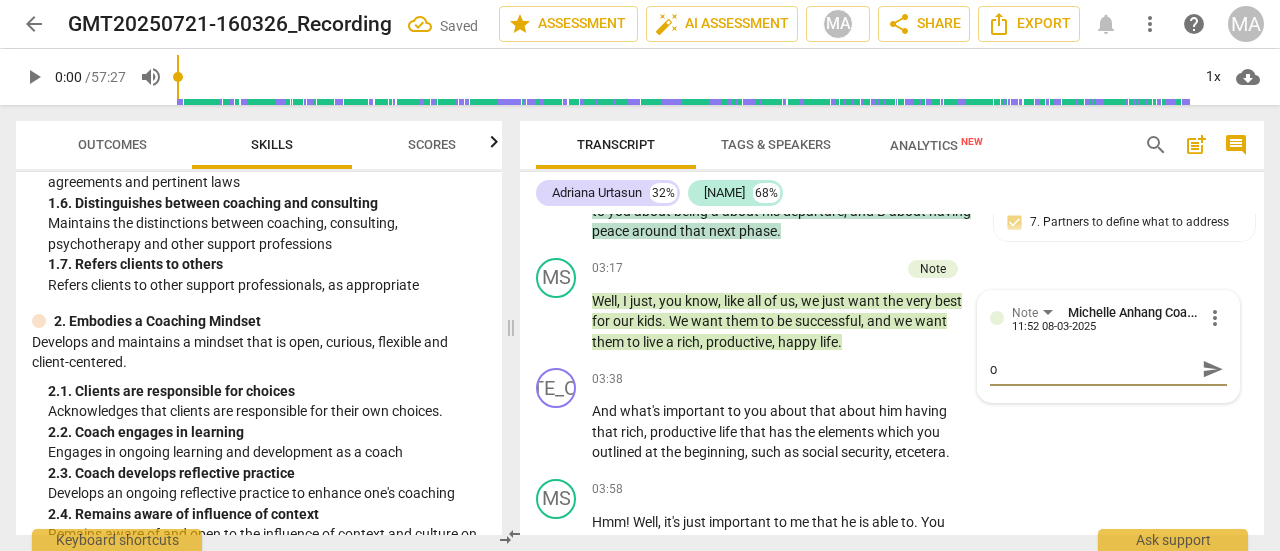 type on "op" 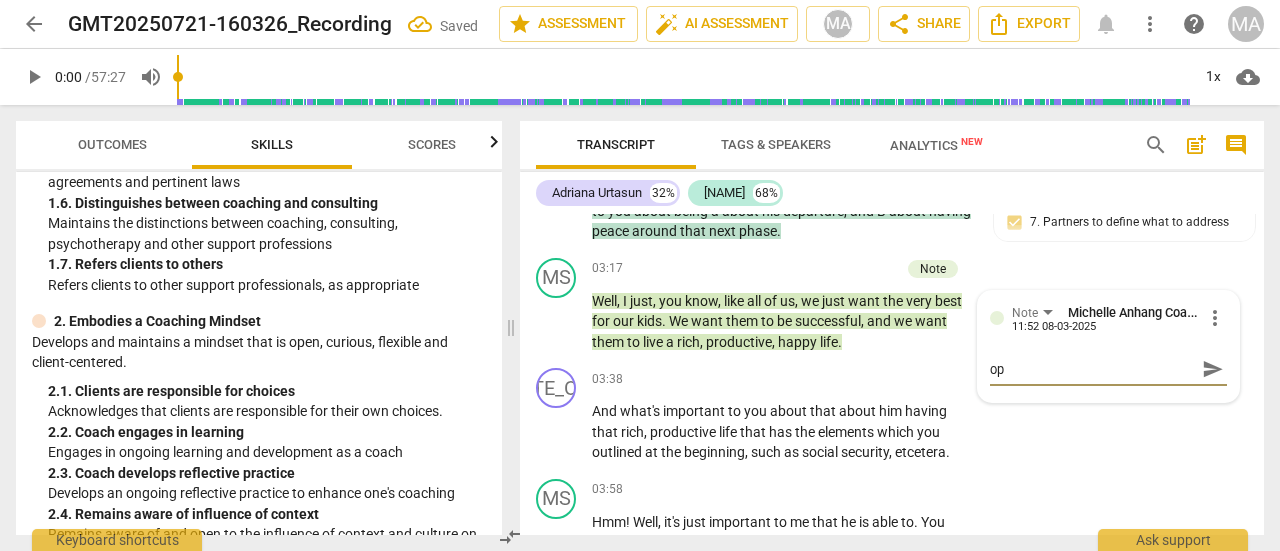type on "opp" 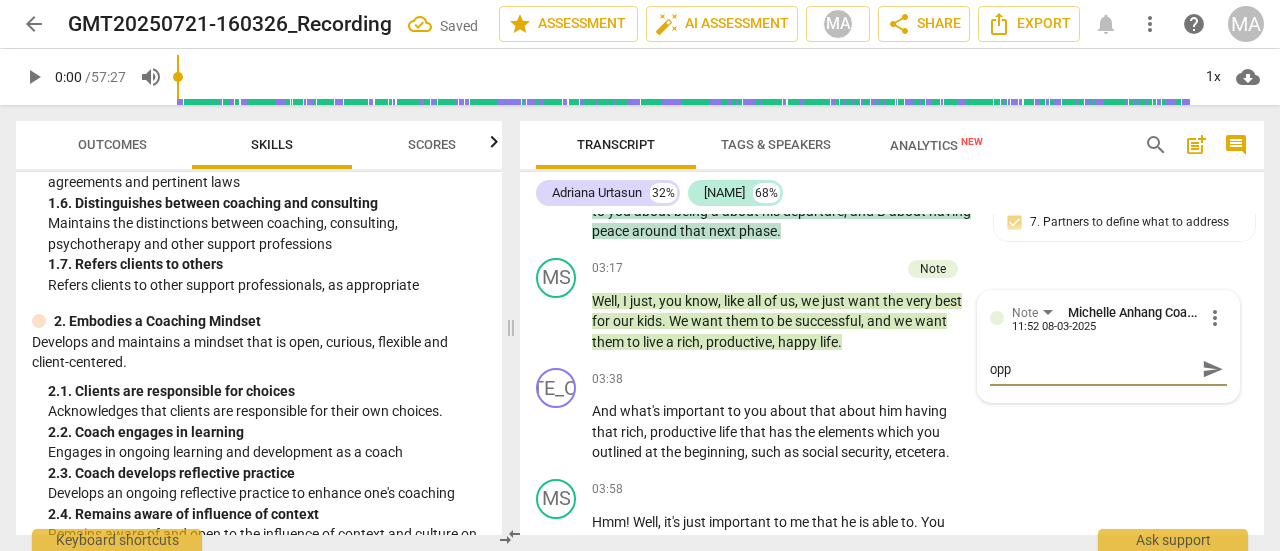 type on "opp" 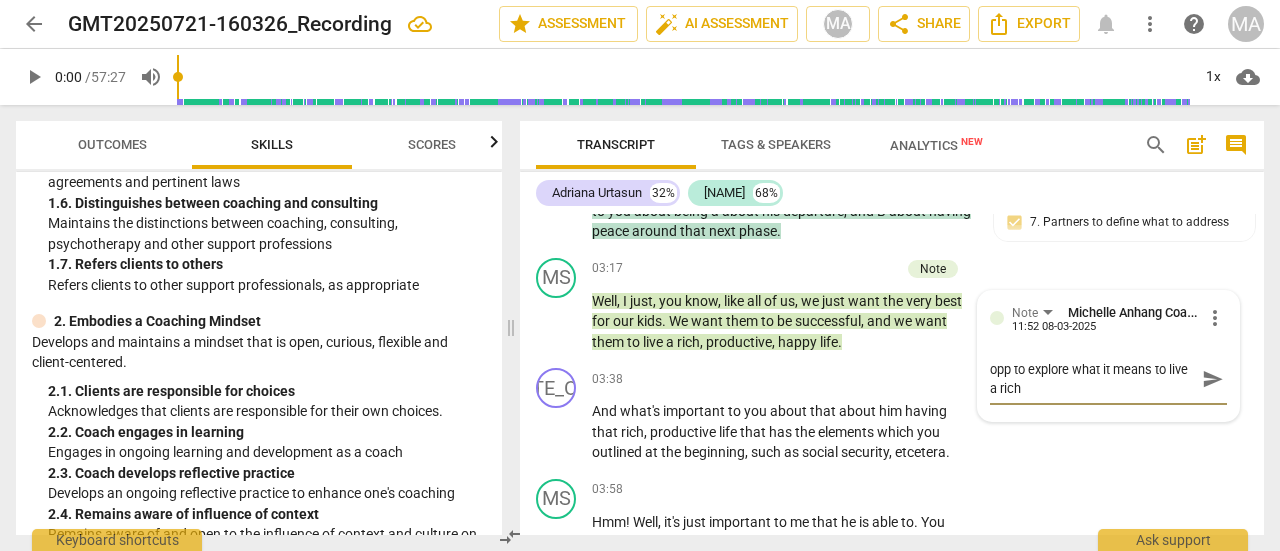 scroll, scrollTop: 0, scrollLeft: 0, axis: both 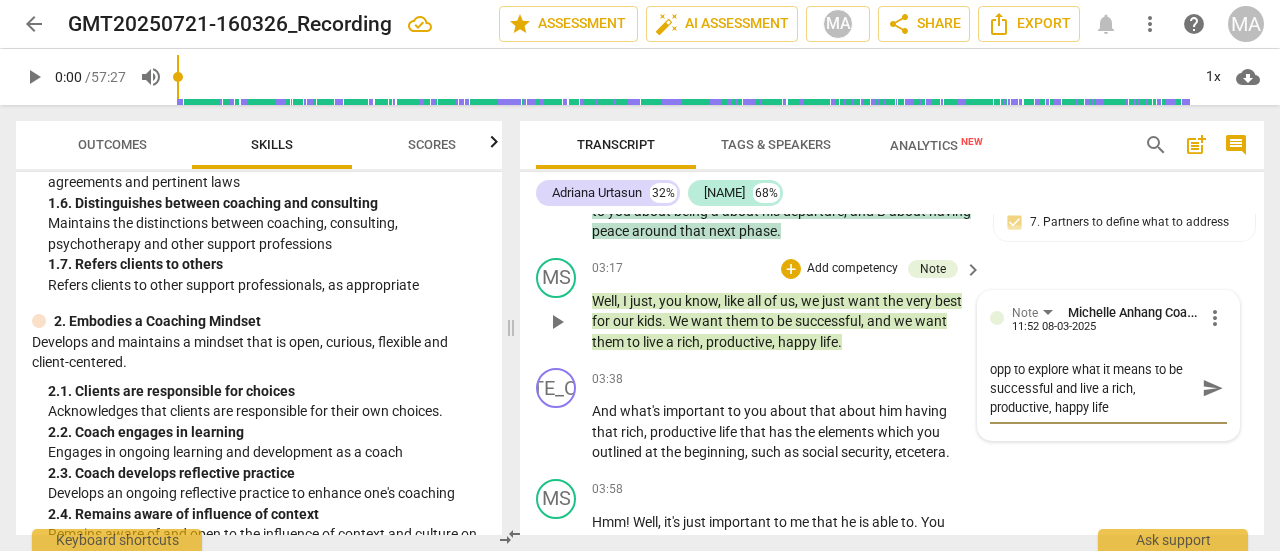 click on "opp to explore what it means to be successful and live a rich, productive, happy life" at bounding box center [1092, 388] 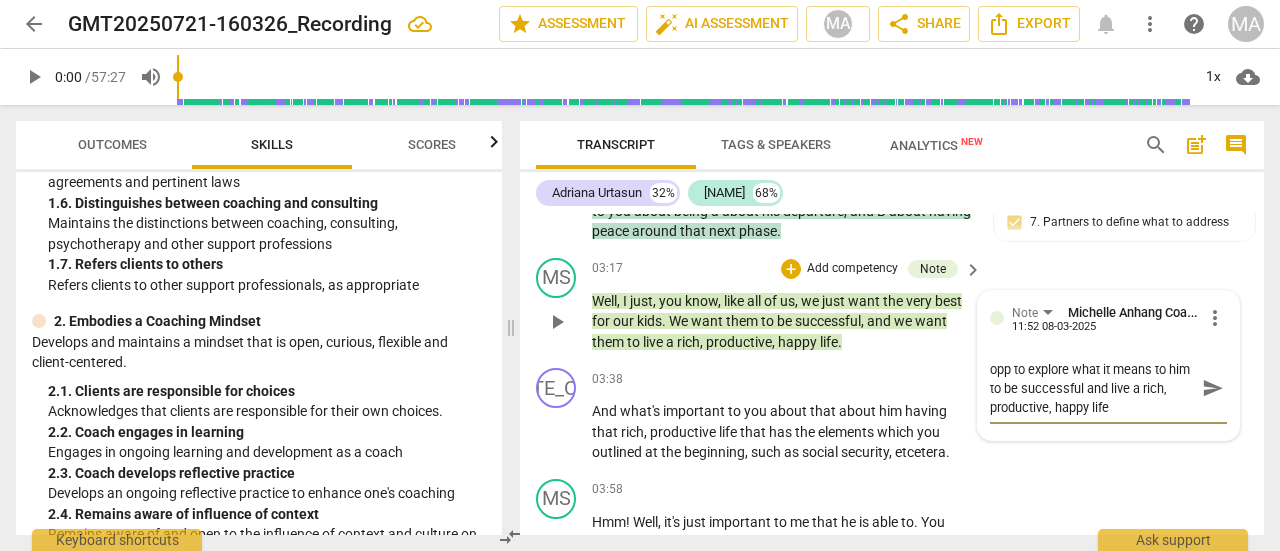 click on "send" at bounding box center [1213, 388] 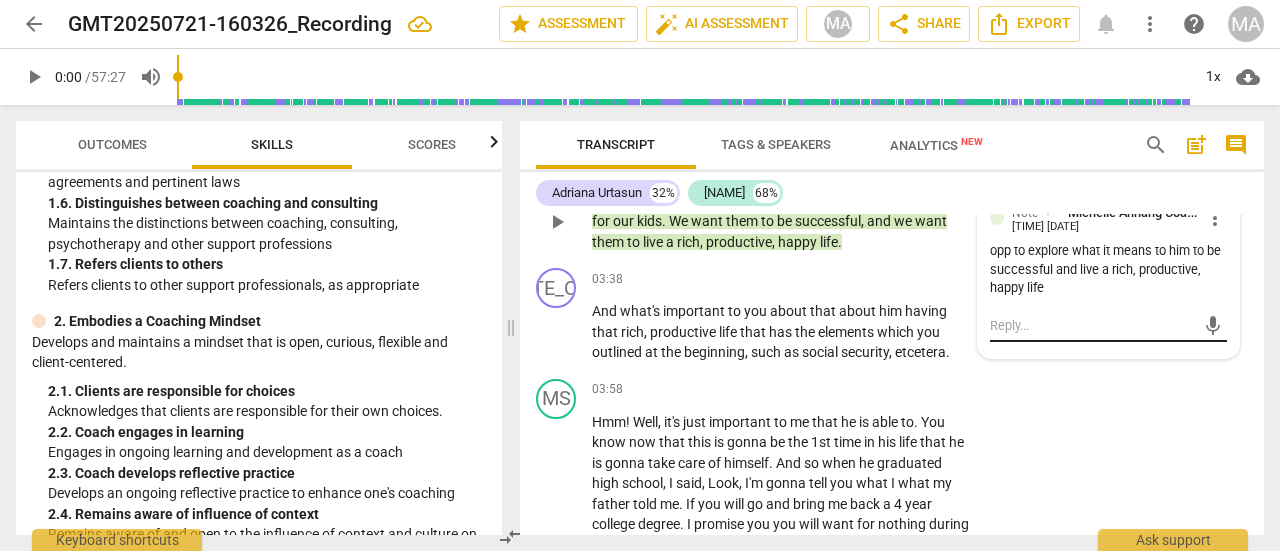 scroll, scrollTop: 1107, scrollLeft: 0, axis: vertical 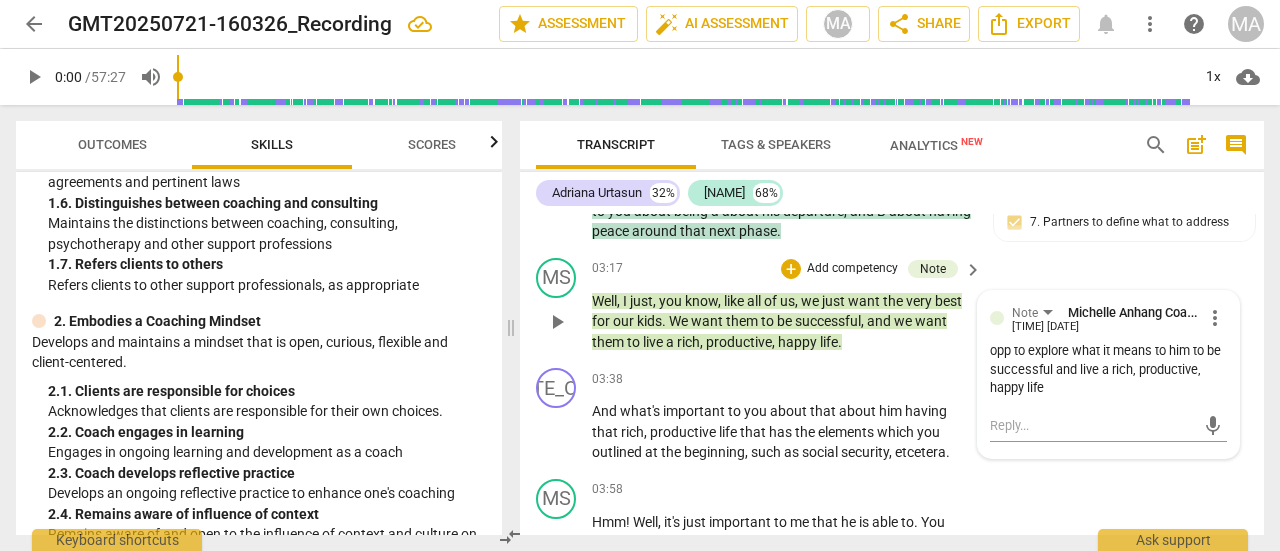 click on "more_vert" at bounding box center (1215, 318) 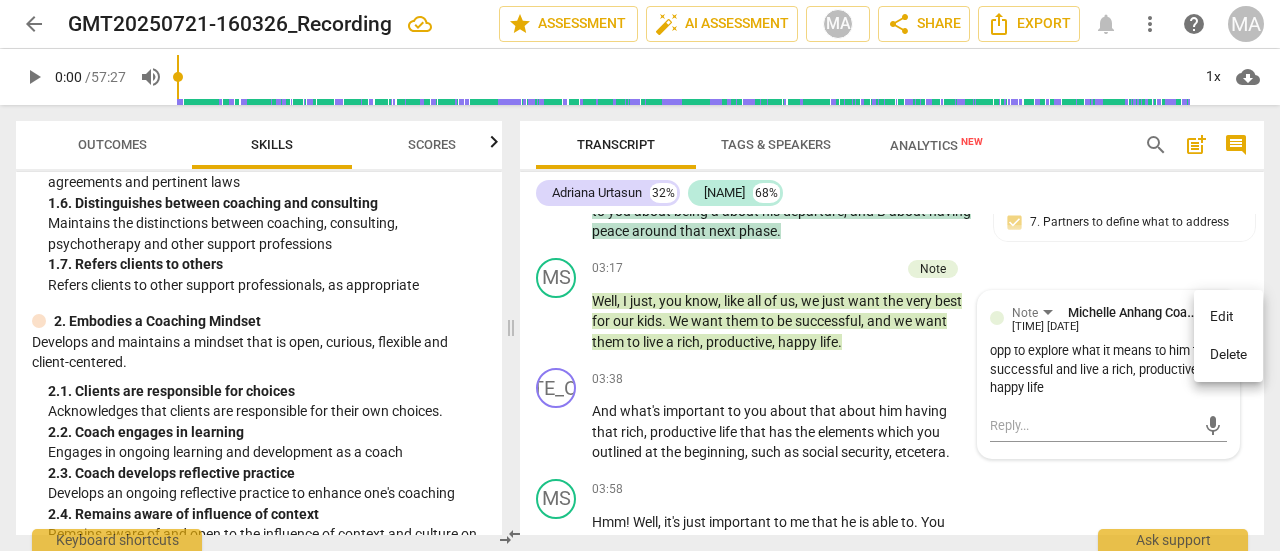 click on "Delete" at bounding box center [1228, 355] 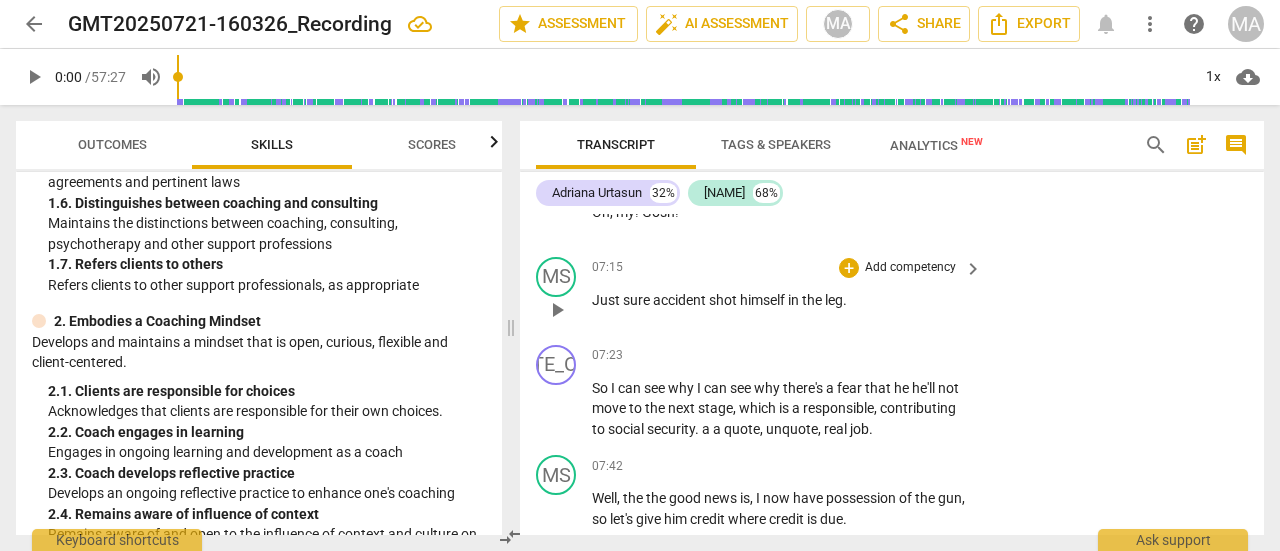 scroll, scrollTop: 3207, scrollLeft: 0, axis: vertical 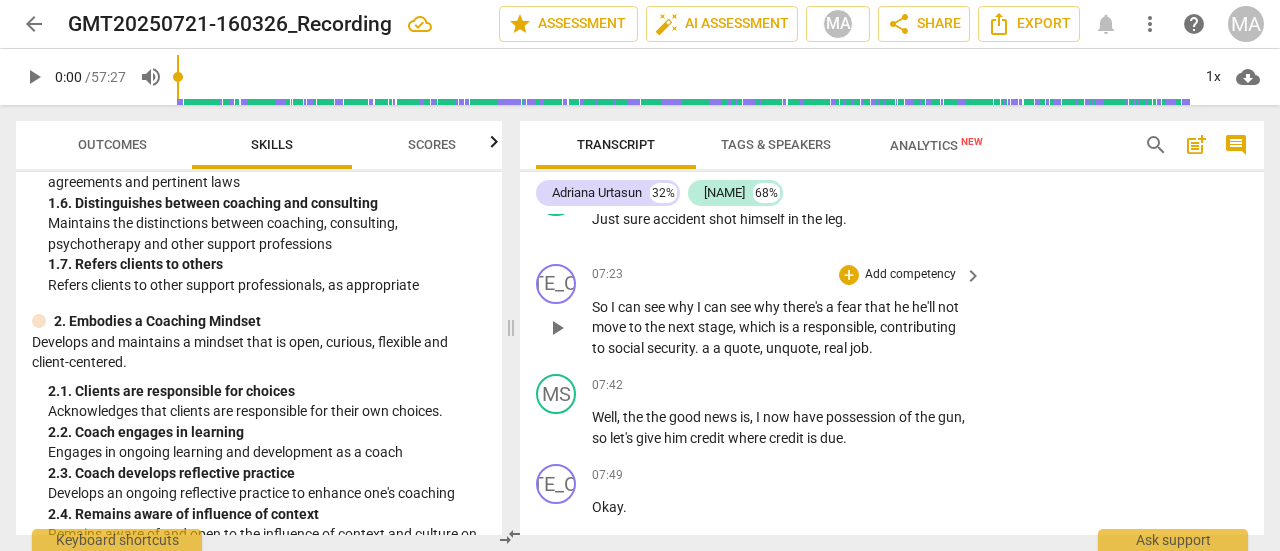 click on "keyboard_arrow_right" at bounding box center [973, 276] 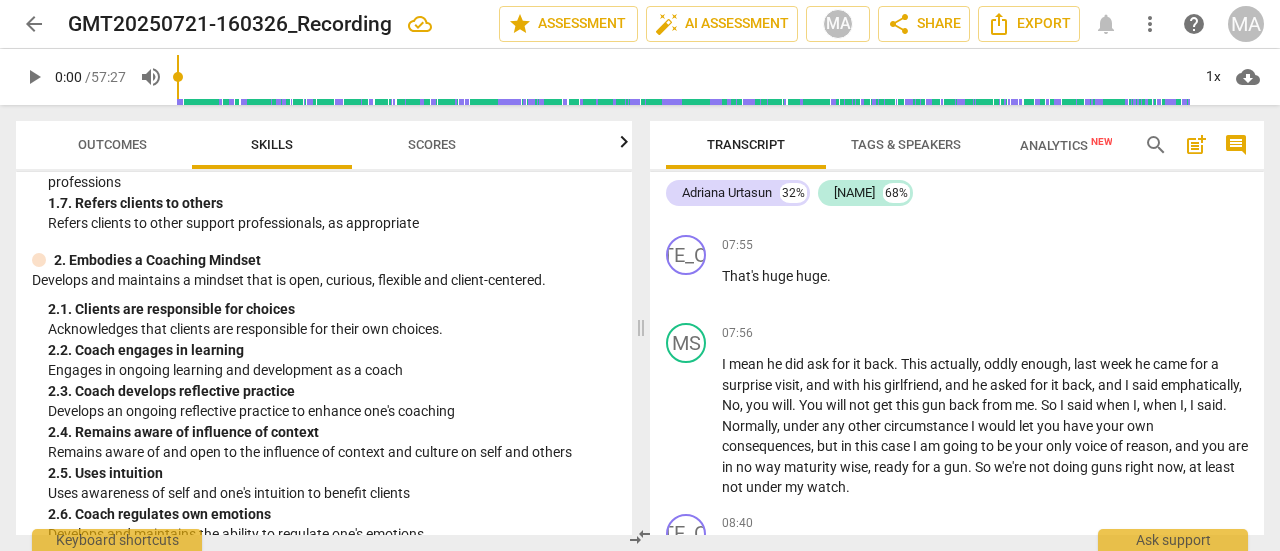 scroll, scrollTop: 2826, scrollLeft: 0, axis: vertical 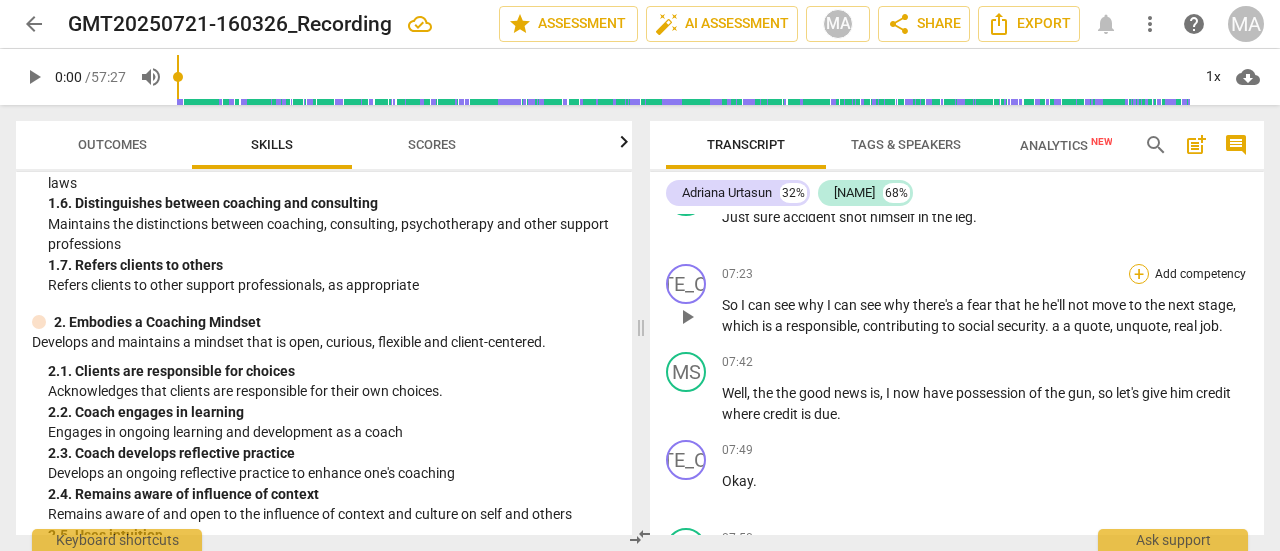 click on "+" at bounding box center (1139, 274) 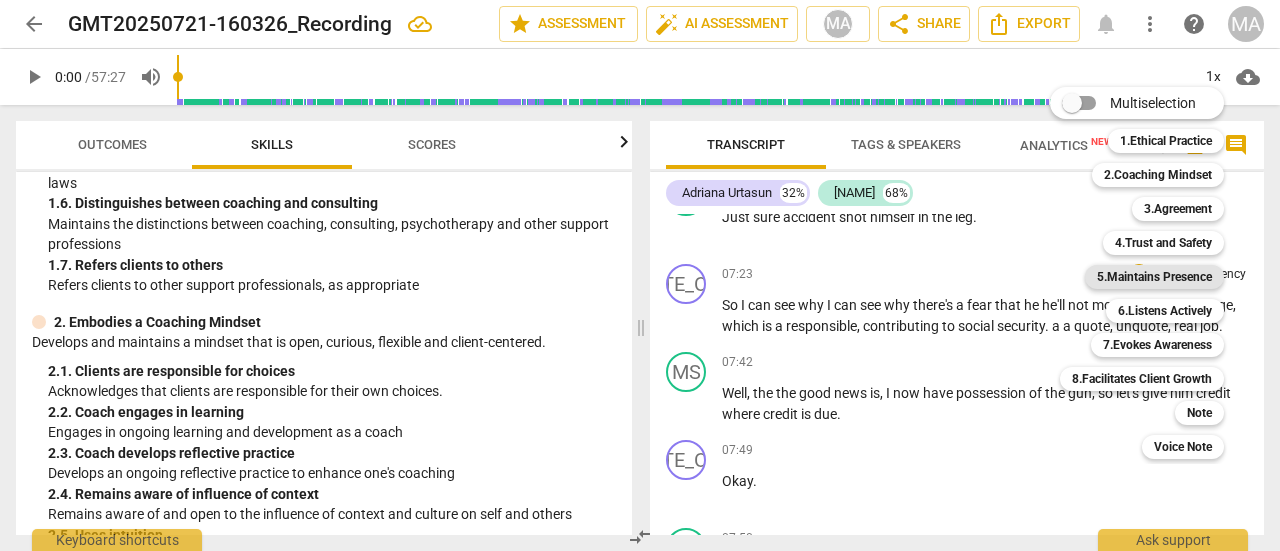 click on "5.Maintains Presence" at bounding box center [1154, 277] 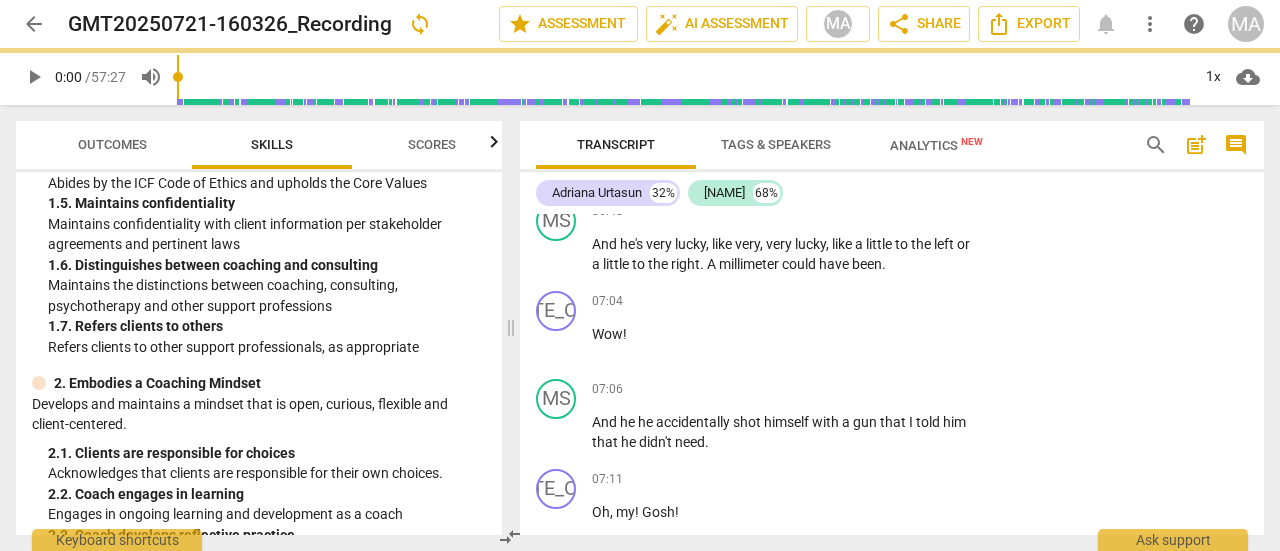 scroll, scrollTop: 3207, scrollLeft: 0, axis: vertical 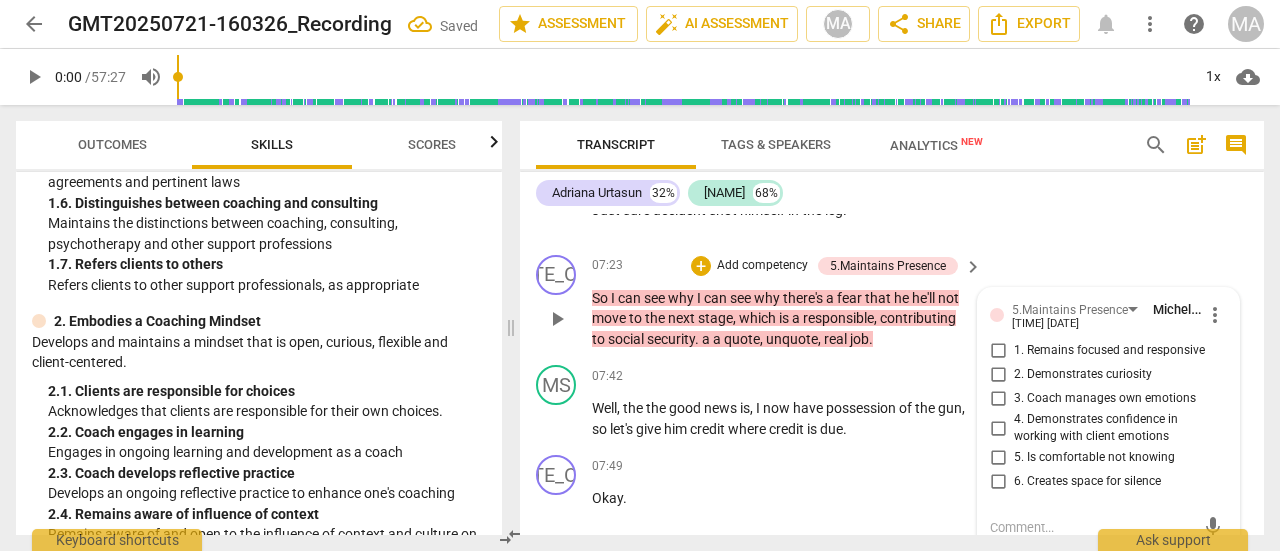 click on "2. Demonstrates curiosity" at bounding box center (998, 375) 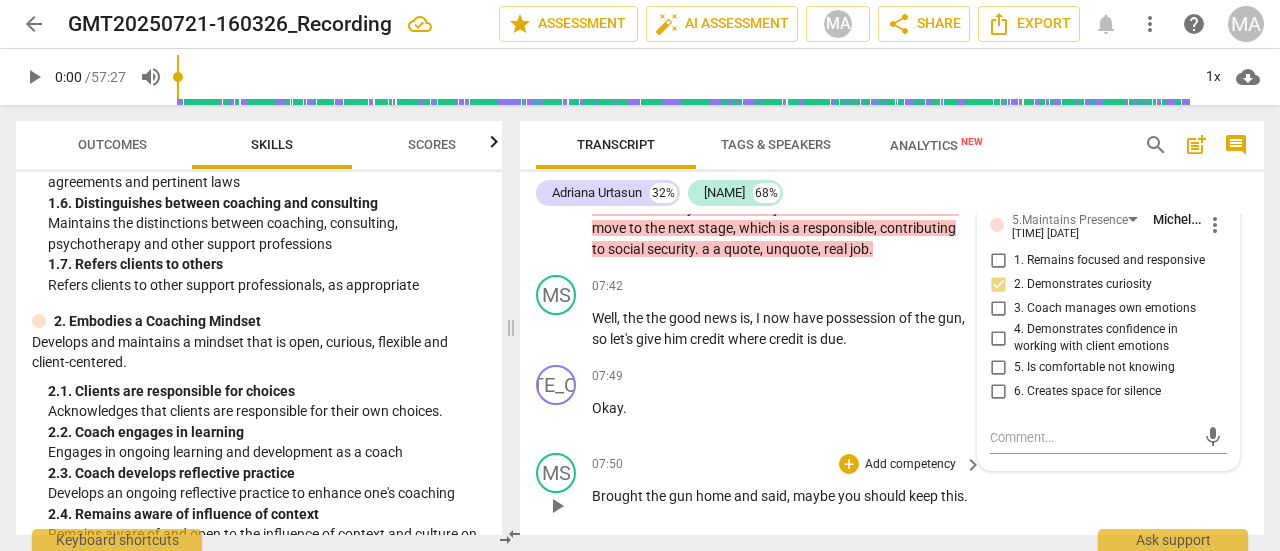 scroll, scrollTop: 3416, scrollLeft: 0, axis: vertical 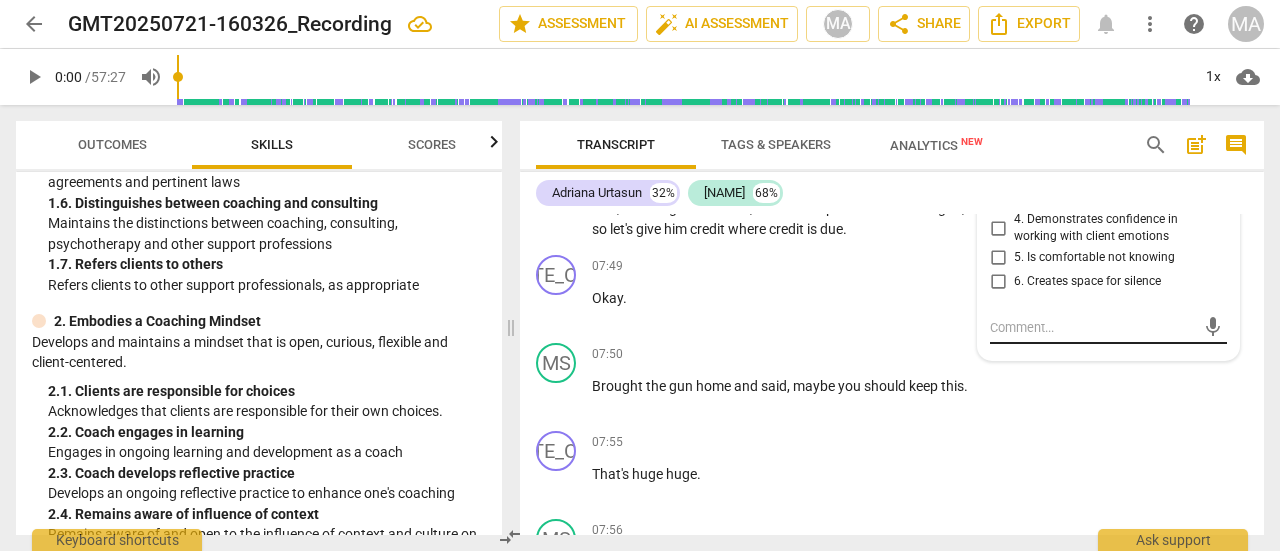 click at bounding box center [1092, 327] 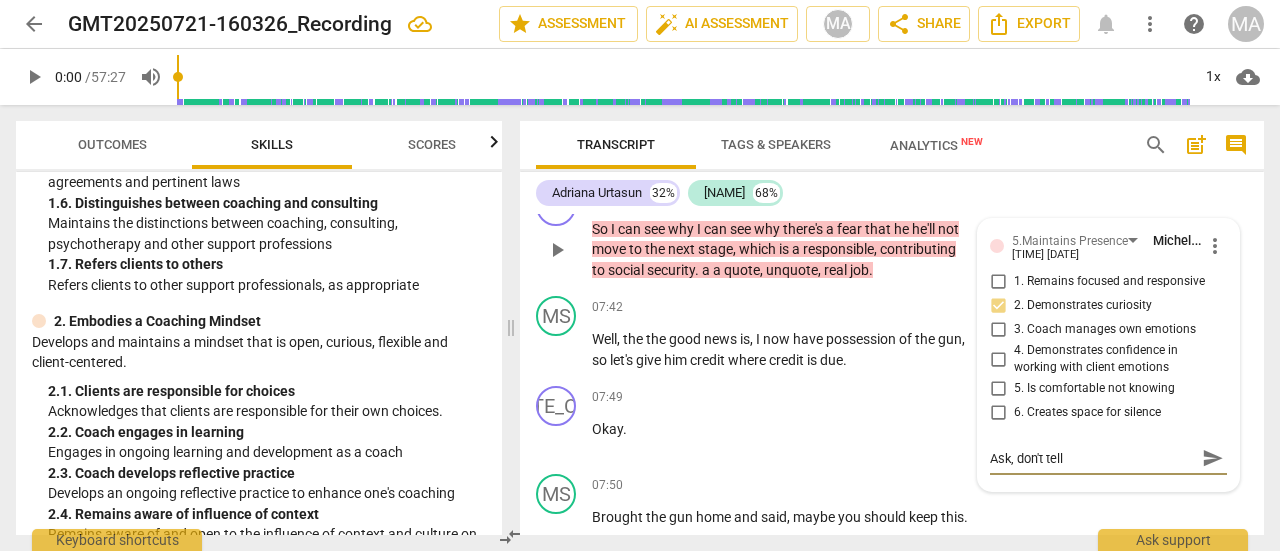 scroll, scrollTop: 3316, scrollLeft: 0, axis: vertical 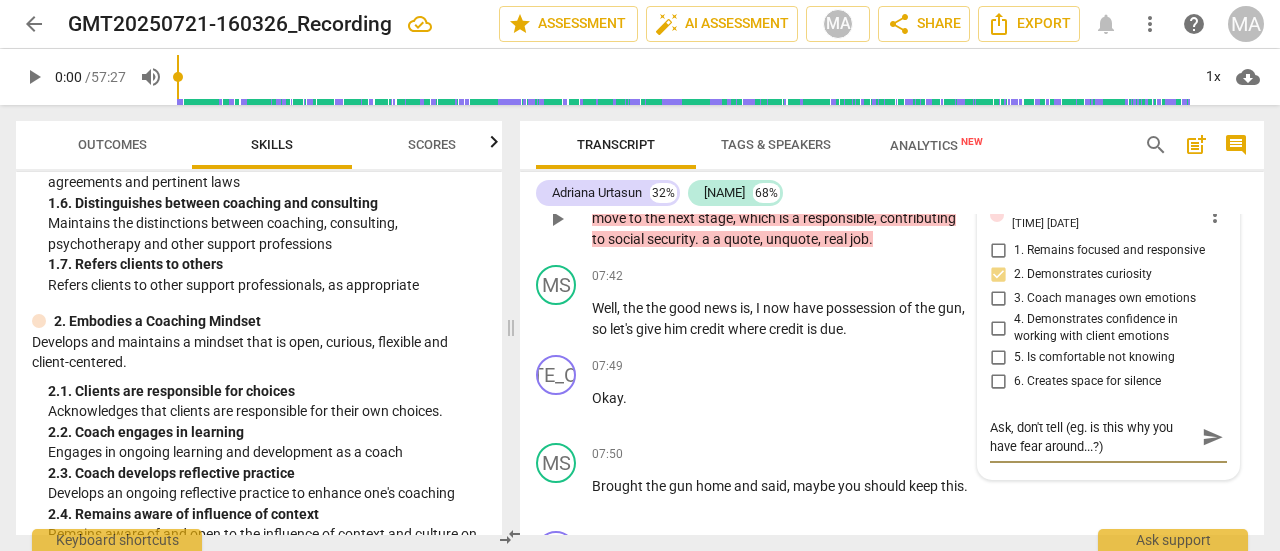 click on "send" at bounding box center [1213, 437] 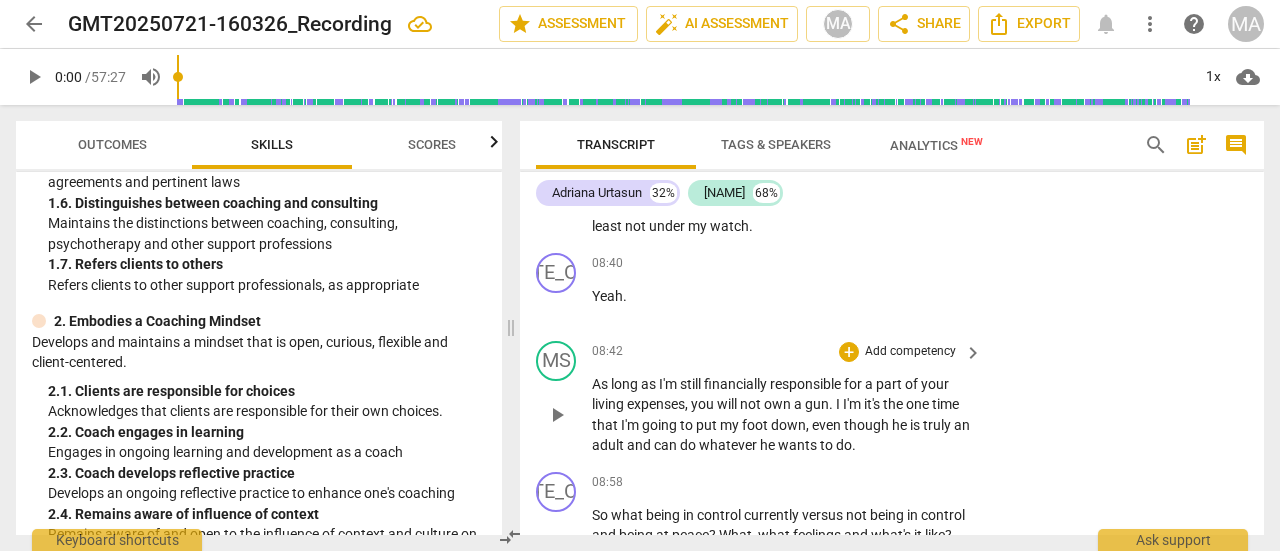 scroll, scrollTop: 4016, scrollLeft: 0, axis: vertical 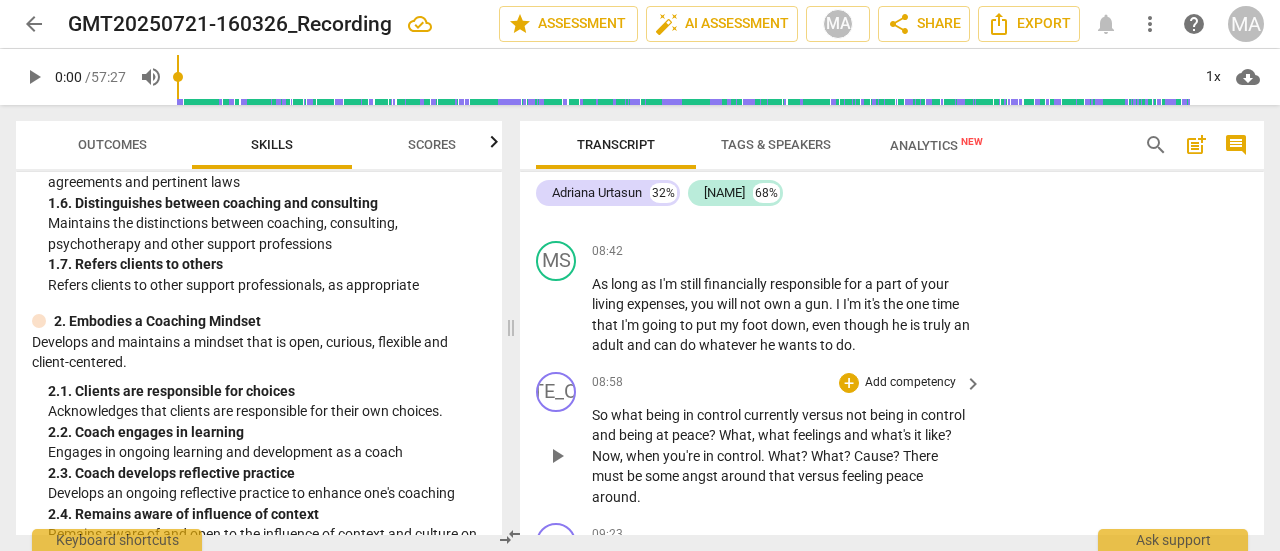 click on "keyboard_arrow_right" at bounding box center [973, 384] 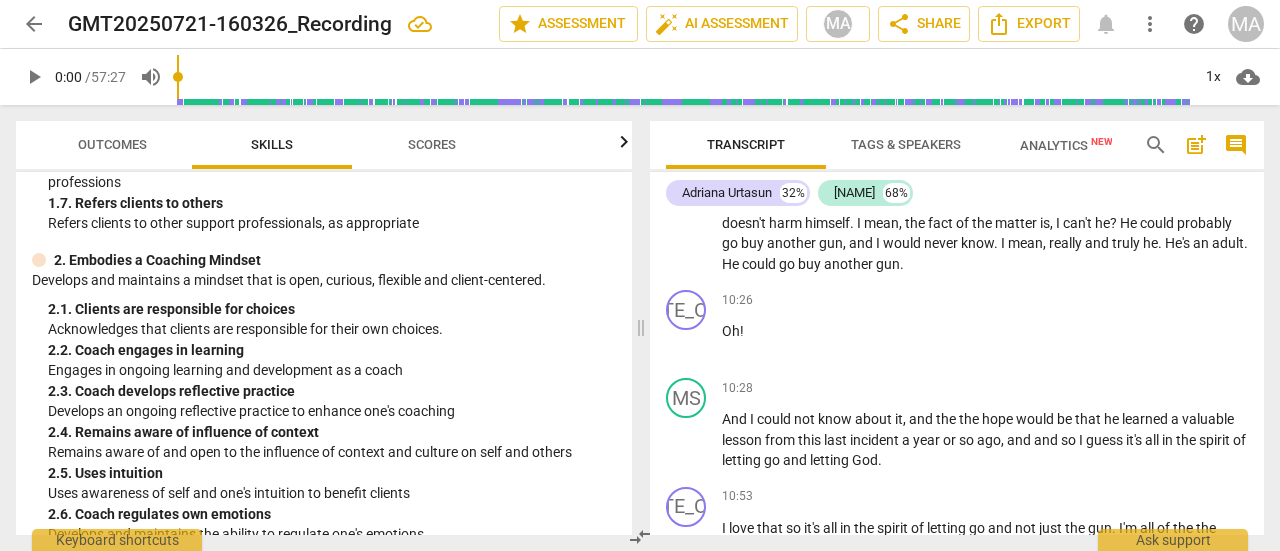 scroll, scrollTop: 3588, scrollLeft: 0, axis: vertical 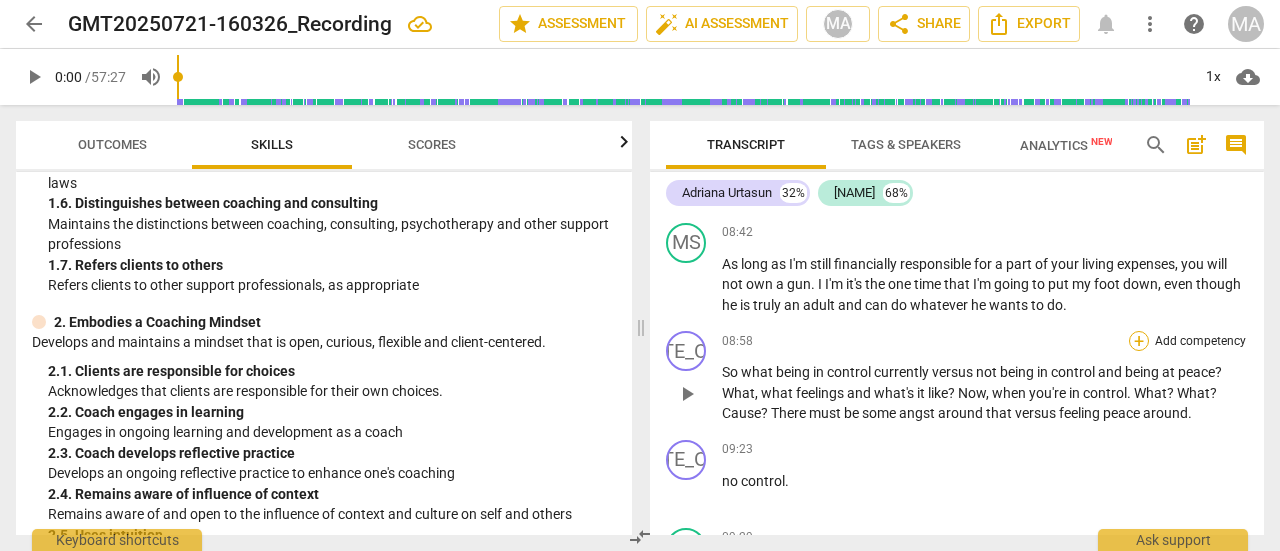 click on "+" at bounding box center (1139, 341) 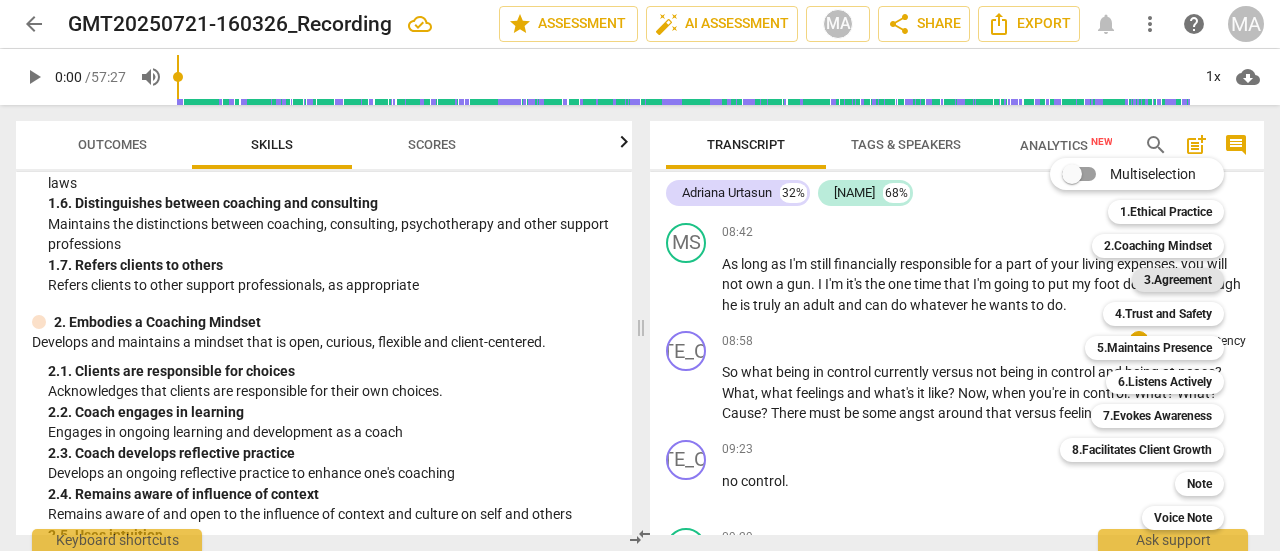 click on "3.Agreement" at bounding box center [1178, 280] 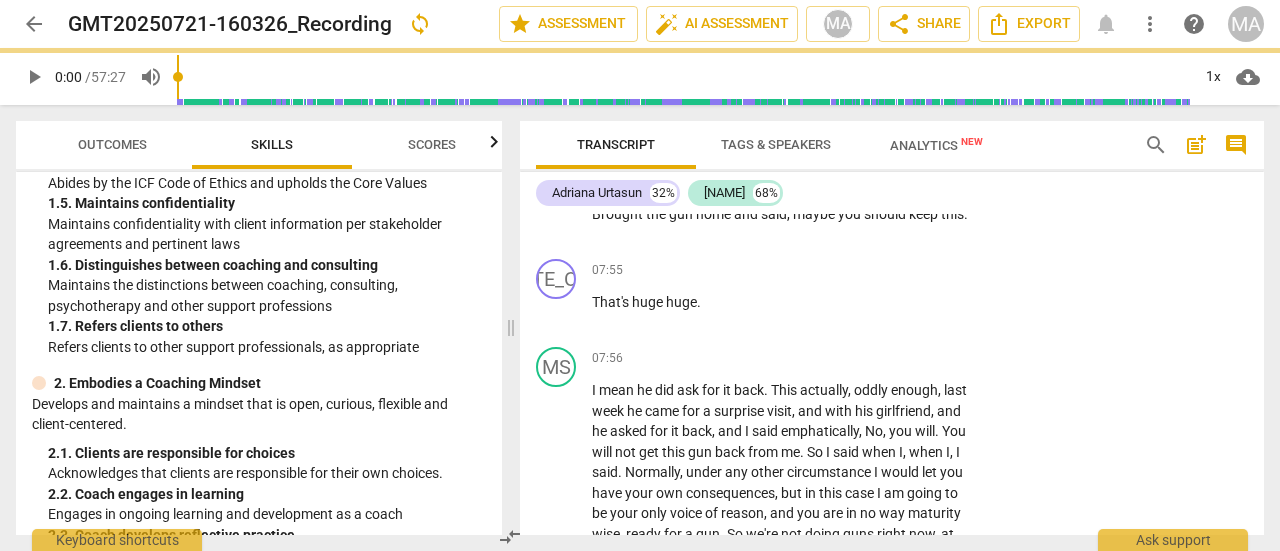 scroll, scrollTop: 4016, scrollLeft: 0, axis: vertical 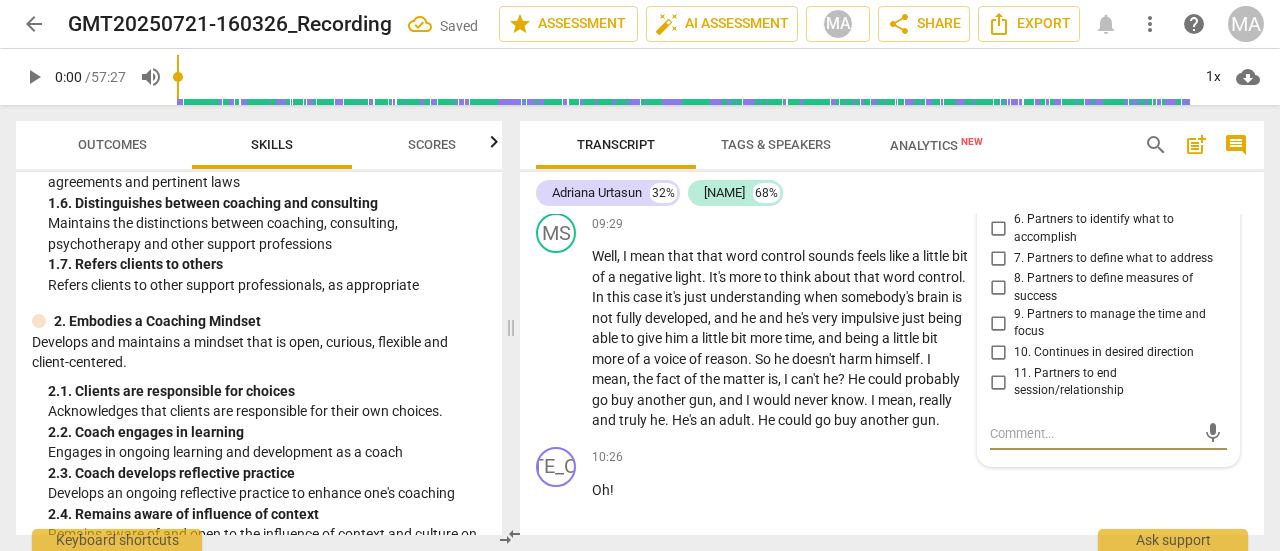 click on "10. Continues in desired direction" at bounding box center [998, 353] 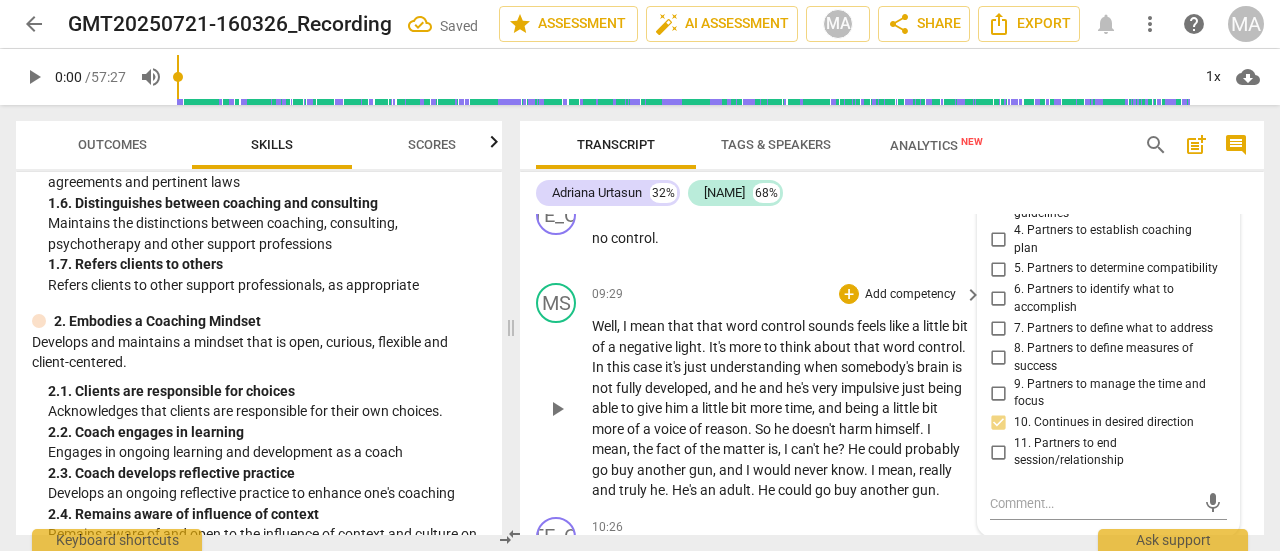 scroll, scrollTop: 4214, scrollLeft: 0, axis: vertical 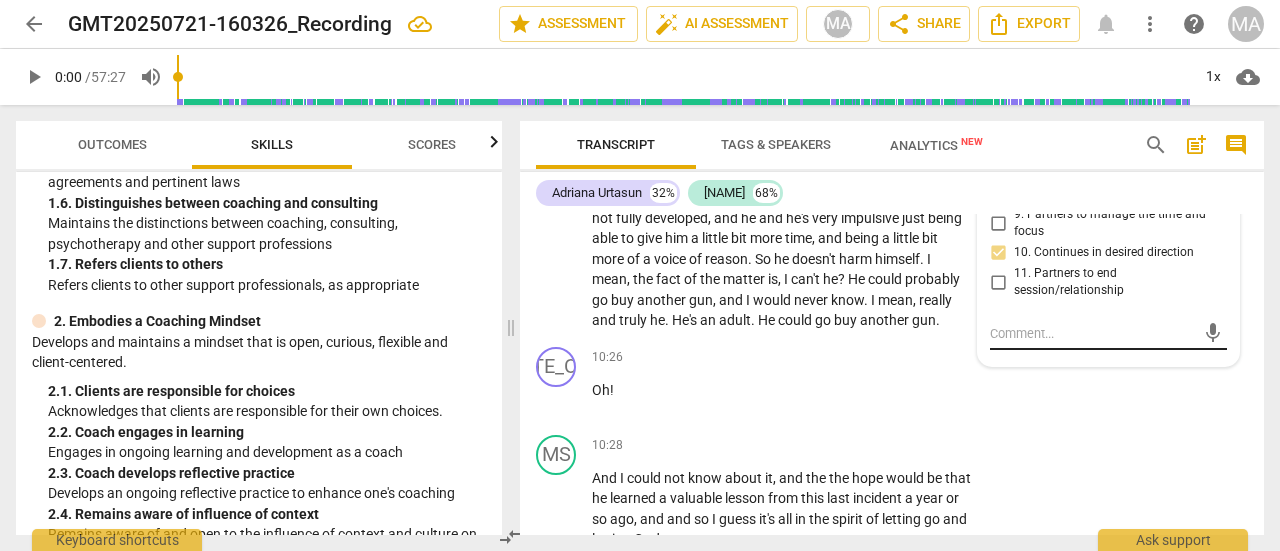 click at bounding box center [1092, 333] 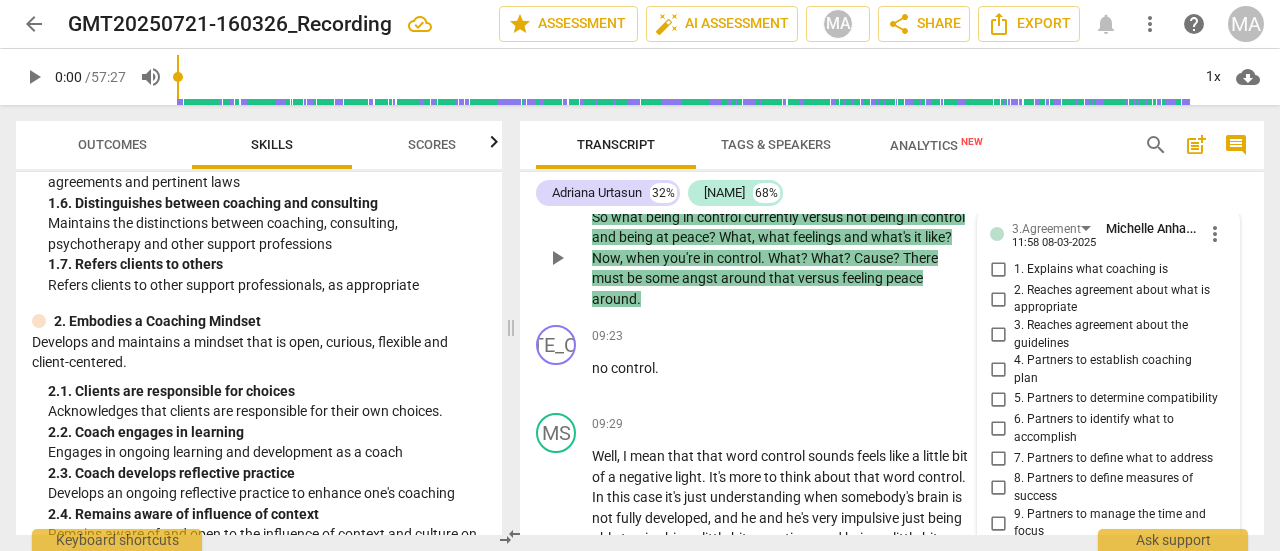 scroll, scrollTop: 4114, scrollLeft: 0, axis: vertical 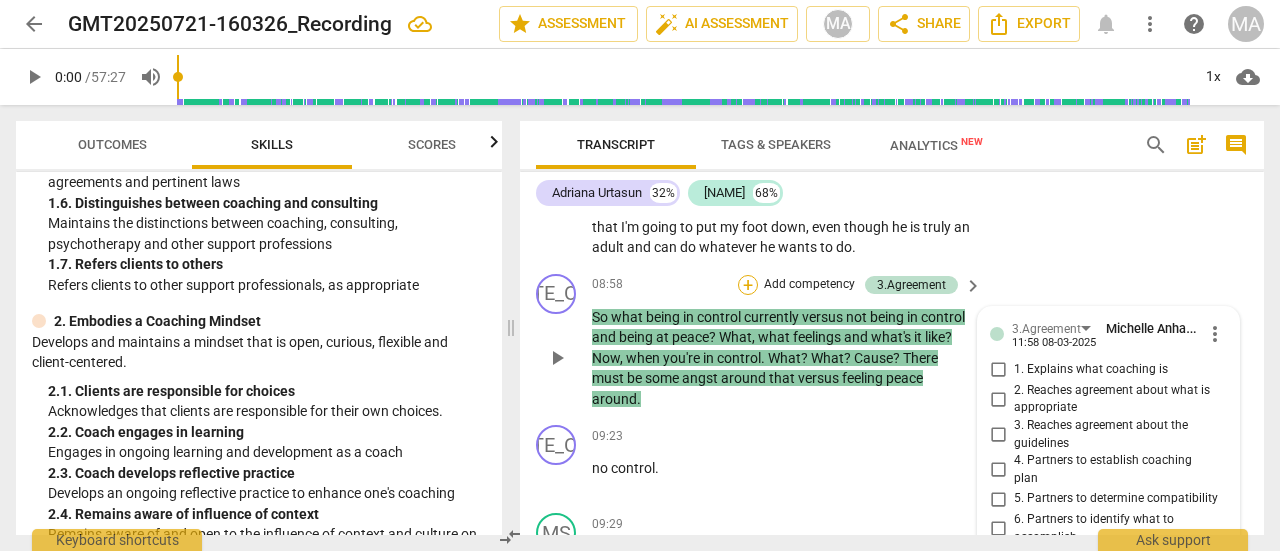 click on "+" at bounding box center (748, 285) 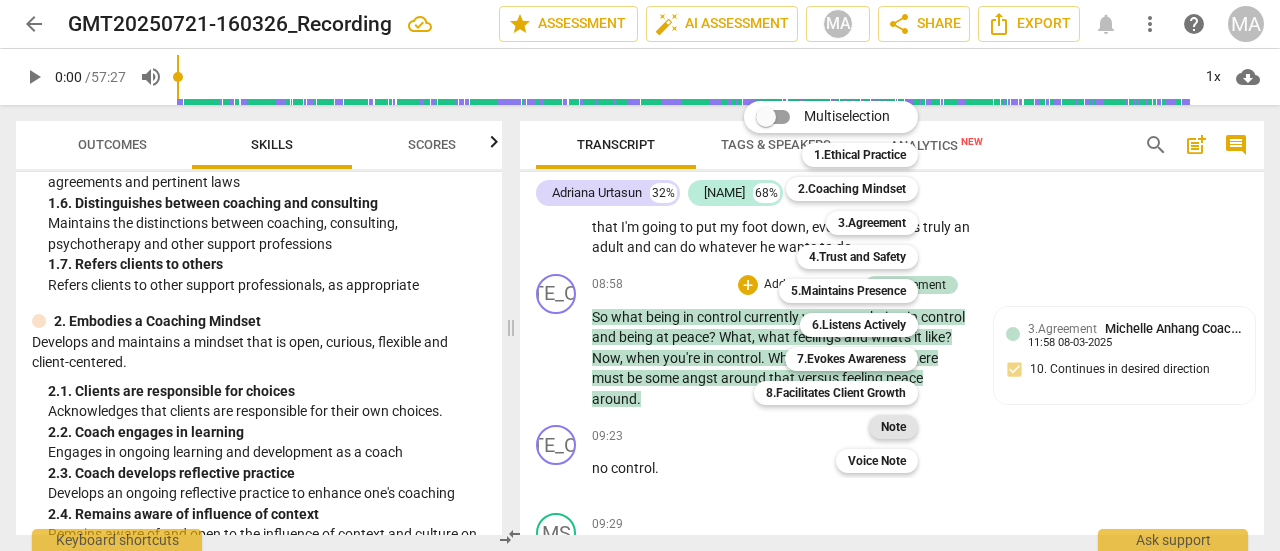 click on "Note" at bounding box center [893, 427] 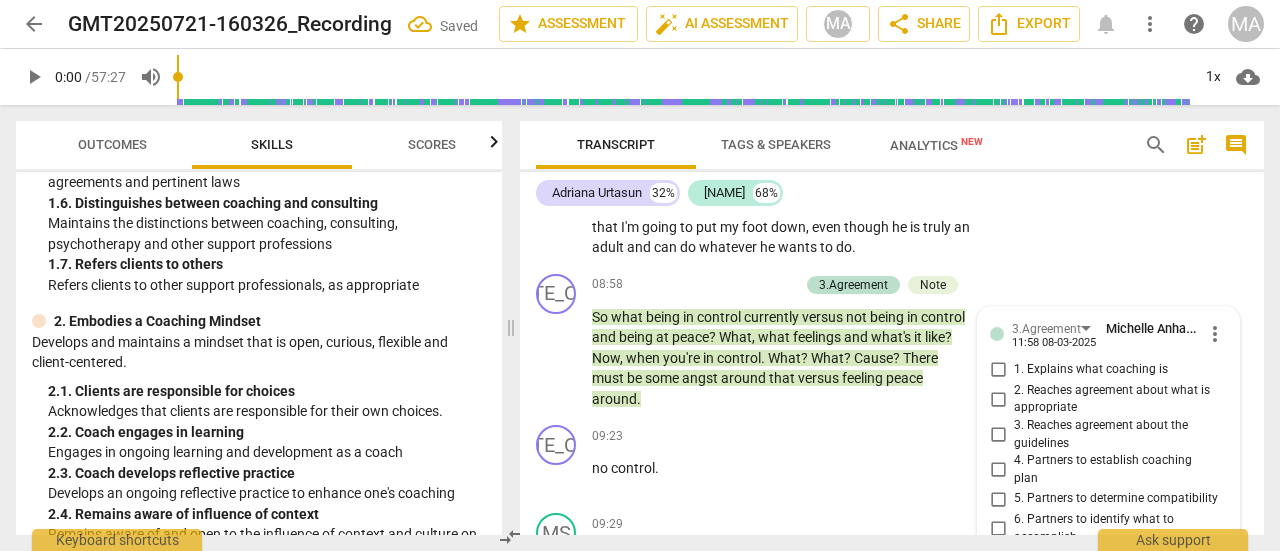 scroll, scrollTop: 4463, scrollLeft: 0, axis: vertical 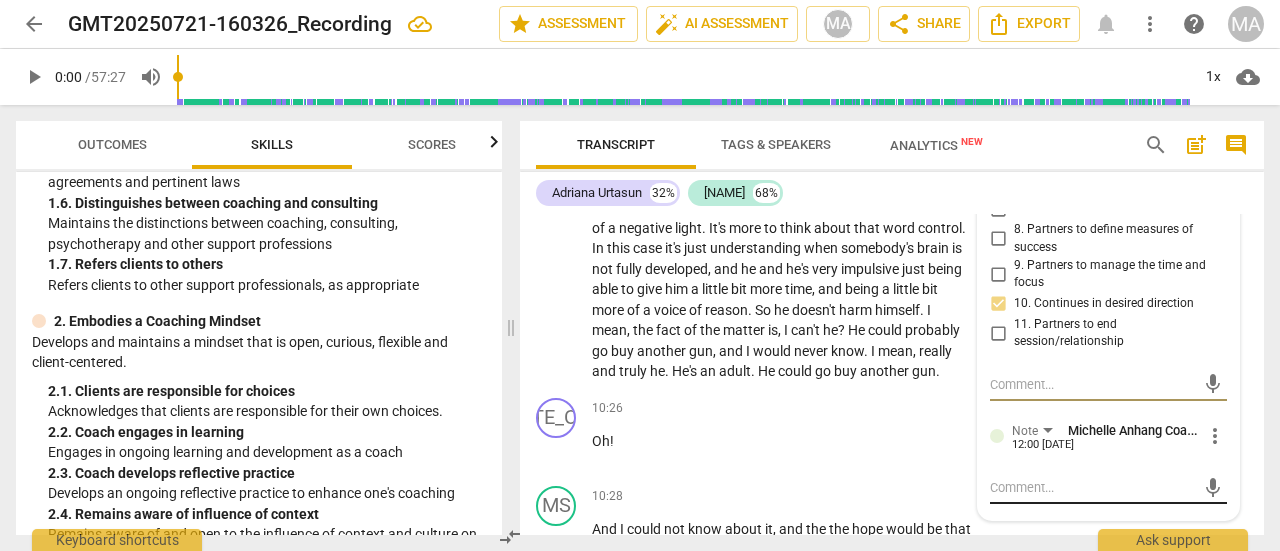 click at bounding box center (1092, 487) 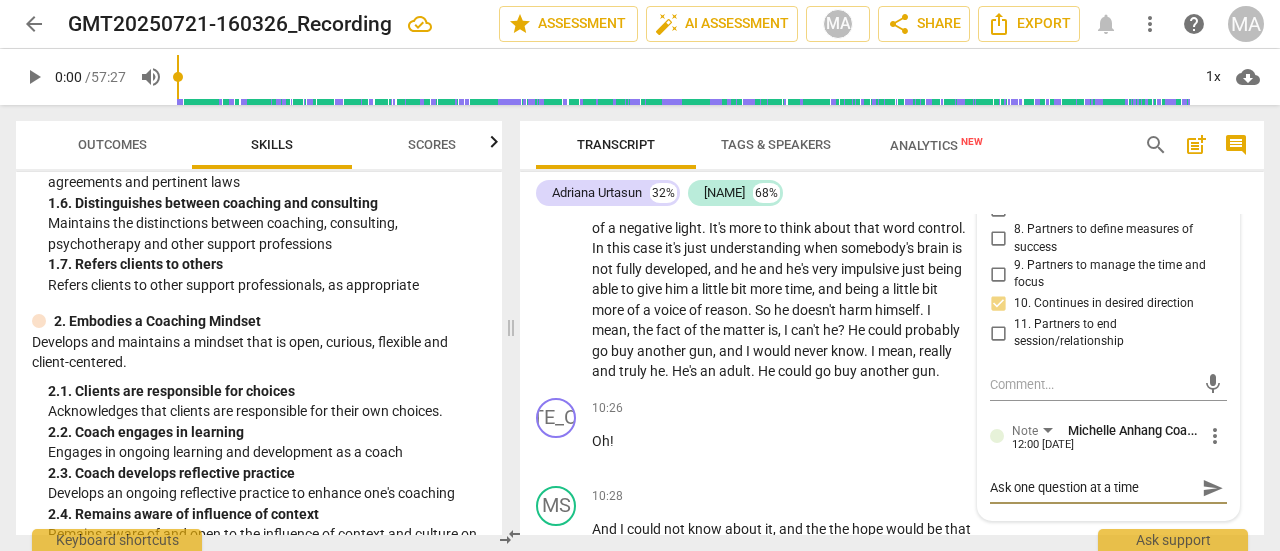 click on "send" at bounding box center (1213, 488) 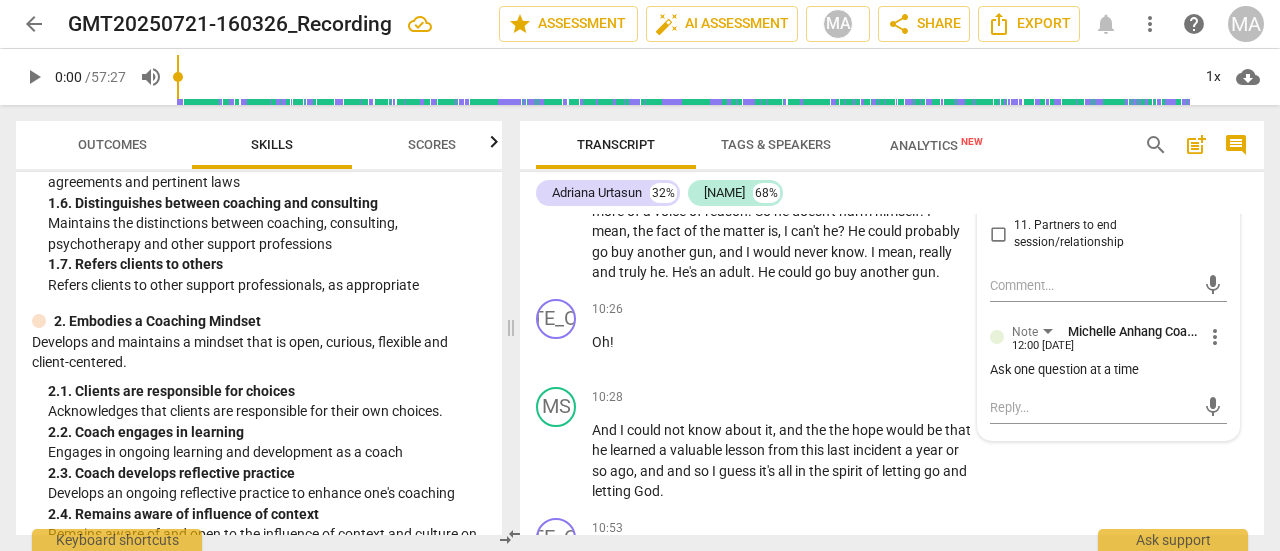 scroll, scrollTop: 4563, scrollLeft: 0, axis: vertical 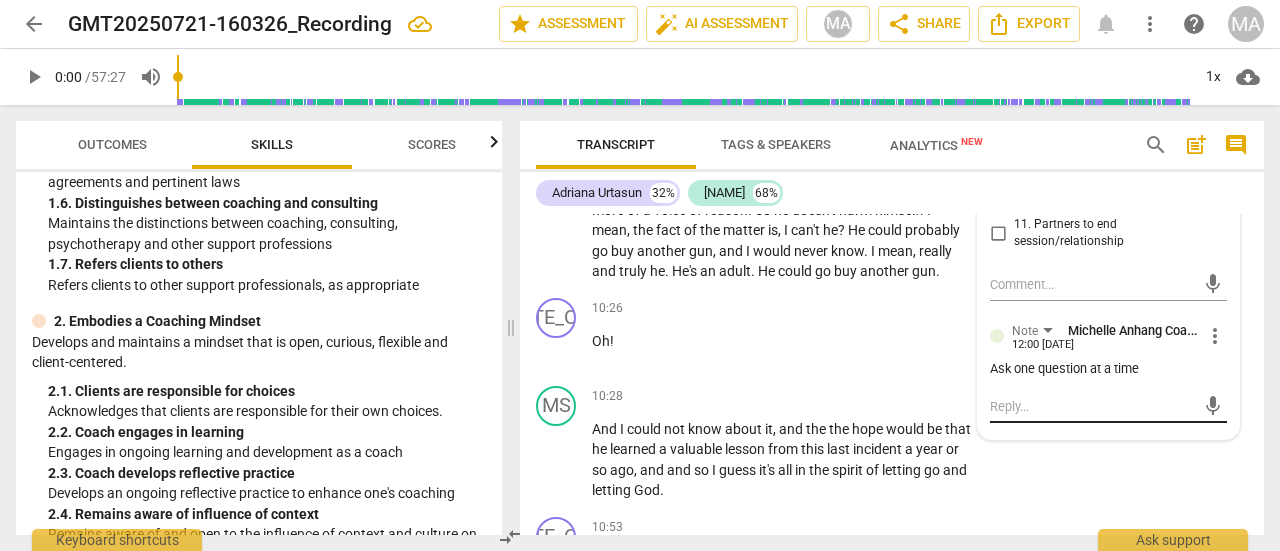click at bounding box center [1092, 406] 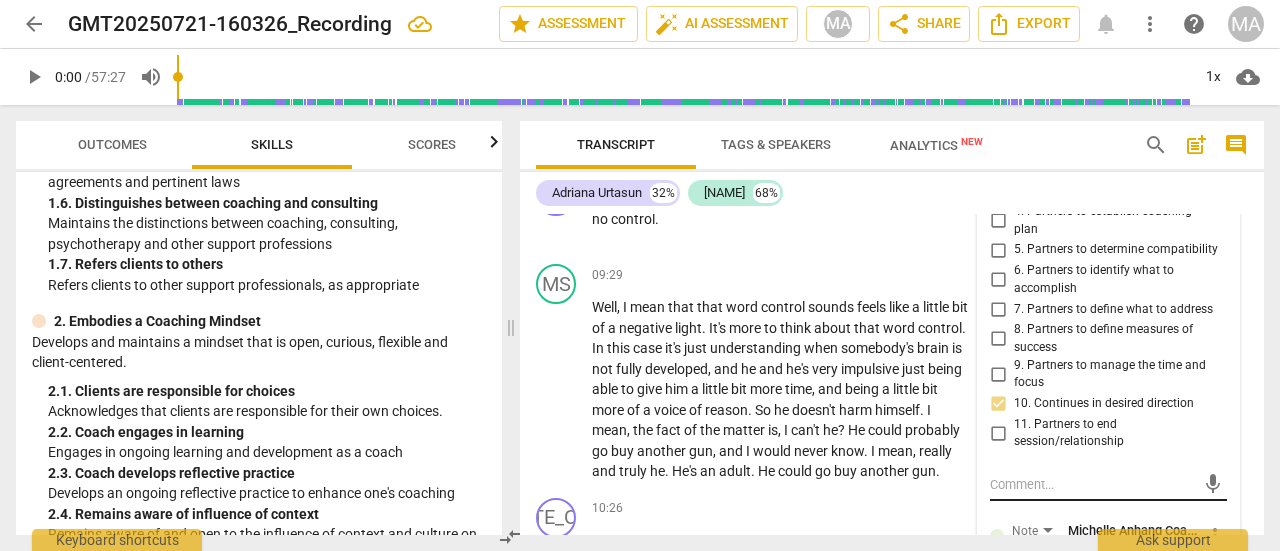 scroll, scrollTop: 4563, scrollLeft: 0, axis: vertical 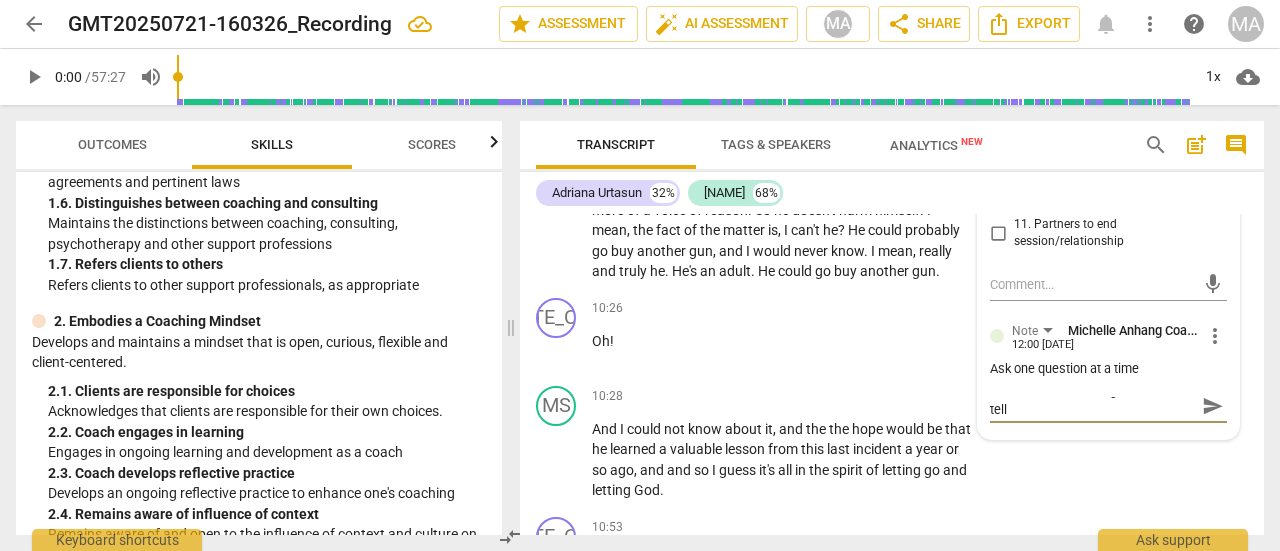 click on "send" at bounding box center (1213, 407) 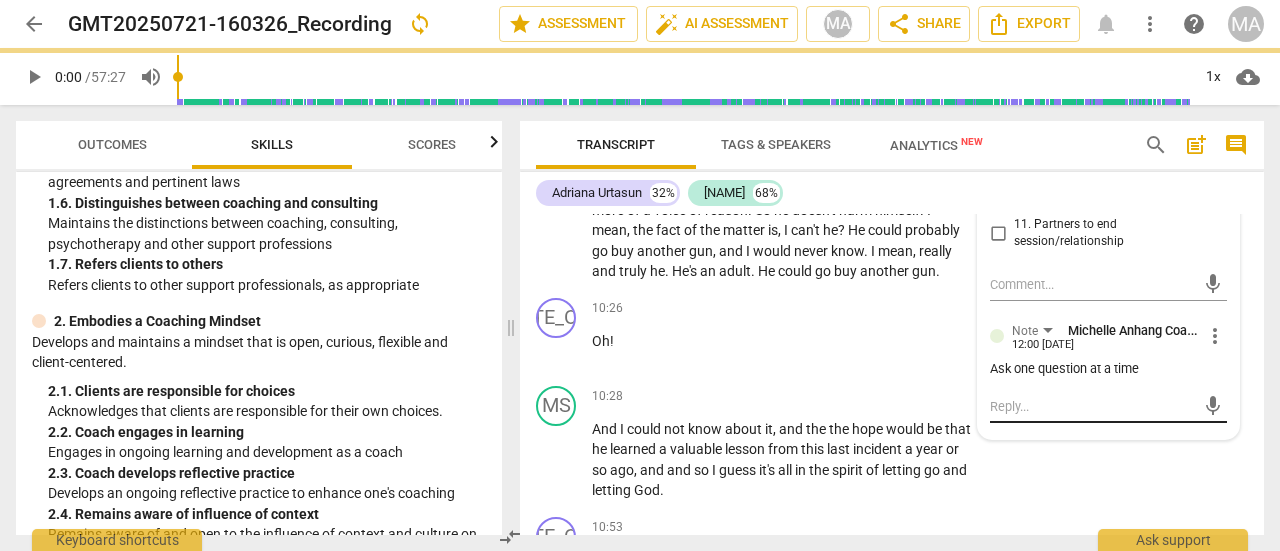 scroll, scrollTop: 0, scrollLeft: 0, axis: both 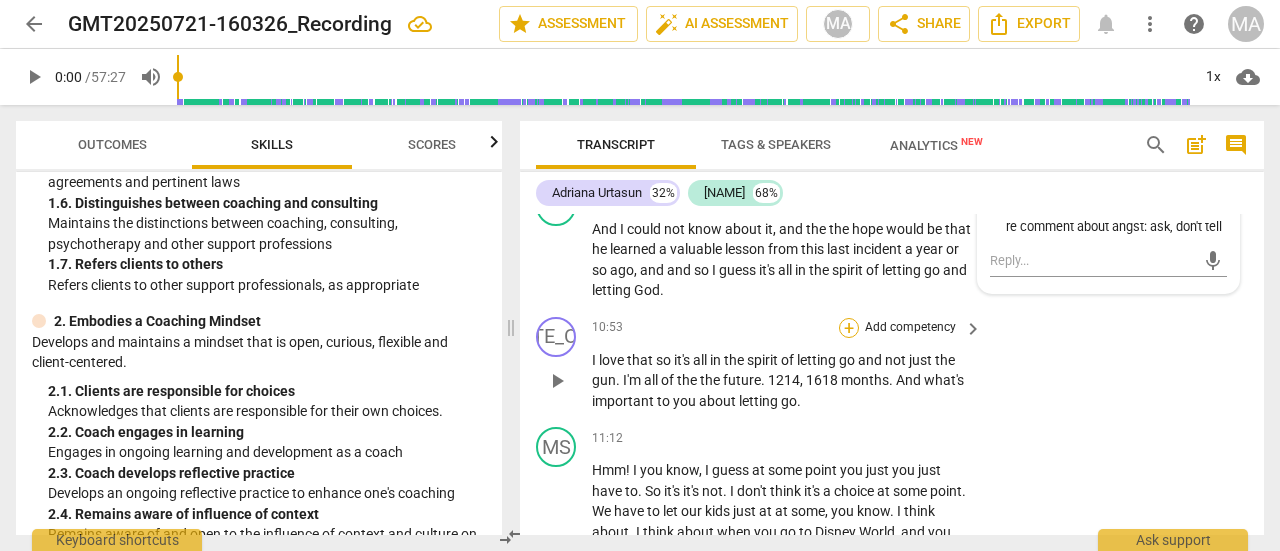 click on "+" at bounding box center (849, 328) 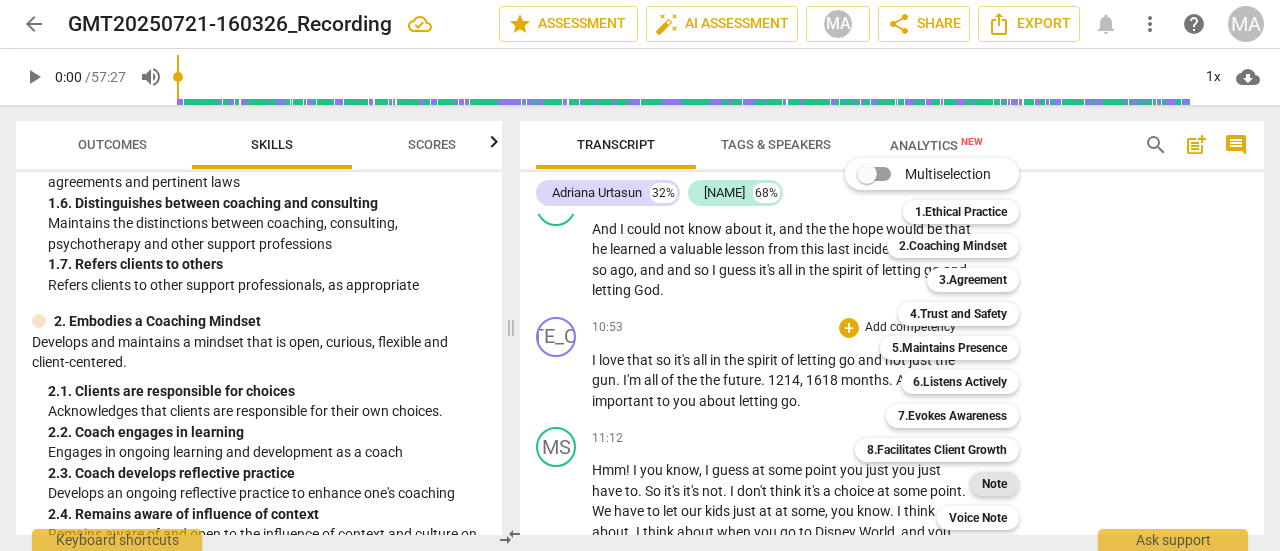 click on "Note" at bounding box center [994, 484] 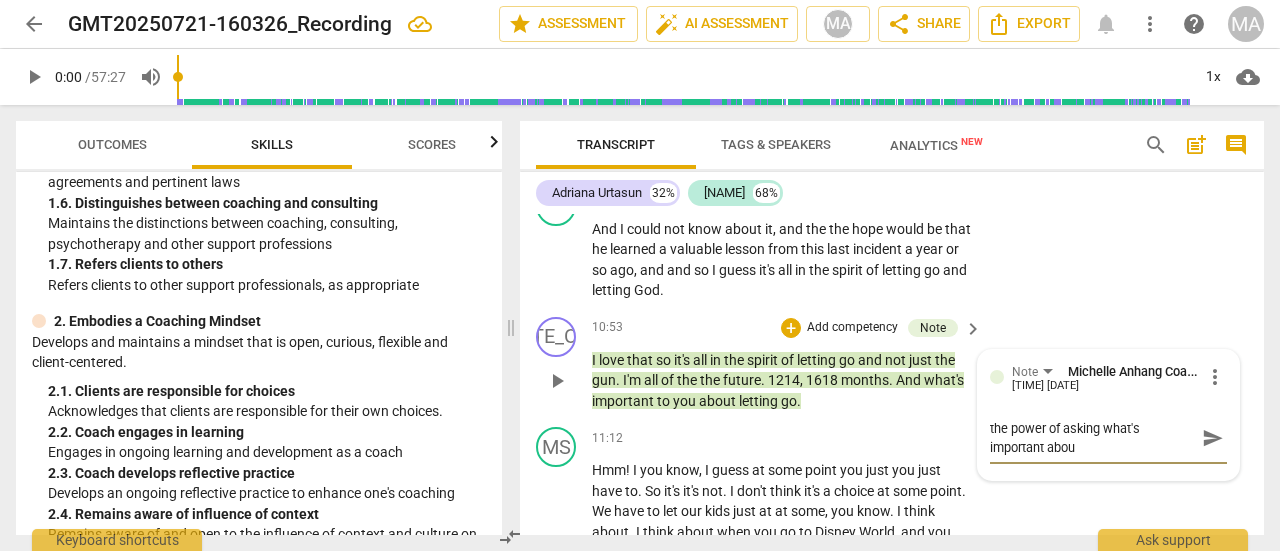scroll, scrollTop: 0, scrollLeft: 0, axis: both 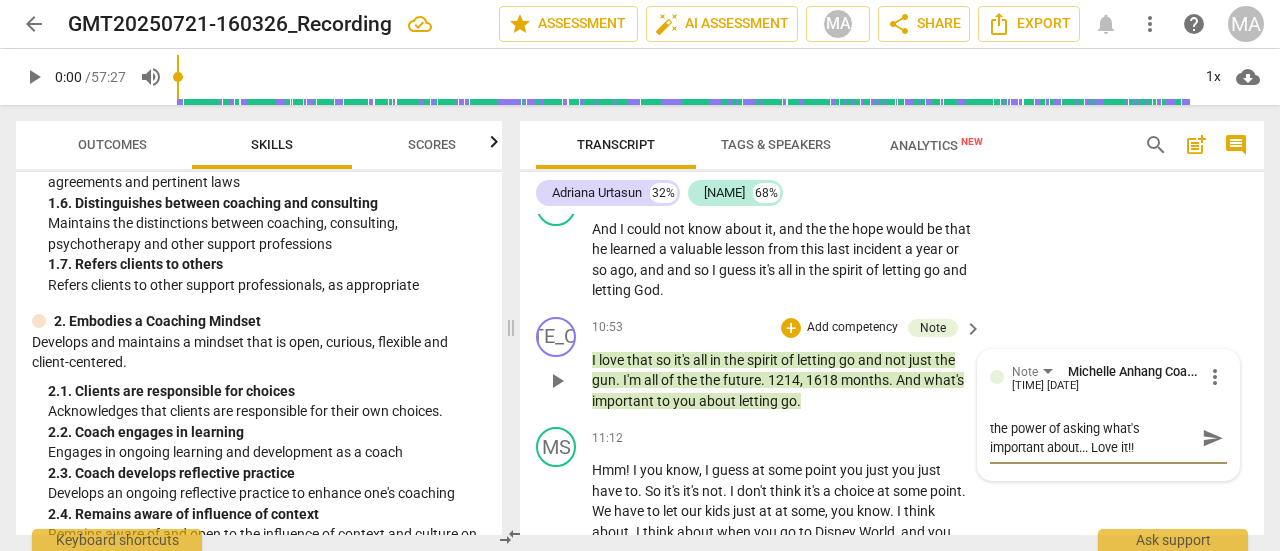 drag, startPoint x: 1206, startPoint y: 465, endPoint x: 1144, endPoint y: 459, distance: 62.289646 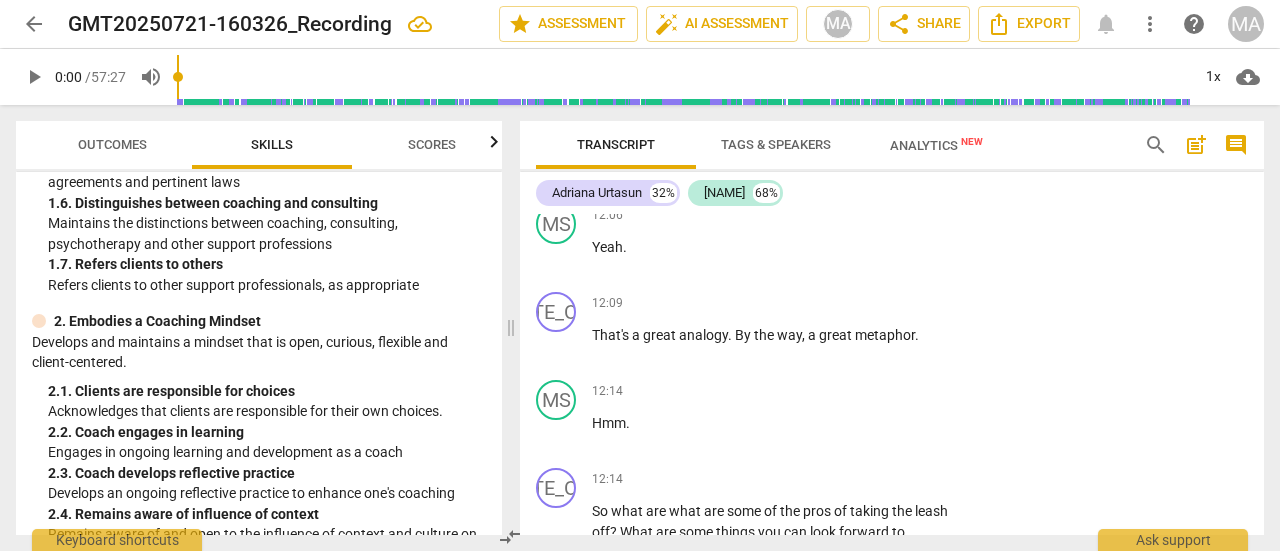 scroll, scrollTop: 5663, scrollLeft: 0, axis: vertical 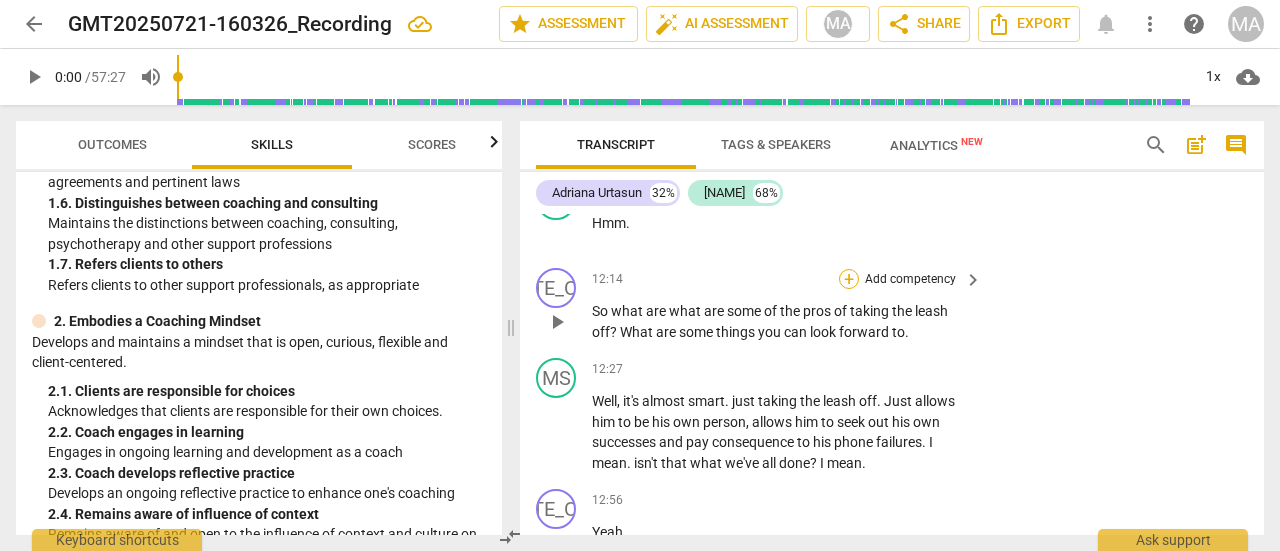 click on "+" at bounding box center [849, 279] 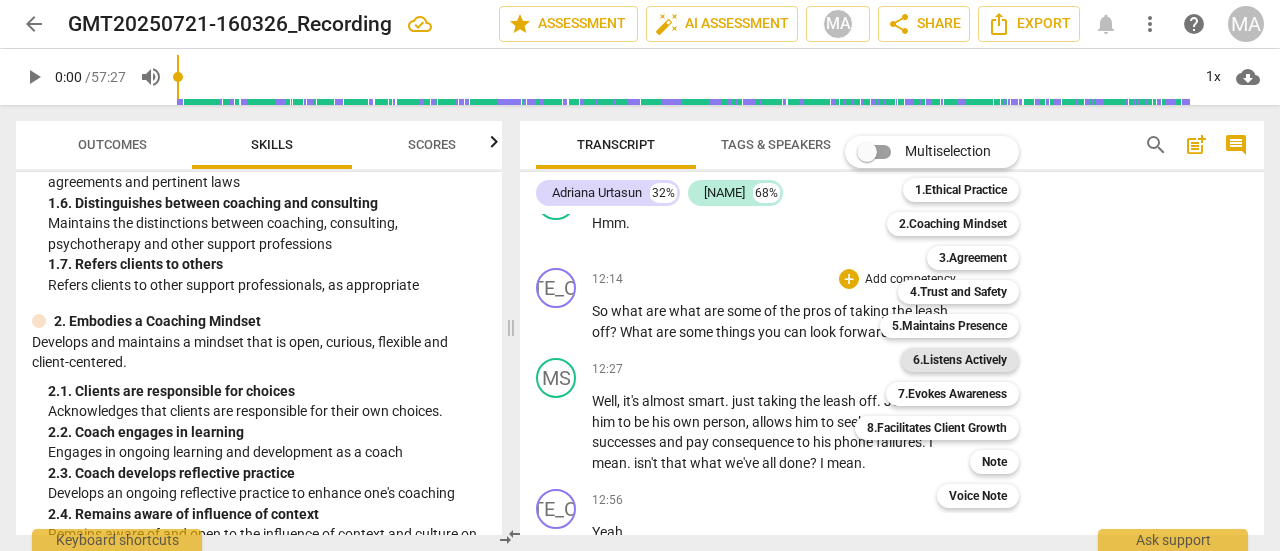 click on "6.Listens Actively" at bounding box center [960, 360] 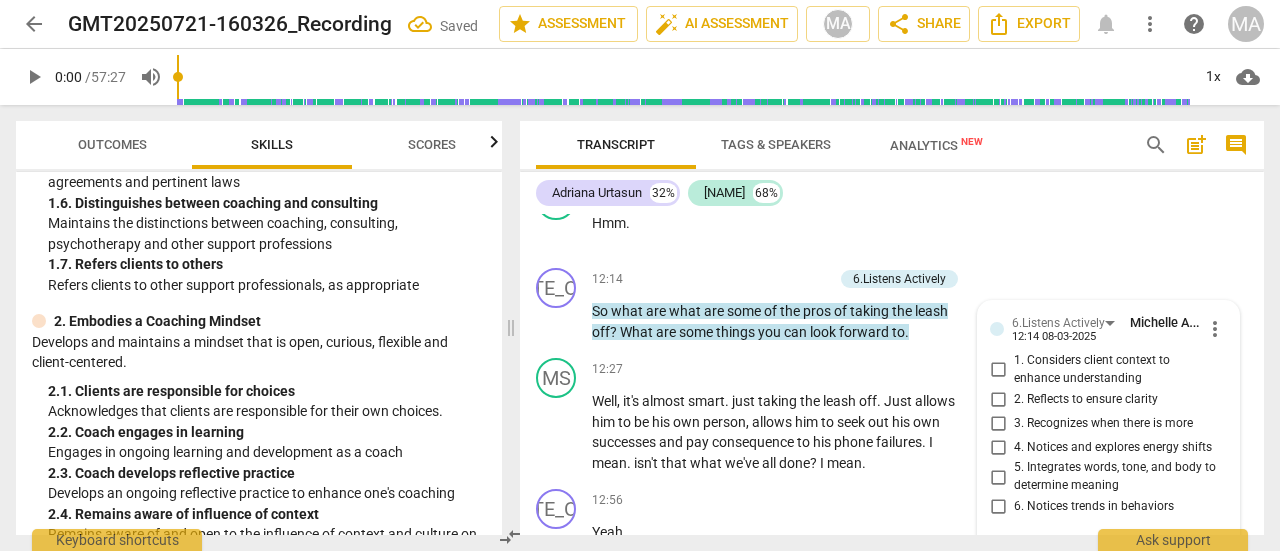 scroll, scrollTop: 5883, scrollLeft: 0, axis: vertical 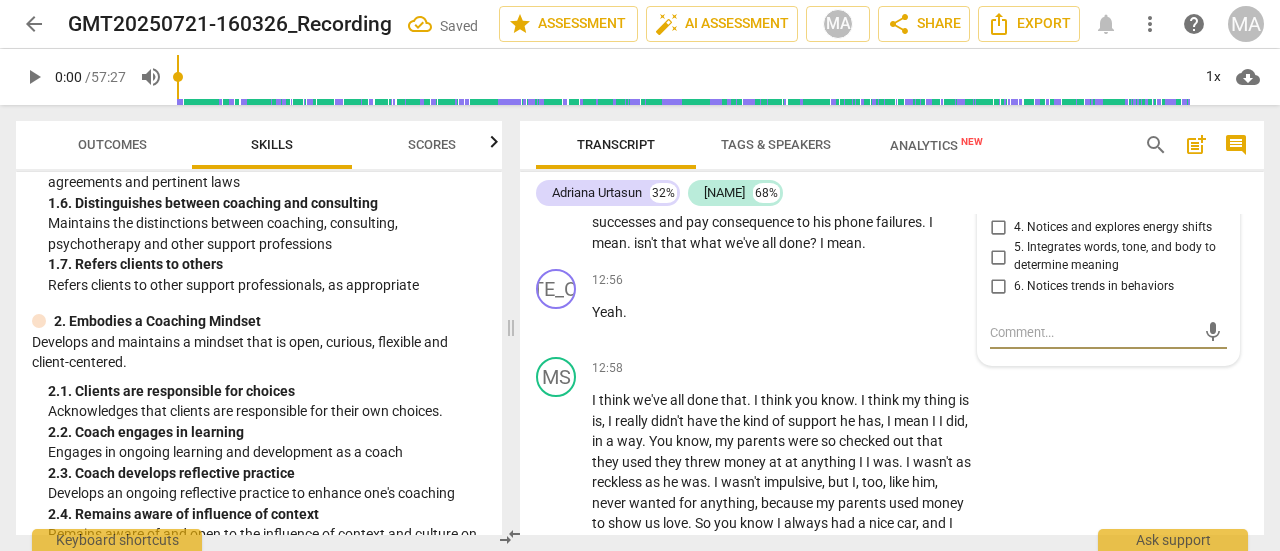 click on "5. Integrates words, tone, and body to determine meaning" at bounding box center (998, 257) 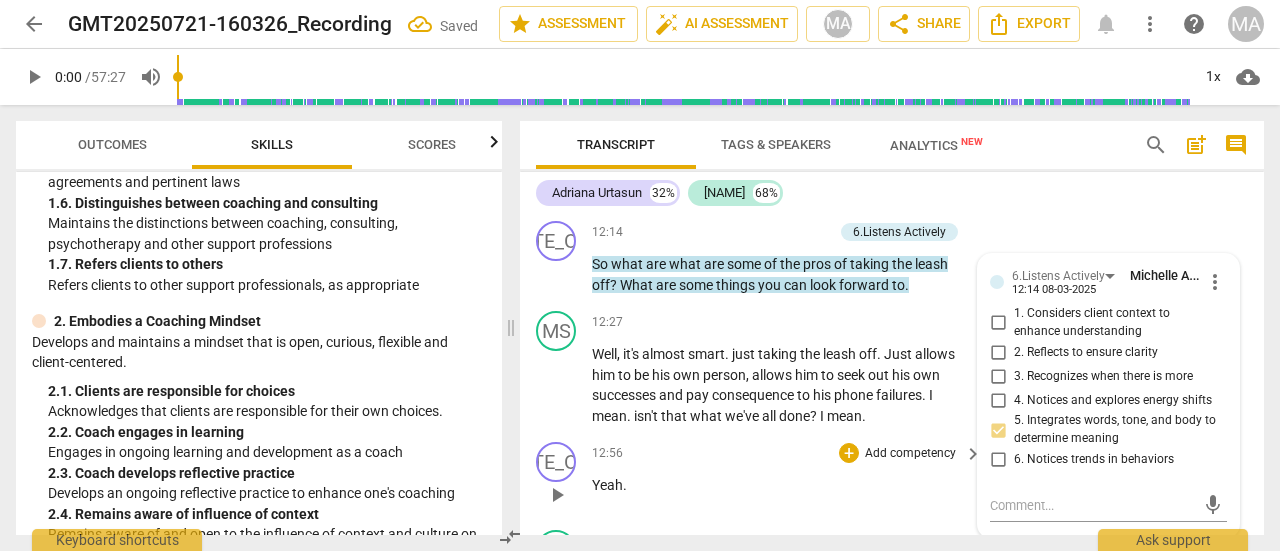 scroll, scrollTop: 5683, scrollLeft: 0, axis: vertical 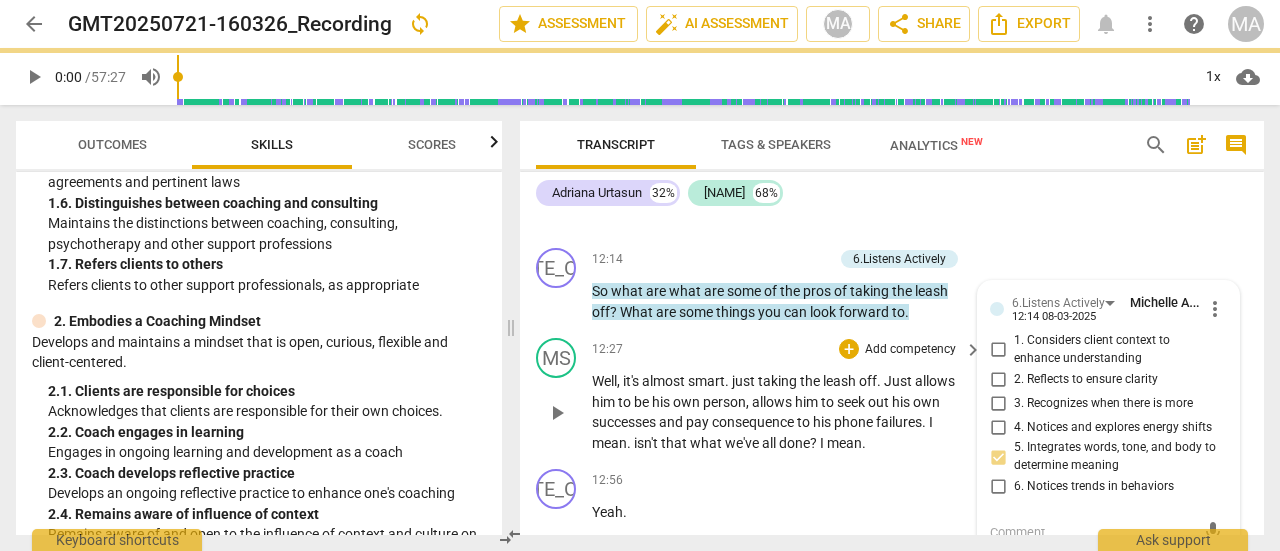 click on "consequence" at bounding box center (754, 422) 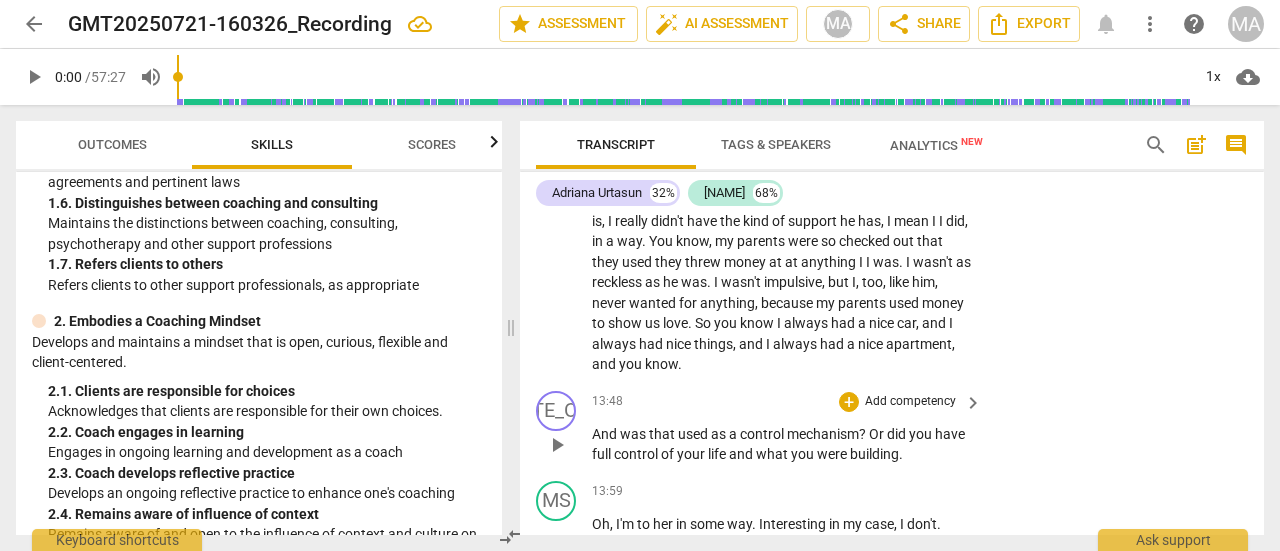 scroll, scrollTop: 6183, scrollLeft: 0, axis: vertical 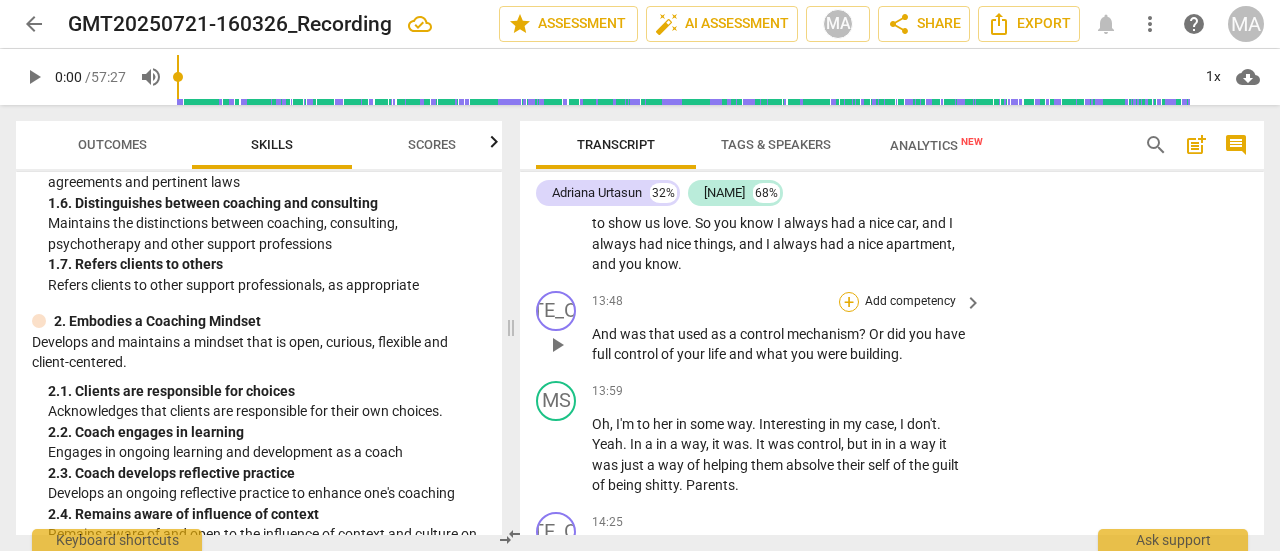 click on "+" at bounding box center [849, 302] 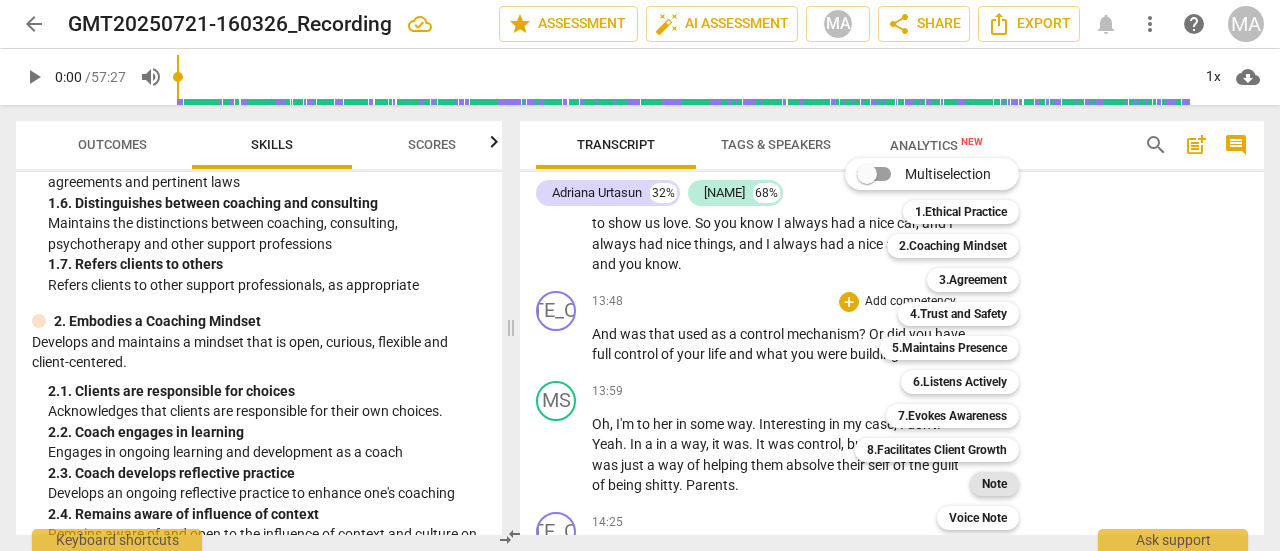 click on "Note" at bounding box center (994, 484) 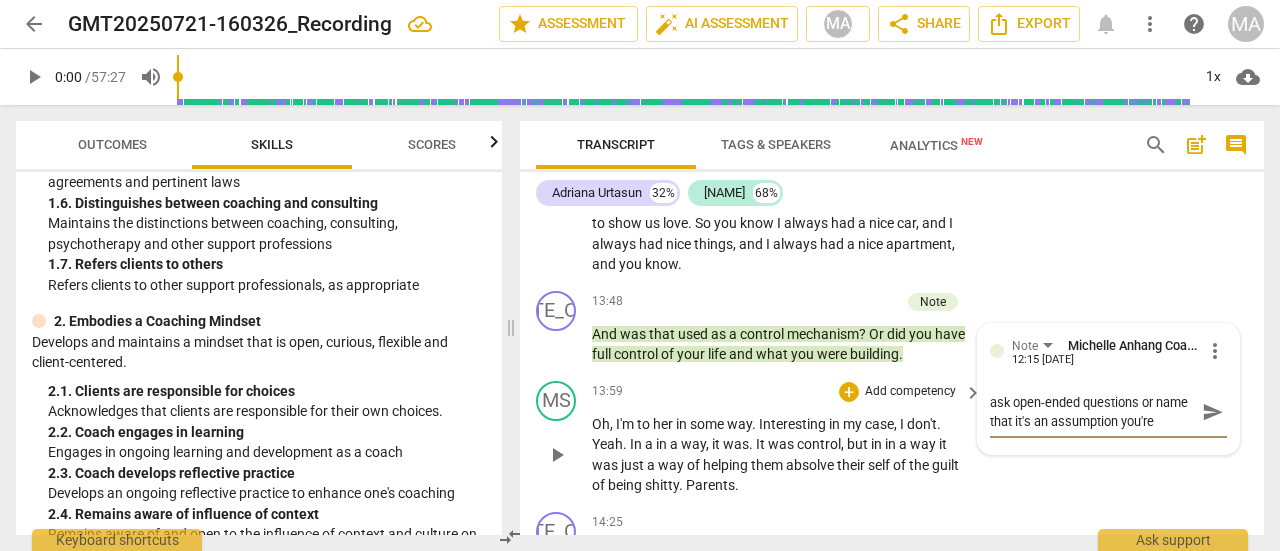scroll, scrollTop: 16, scrollLeft: 0, axis: vertical 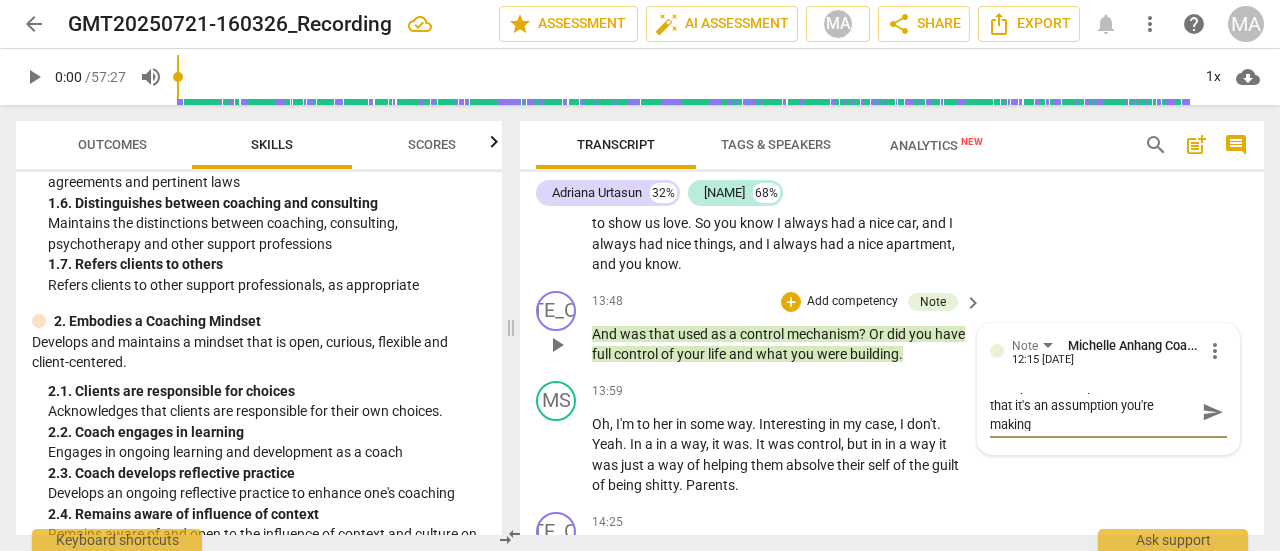click on "send" at bounding box center (1213, 412) 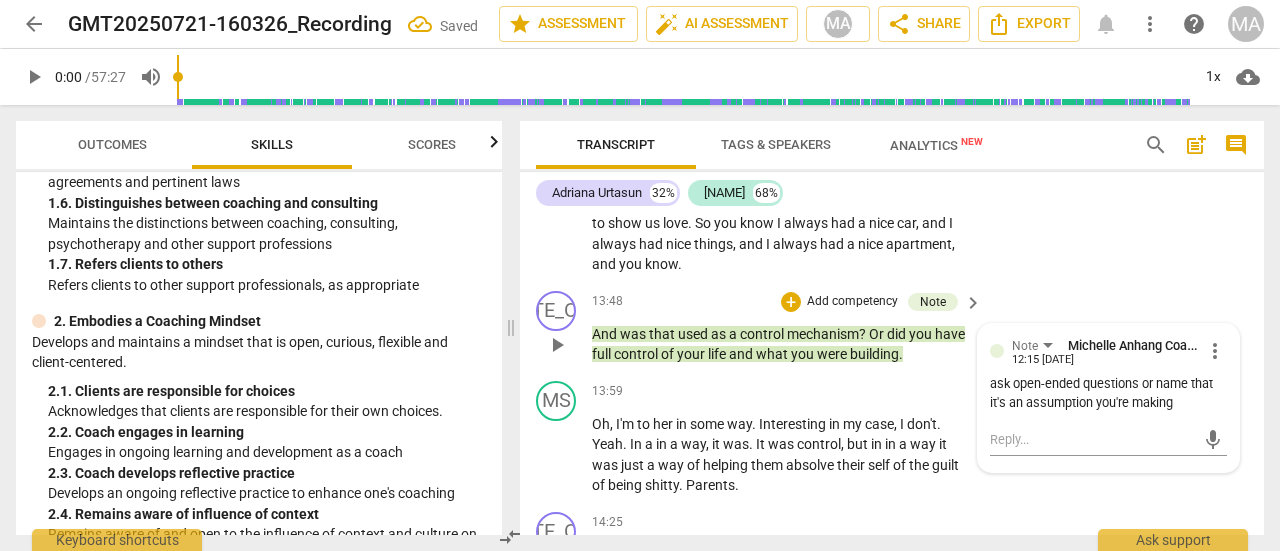 scroll, scrollTop: 0, scrollLeft: 0, axis: both 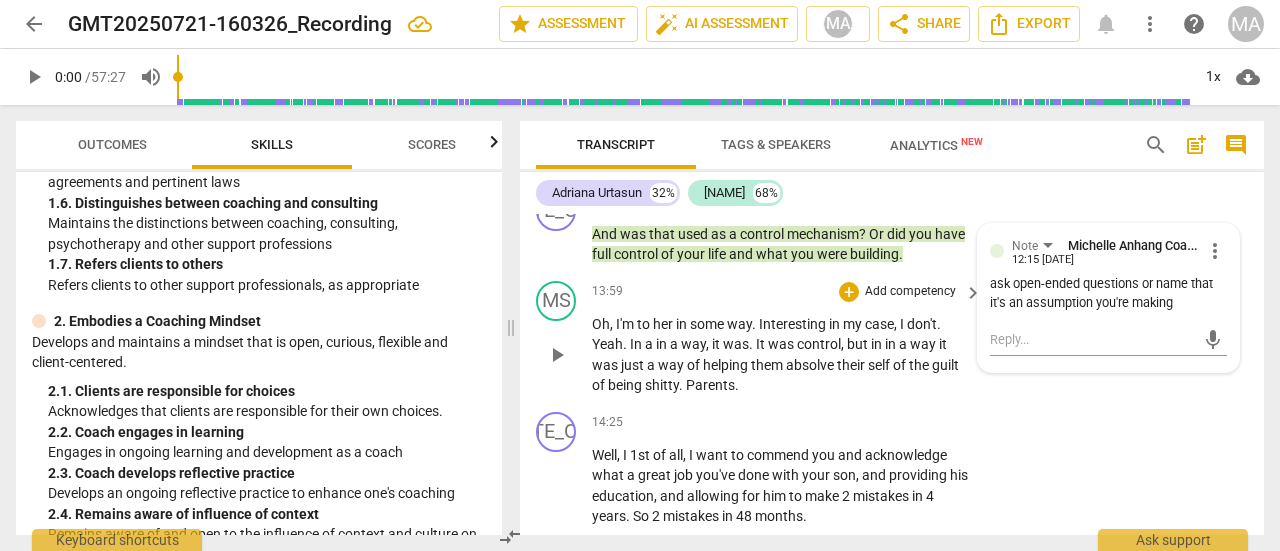 click on "play_arrow" at bounding box center (557, 355) 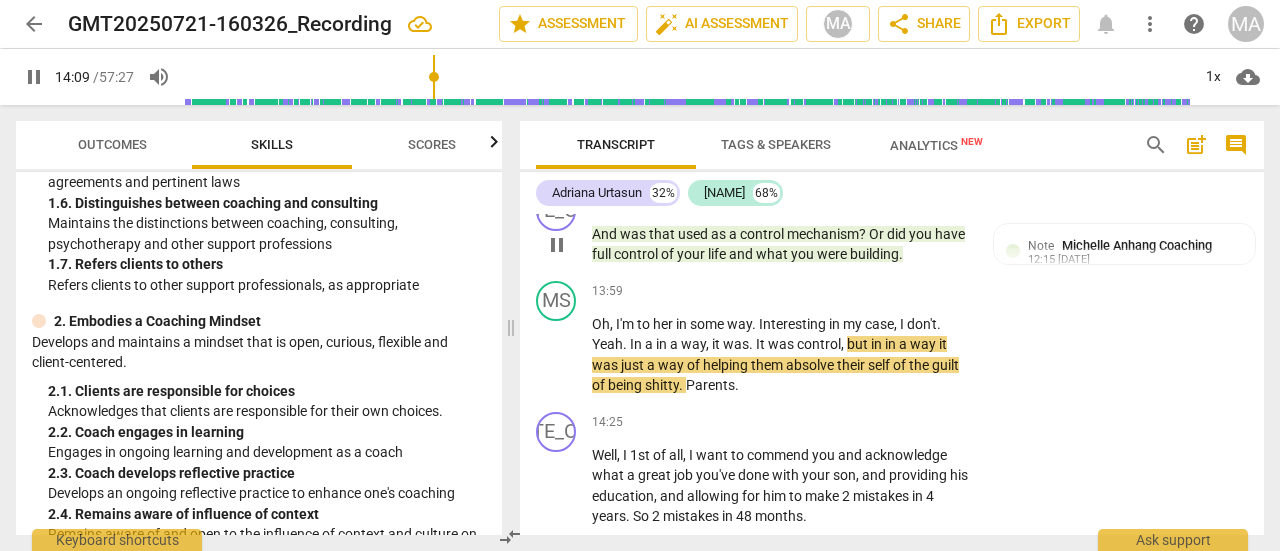 click on "pause" at bounding box center (557, 245) 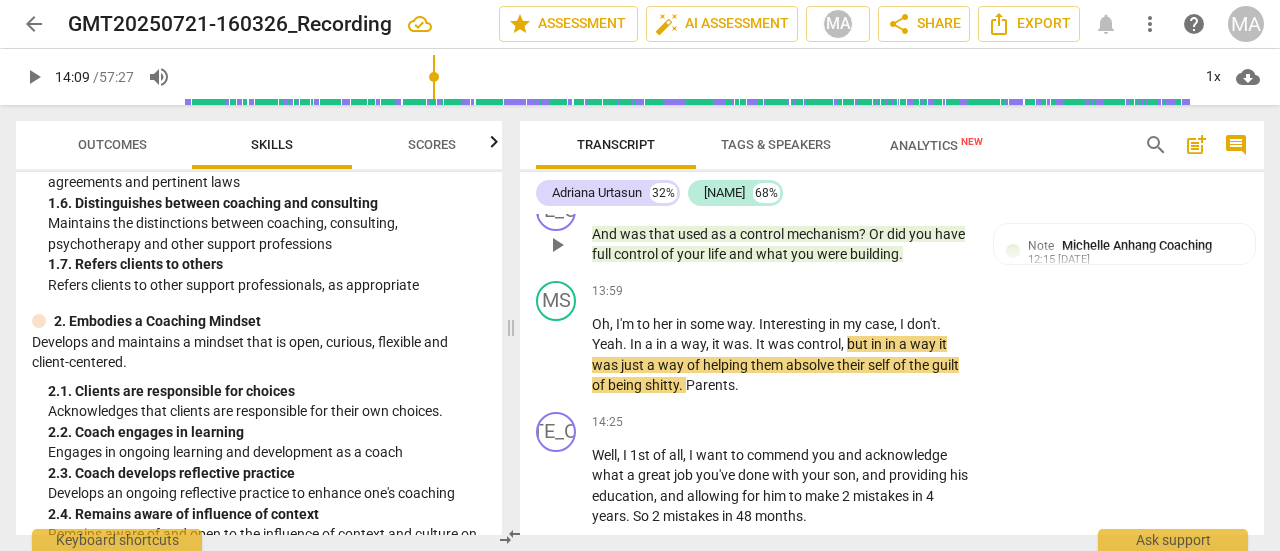 click on "play_arrow" at bounding box center (557, 245) 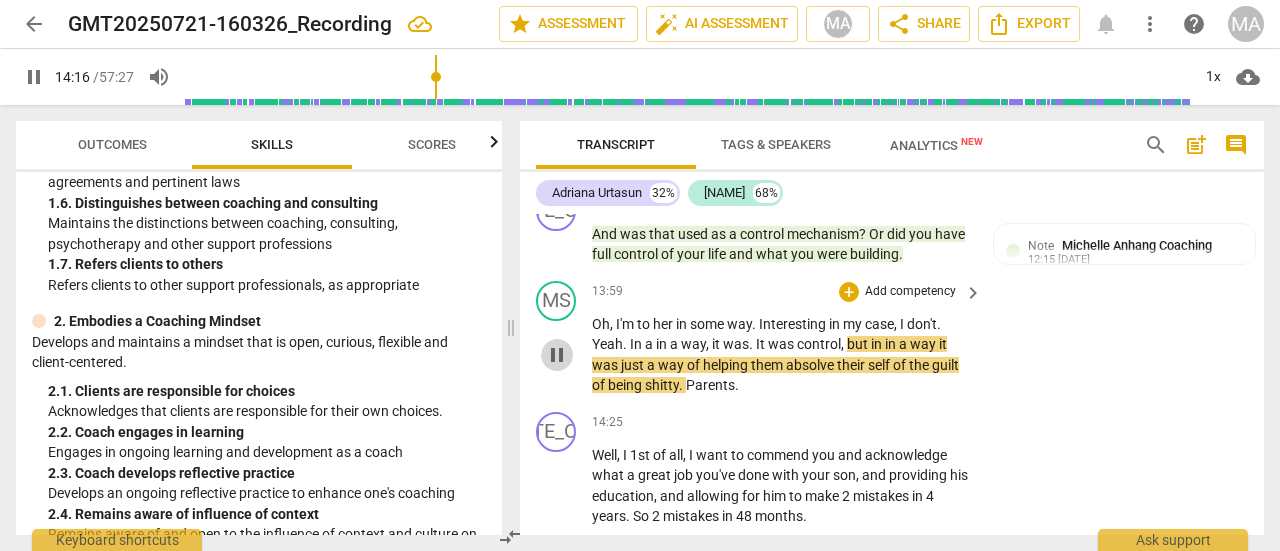 click on "pause" at bounding box center [557, 355] 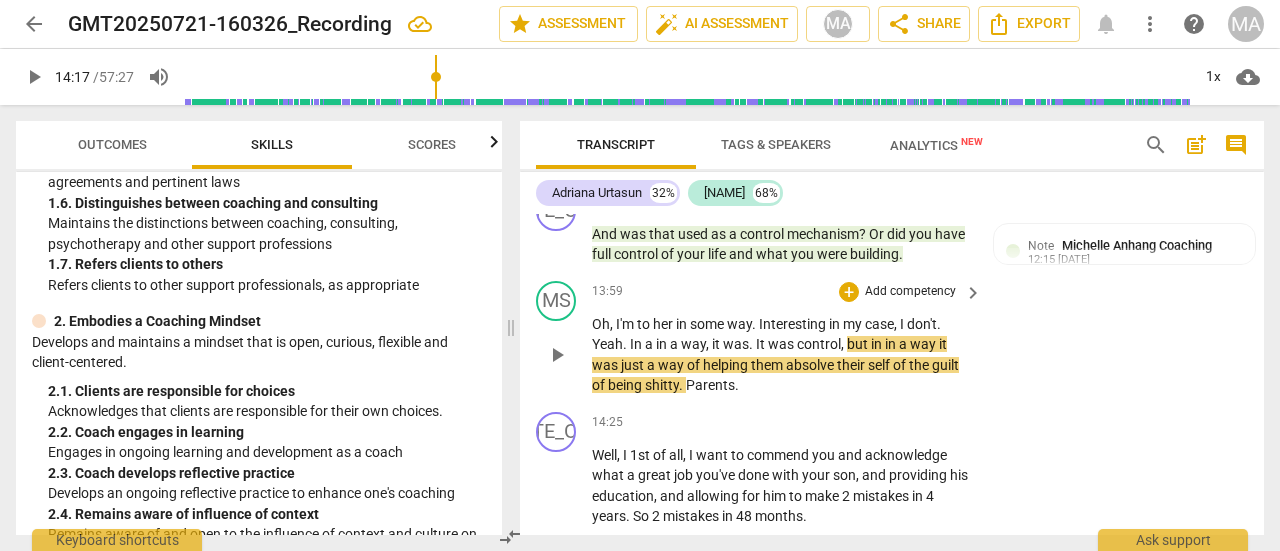 scroll, scrollTop: 6383, scrollLeft: 0, axis: vertical 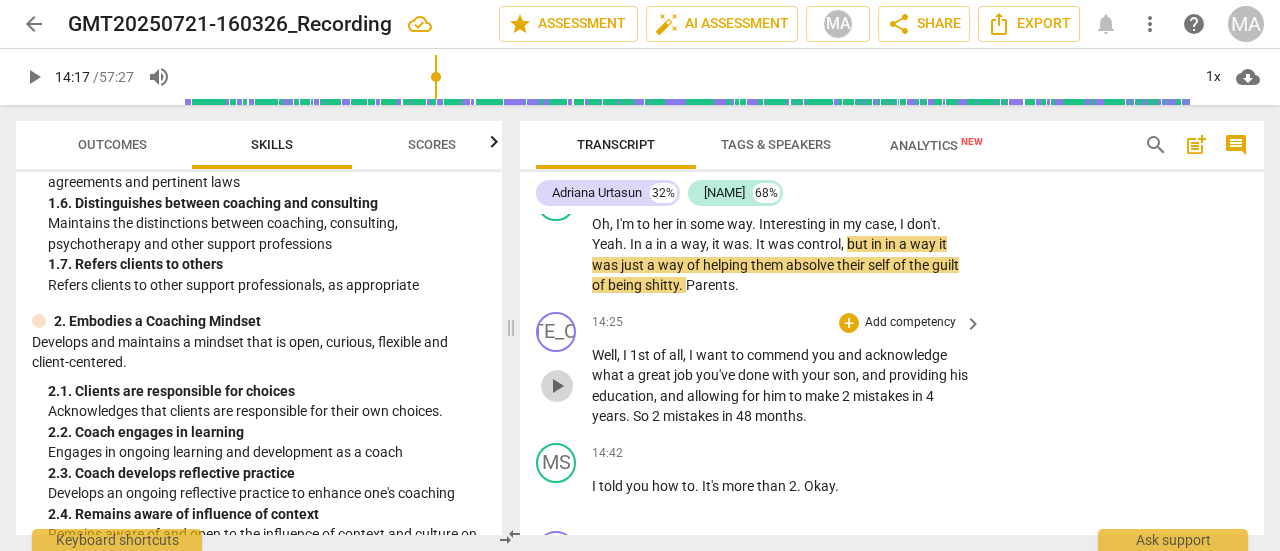 click on "play_arrow" at bounding box center [557, 386] 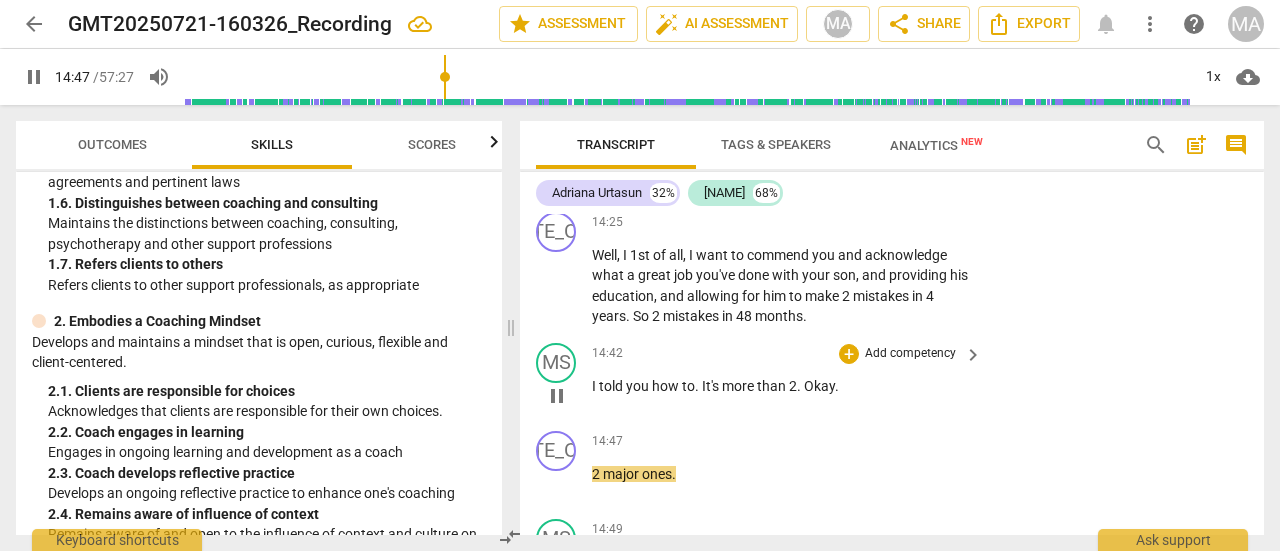 scroll, scrollTop: 6683, scrollLeft: 0, axis: vertical 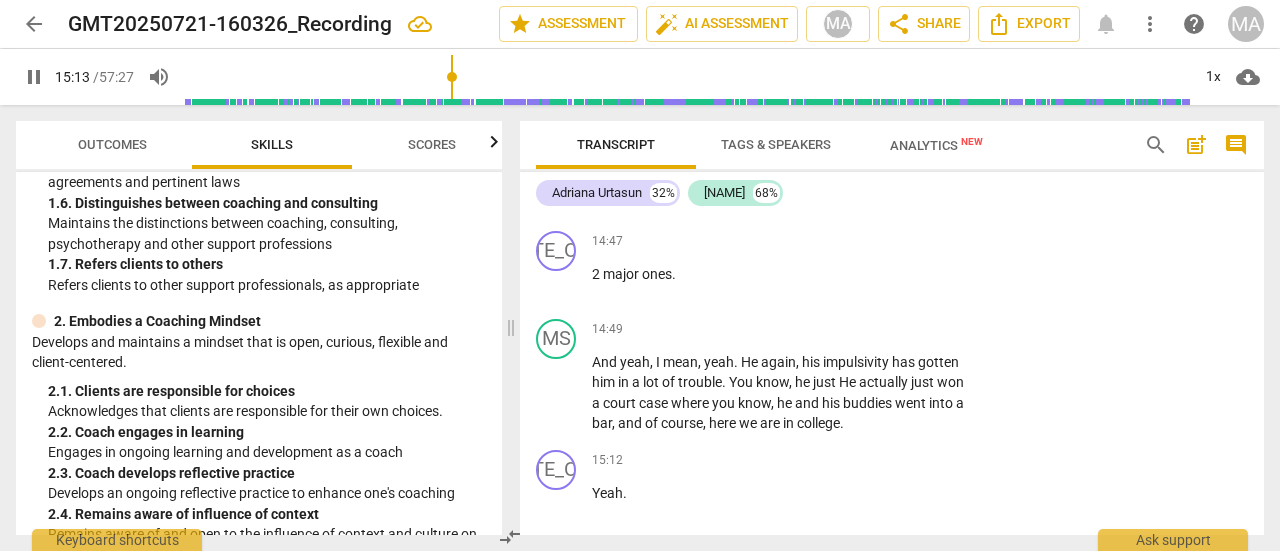 click on "MS play_arrow pause" at bounding box center (564, 804) 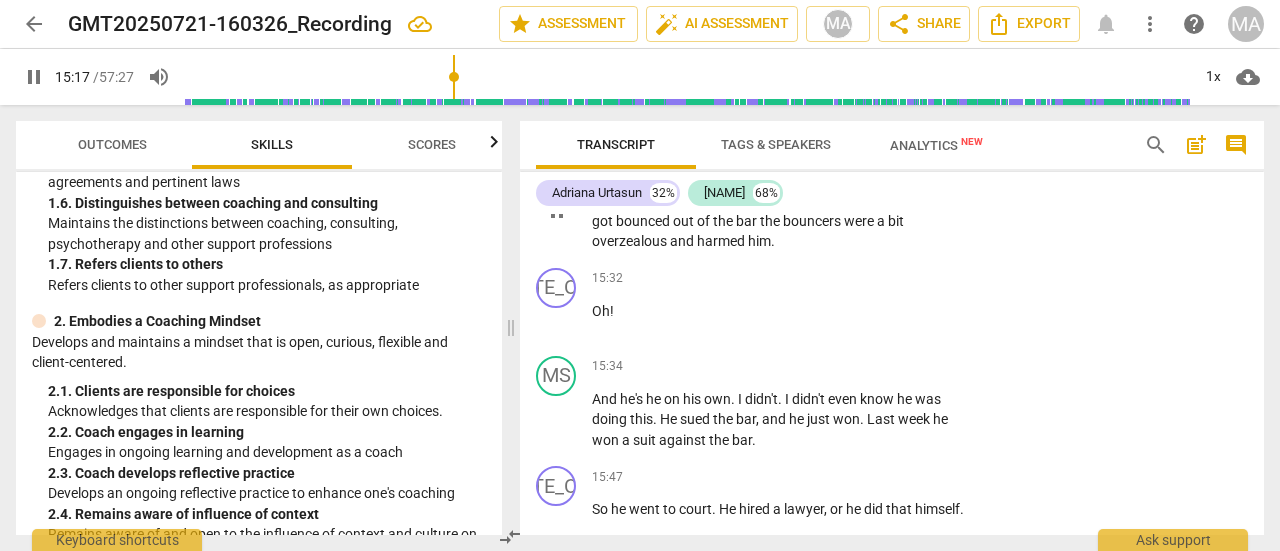 click on "pause" at bounding box center (557, 211) 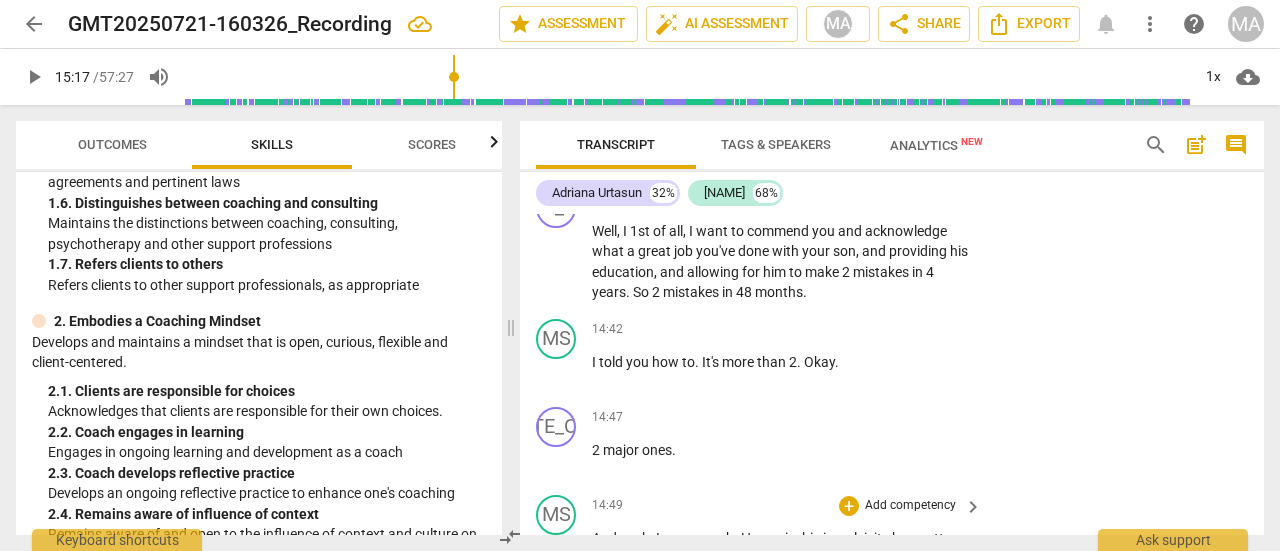scroll, scrollTop: 6484, scrollLeft: 0, axis: vertical 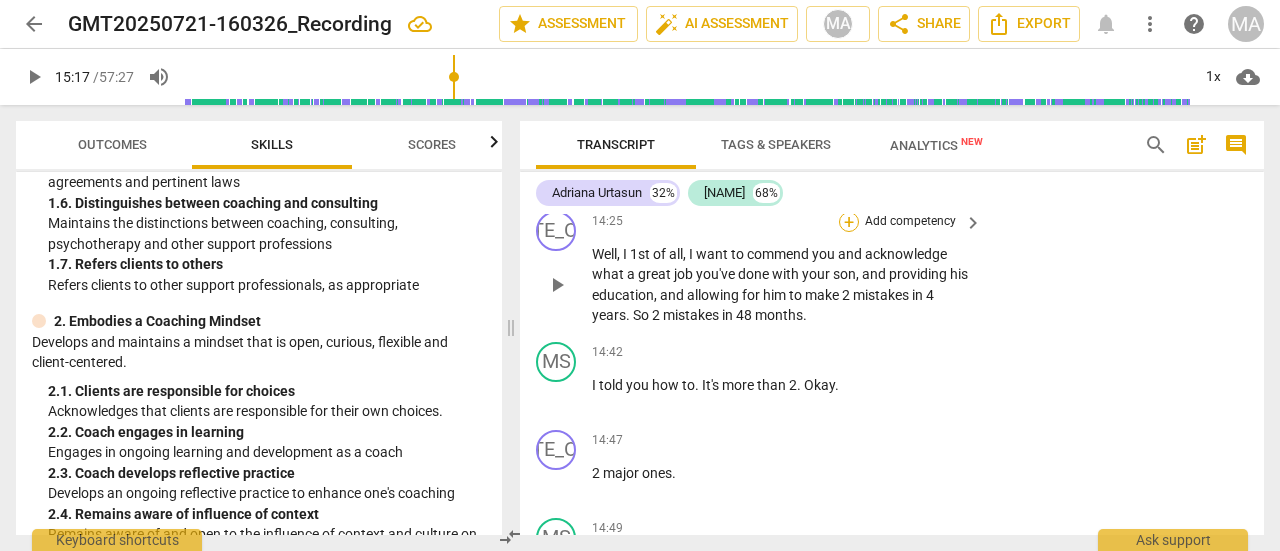 click on "+" at bounding box center (849, 222) 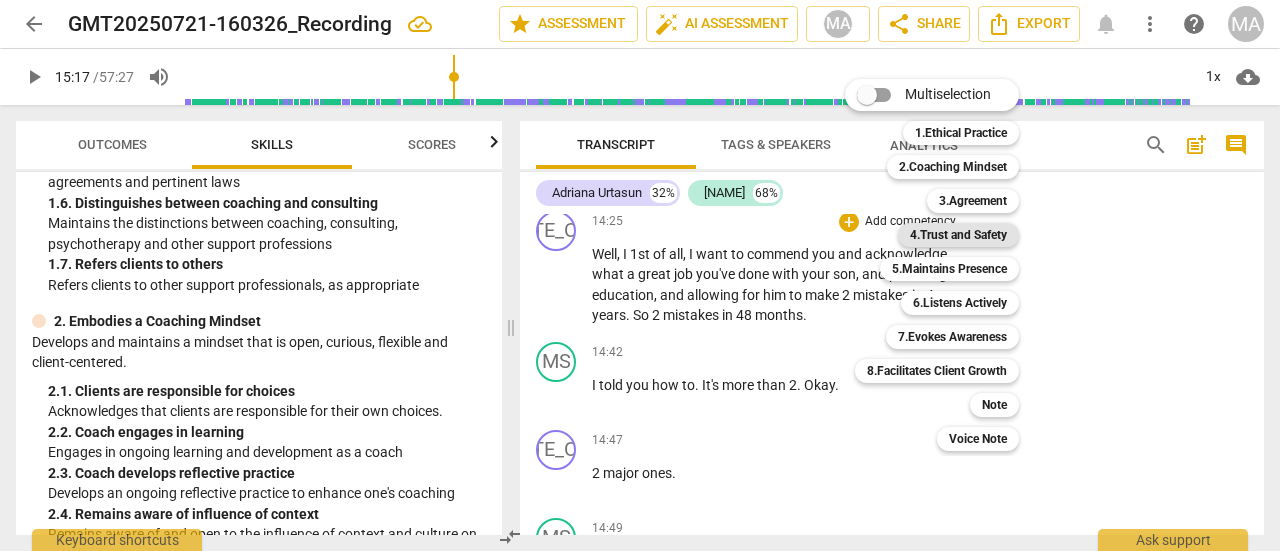 click on "4.Trust and Safety" at bounding box center [958, 235] 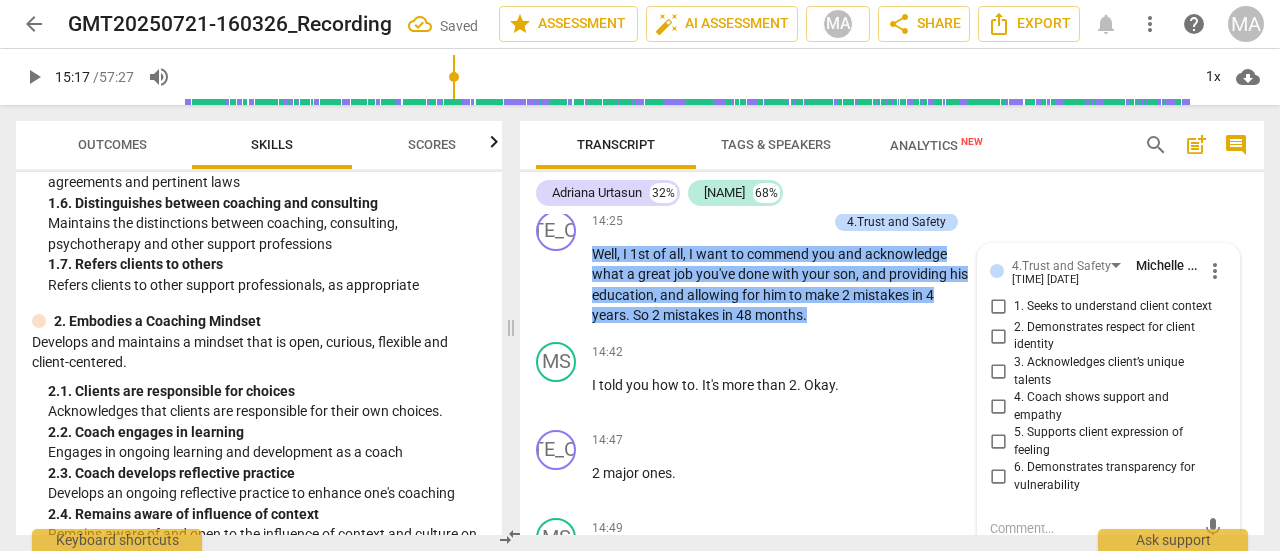 scroll, scrollTop: 6668, scrollLeft: 0, axis: vertical 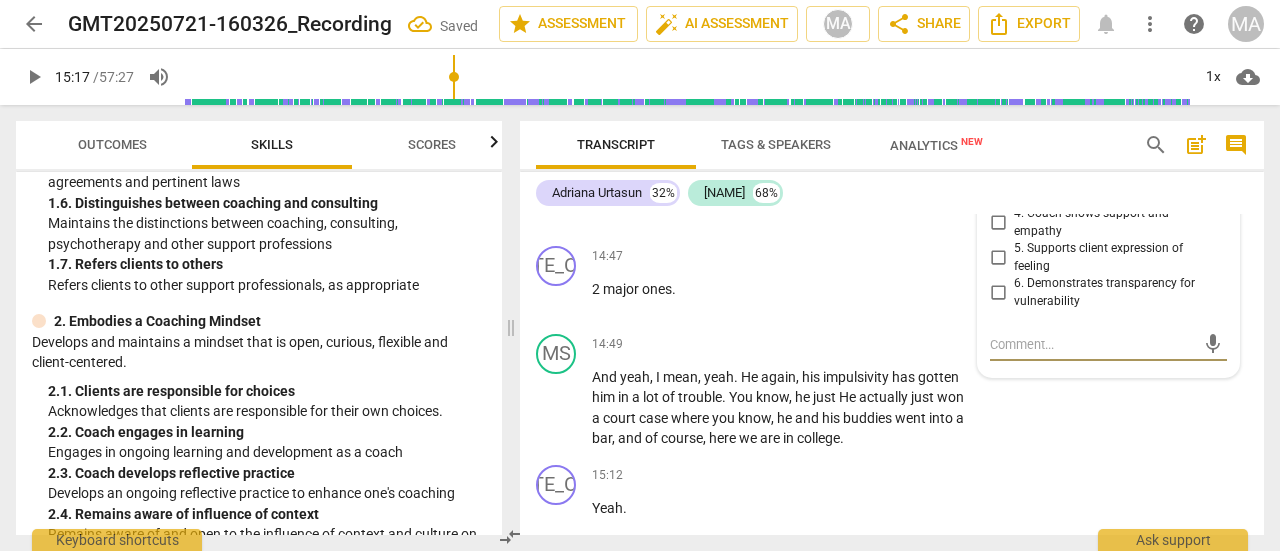click on "4. Coach shows support and empathy" at bounding box center (998, 223) 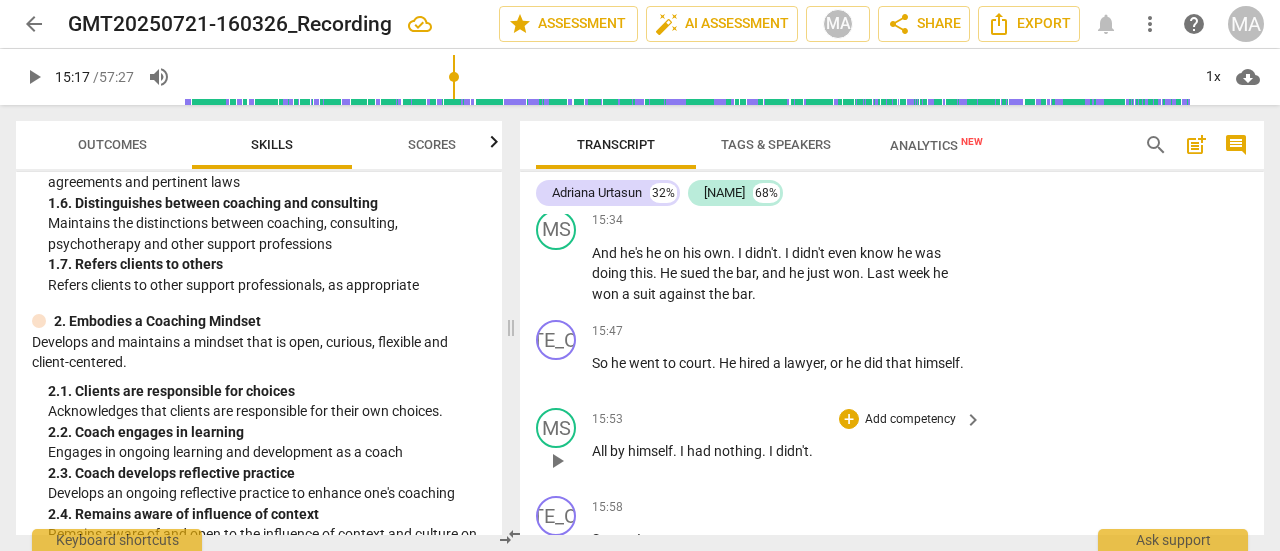 scroll, scrollTop: 7268, scrollLeft: 0, axis: vertical 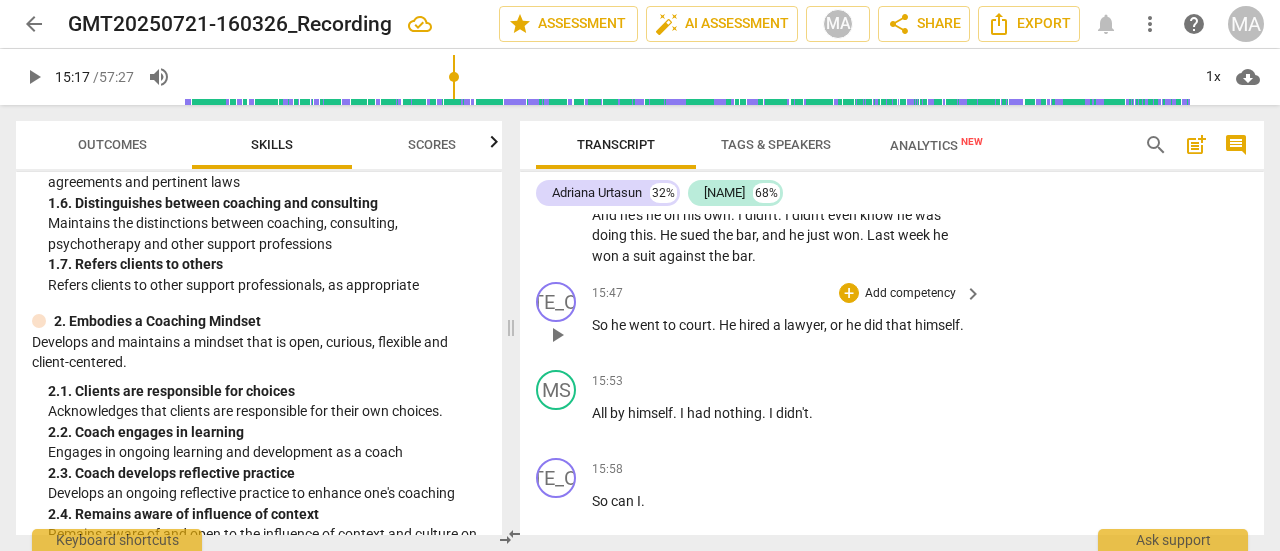click on "Add competency" at bounding box center (910, 294) 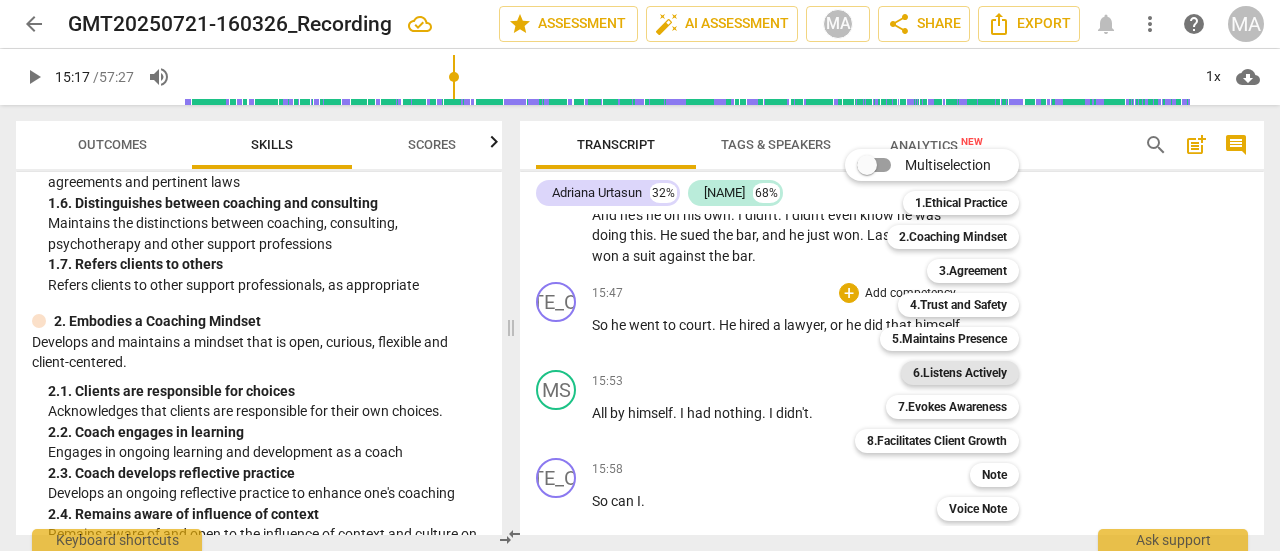 click on "6.Listens Actively" at bounding box center (960, 373) 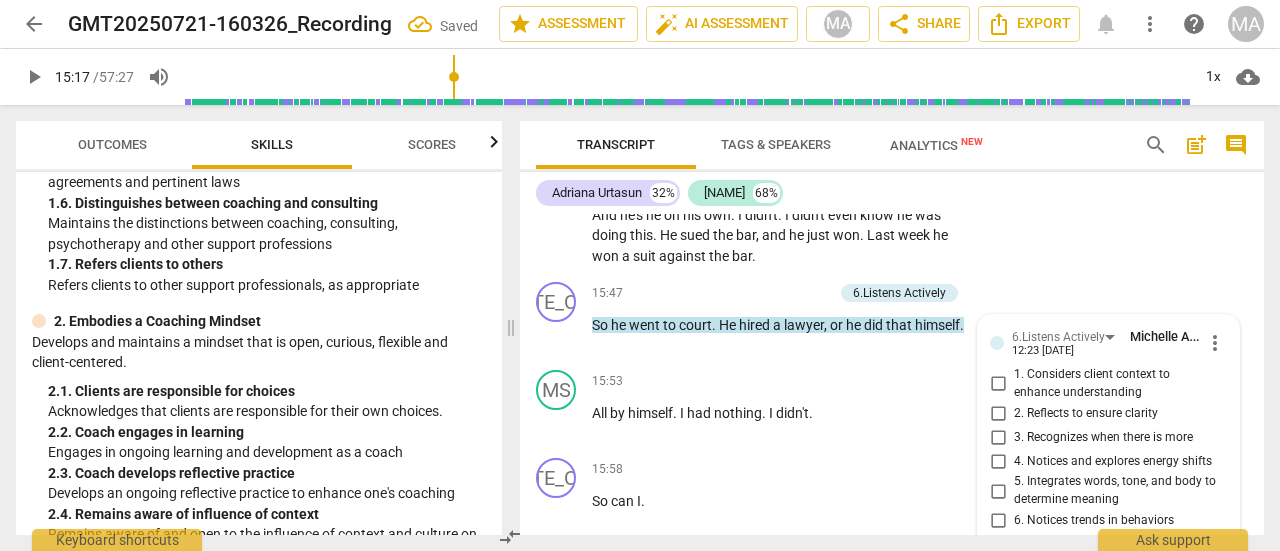 scroll, scrollTop: 7502, scrollLeft: 0, axis: vertical 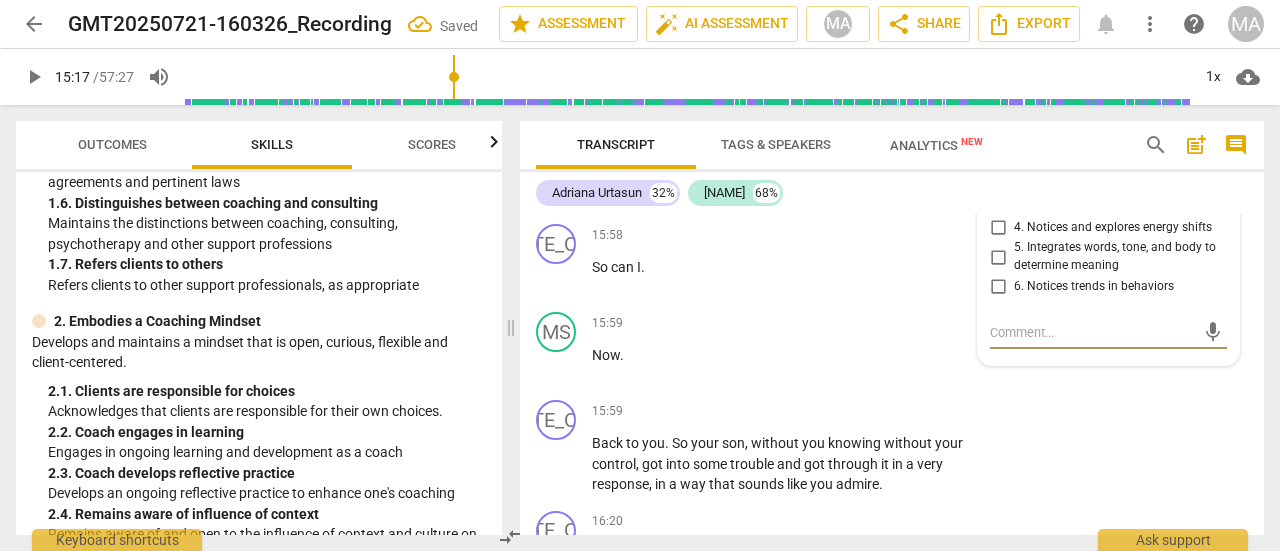 click on "2. Reflects to ensure clarity" at bounding box center (998, 179) 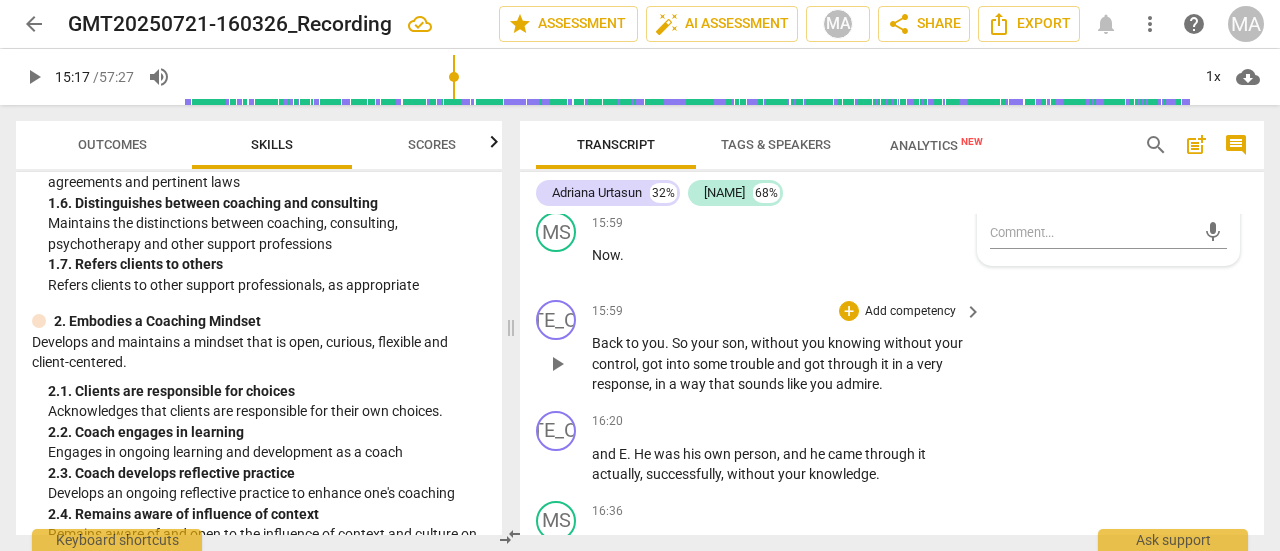 scroll, scrollTop: 7702, scrollLeft: 0, axis: vertical 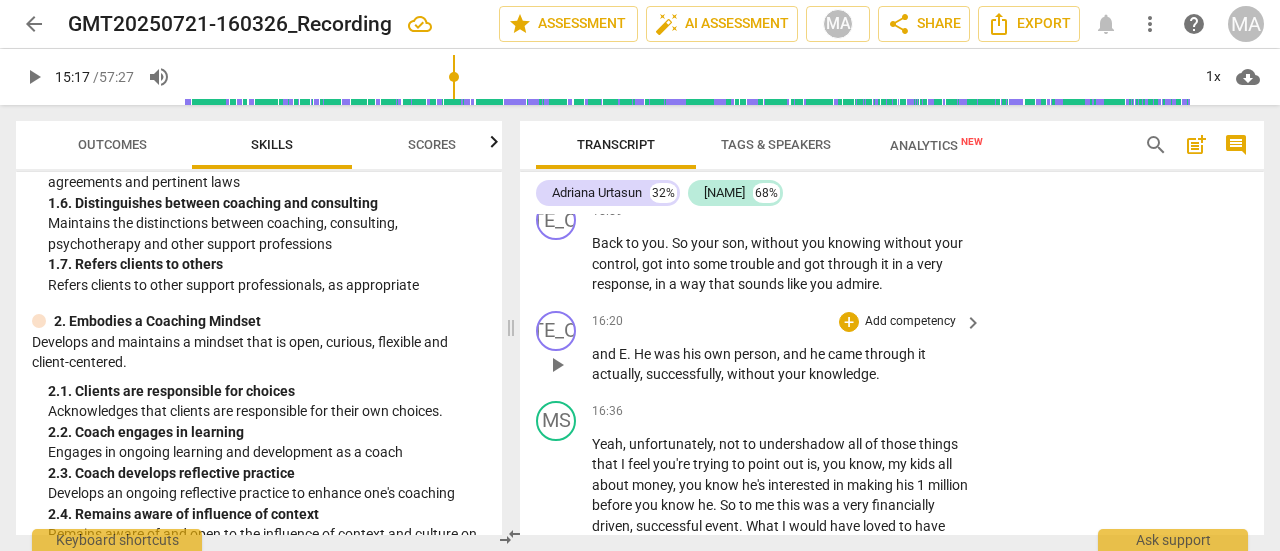 click on "+ Add competency" at bounding box center [898, 322] 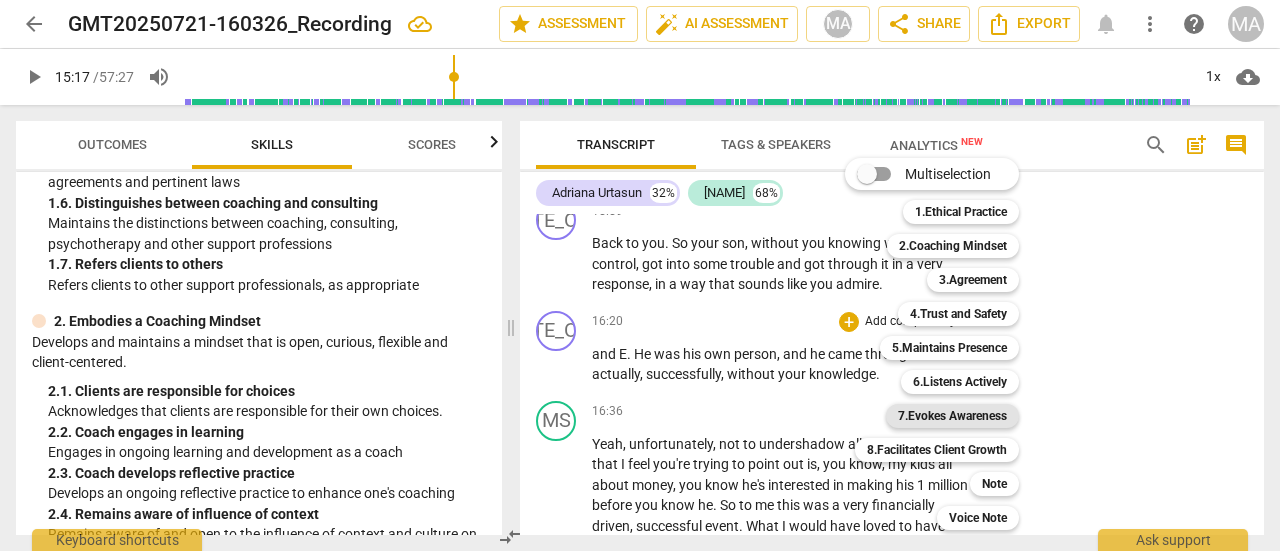 click on "7.Evokes Awareness" at bounding box center [952, 416] 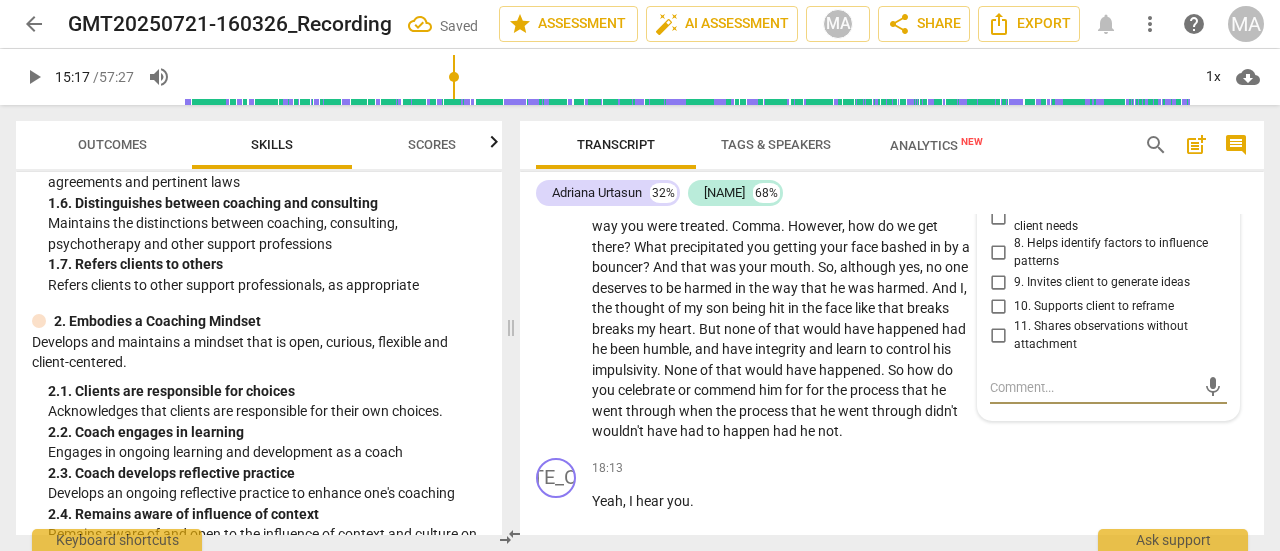scroll, scrollTop: 8018, scrollLeft: 0, axis: vertical 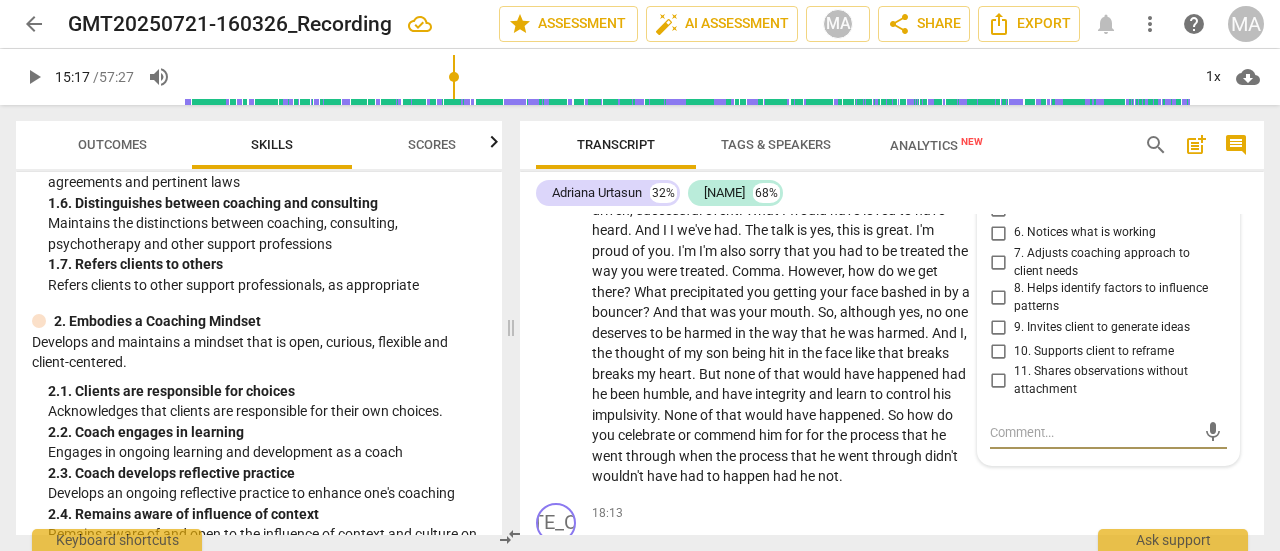 click on "8. Helps identify factors to influence patterns" at bounding box center (998, 298) 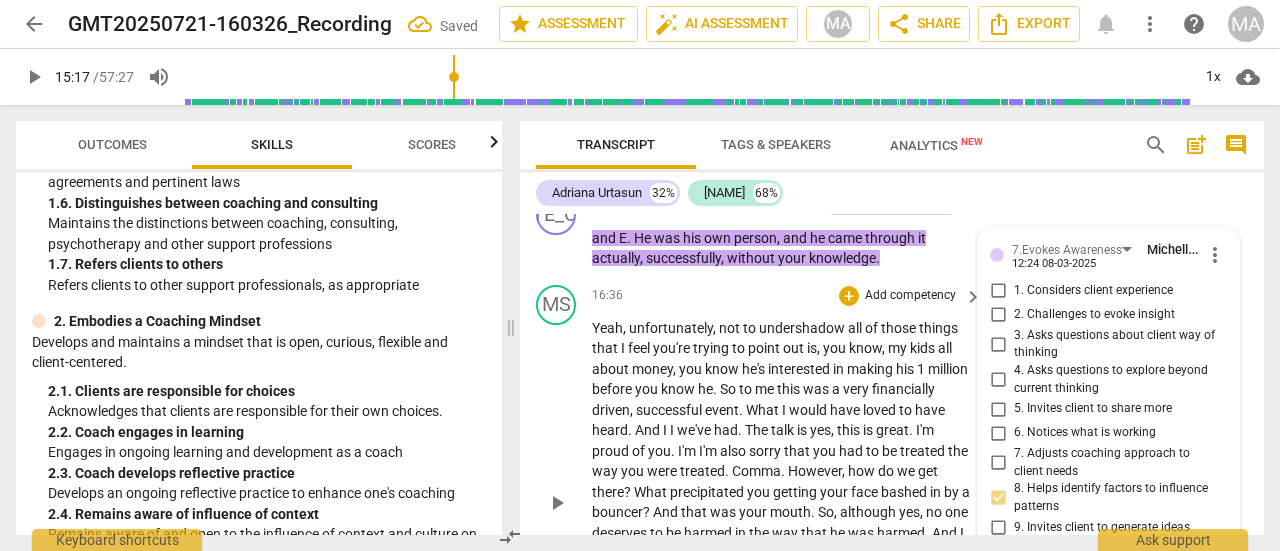 scroll, scrollTop: 7818, scrollLeft: 0, axis: vertical 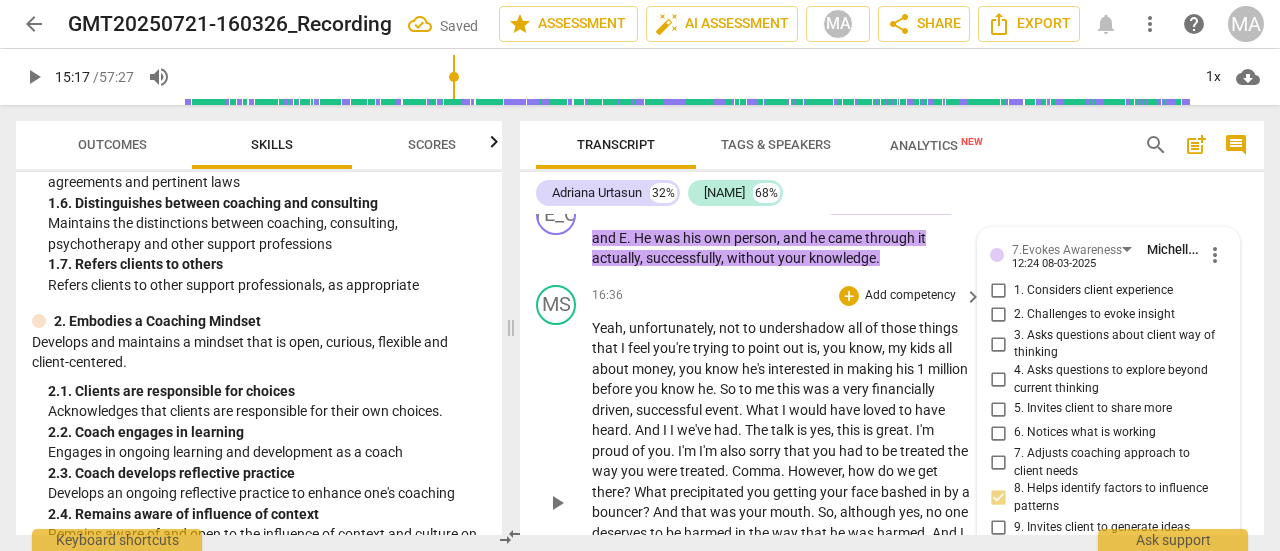 click on "know" at bounding box center (723, 369) 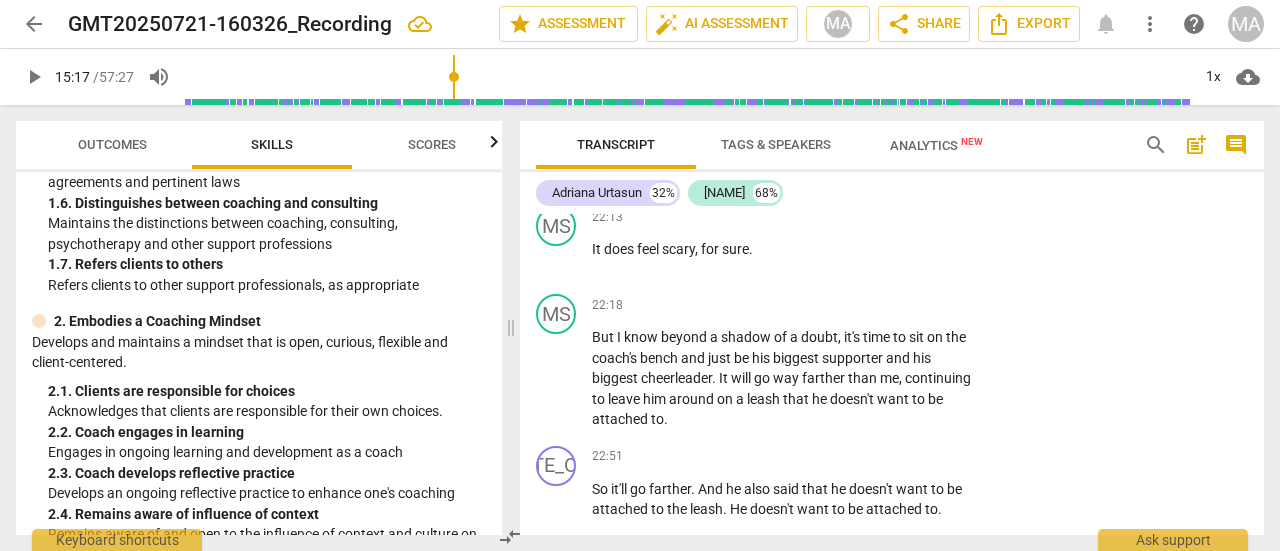 scroll, scrollTop: 10218, scrollLeft: 0, axis: vertical 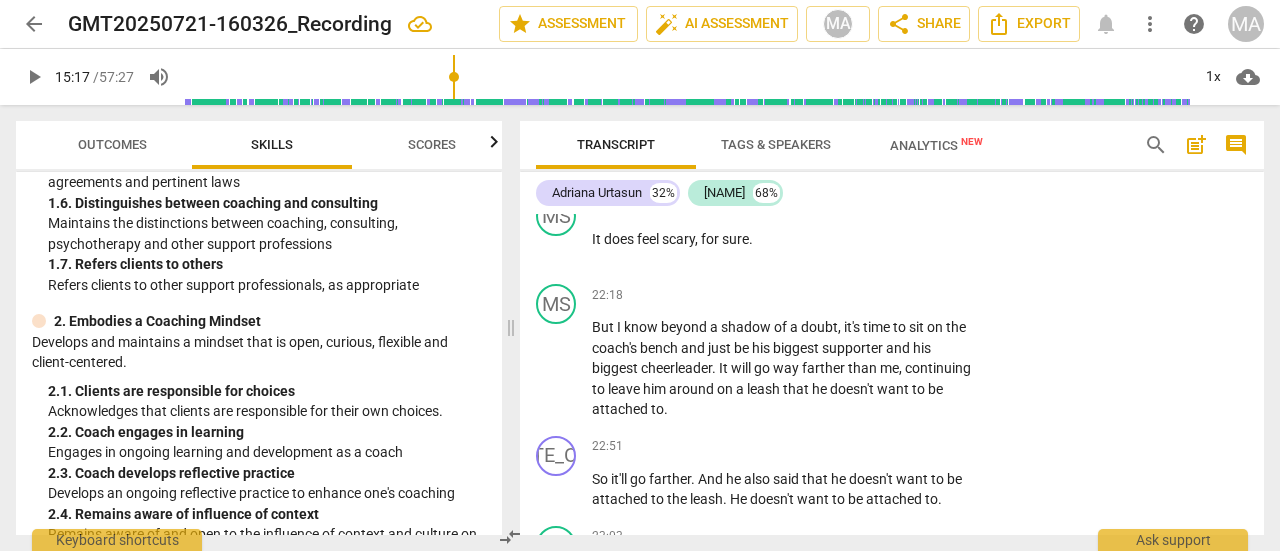 click on "Outcomes Skills Scores ICF Updated Core Competencies (2019) visibility 1. Demonstrates Ethical Practice Understands and consistently applies coaching ethics and standards of coaching. 1. 1. Demonstrates Personal integrity Demonstrates personal integrity and honesty in interactions with clients, sponsors and relevant stakeholders 1. 2. Is sensitive to client identity Is sensitive to clients' identity, environment, experiences, values and beliefs 1. 3. Uses appropriate language Uses language appropriate and respectful to clients, sponsors and relevant stakeholders 1. 4. Upholds ICF core values Abides by the ICF Code of Ethics and upholds the Core Values 1. 5. Maintains confidentiality Maintains confidentiality with client information per stakeholder agreements and pertinent laws 1. 1." at bounding box center (640, 0) 